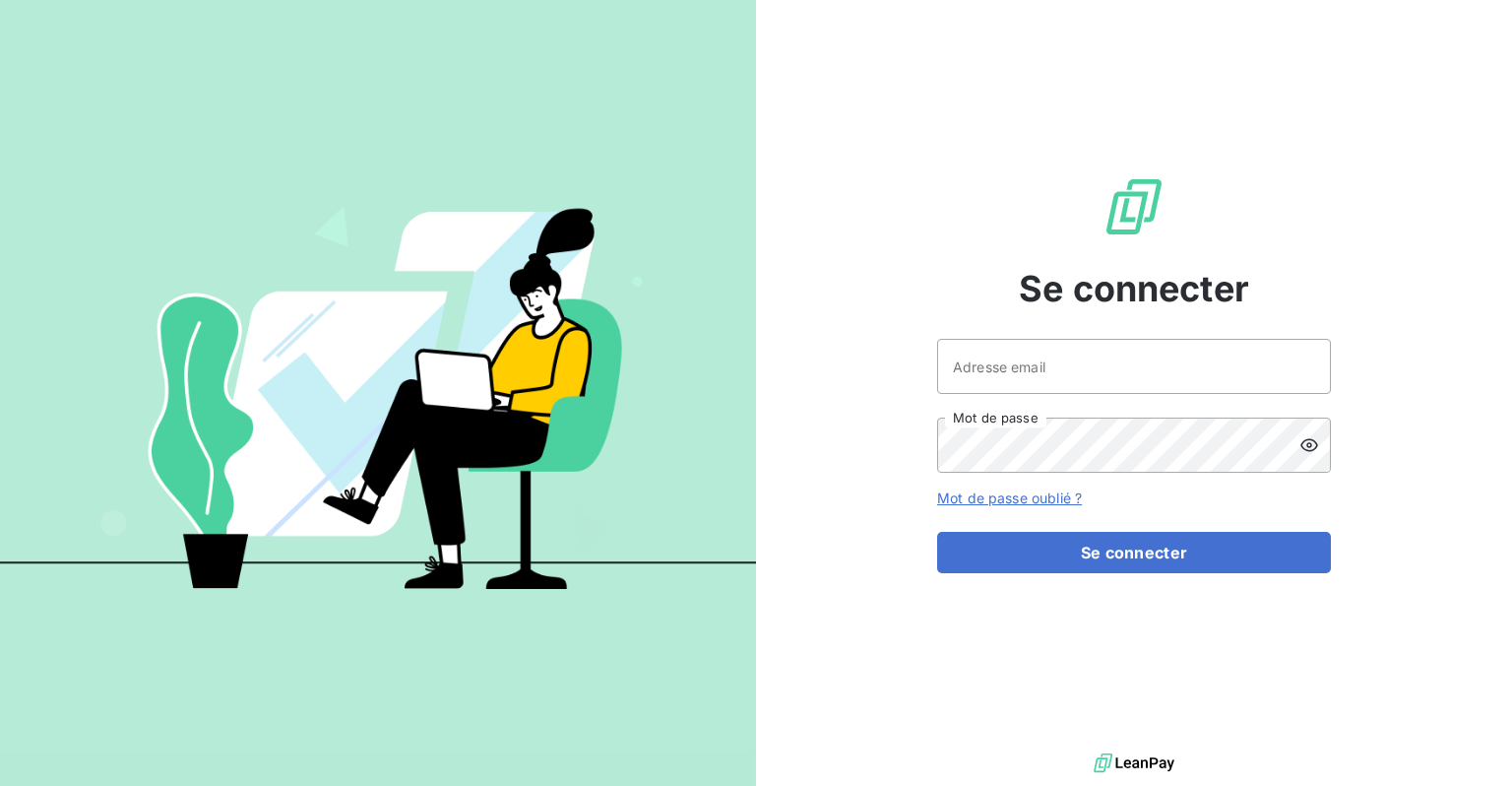 scroll, scrollTop: 0, scrollLeft: 0, axis: both 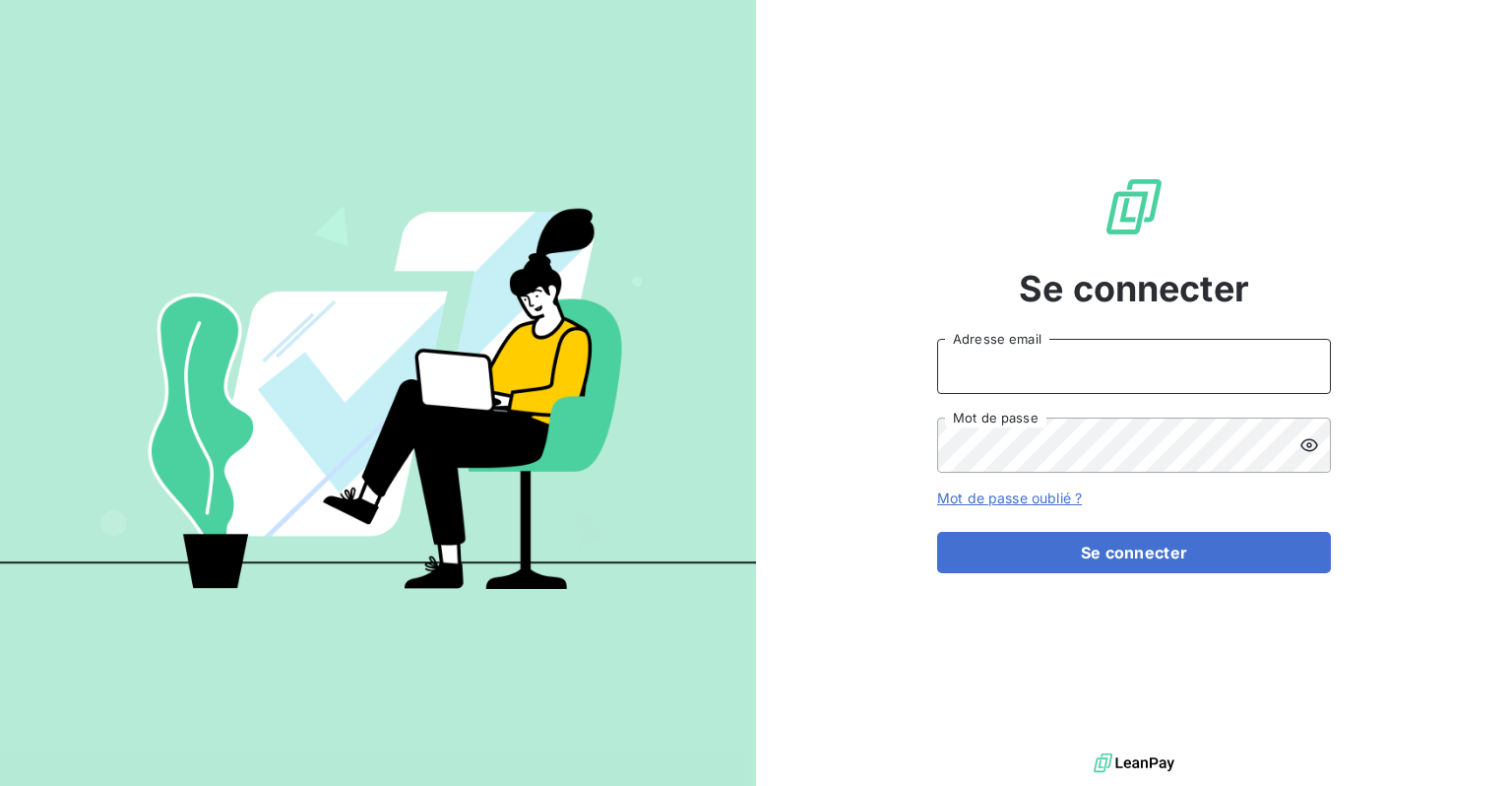 type on "[EMAIL]" 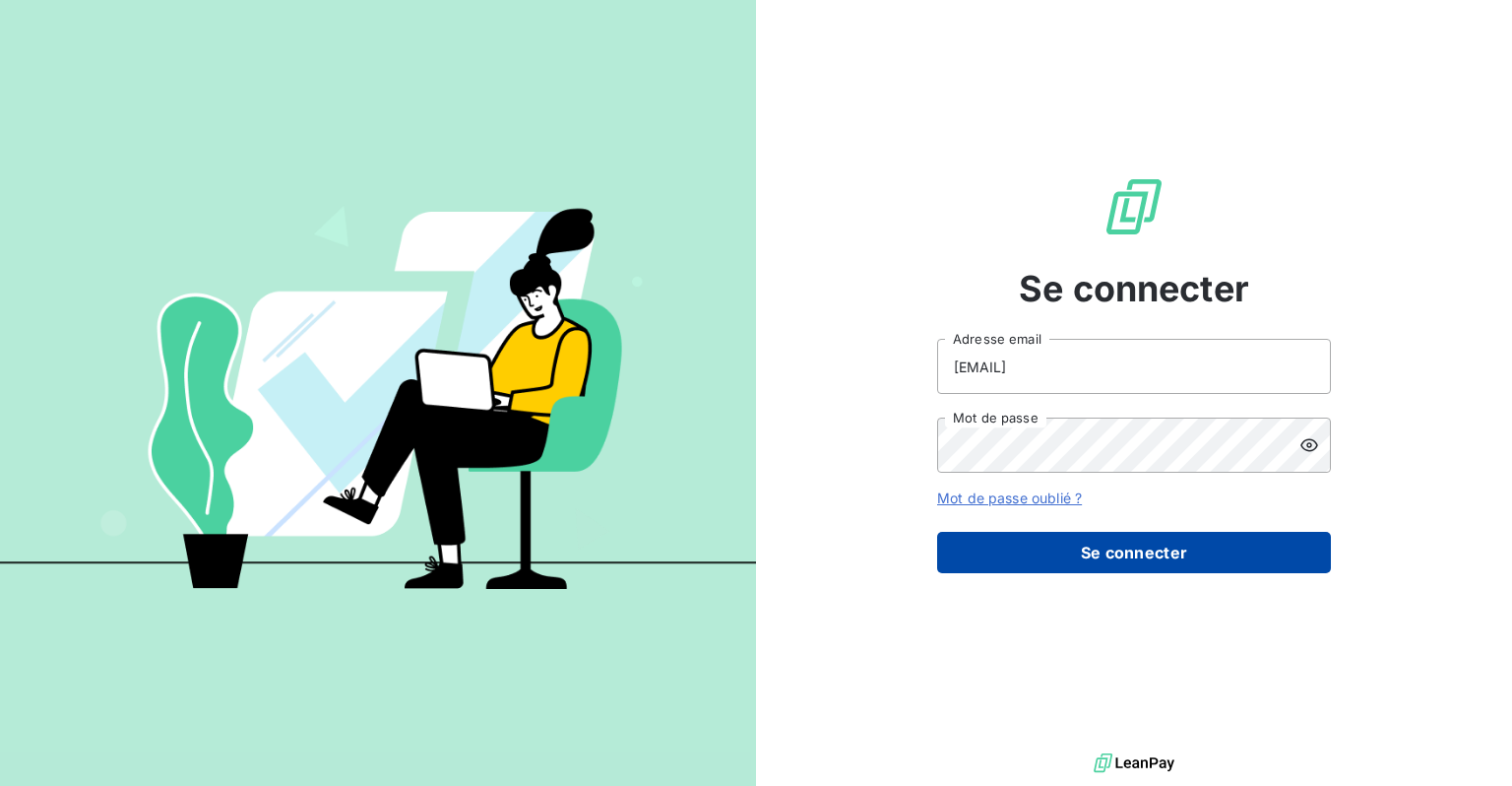 click on "Se connecter" at bounding box center (1134, 553) 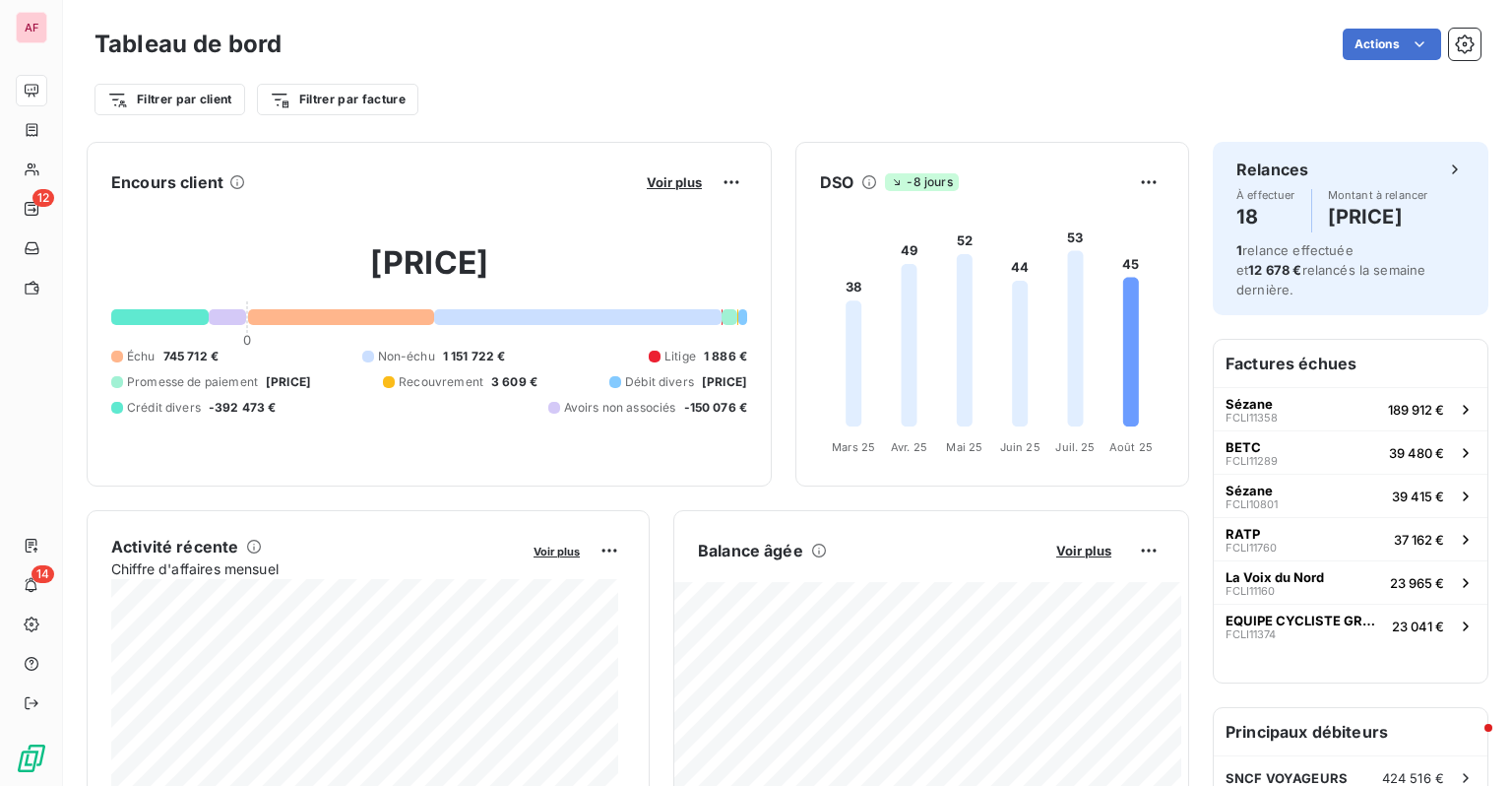 scroll, scrollTop: 0, scrollLeft: 0, axis: both 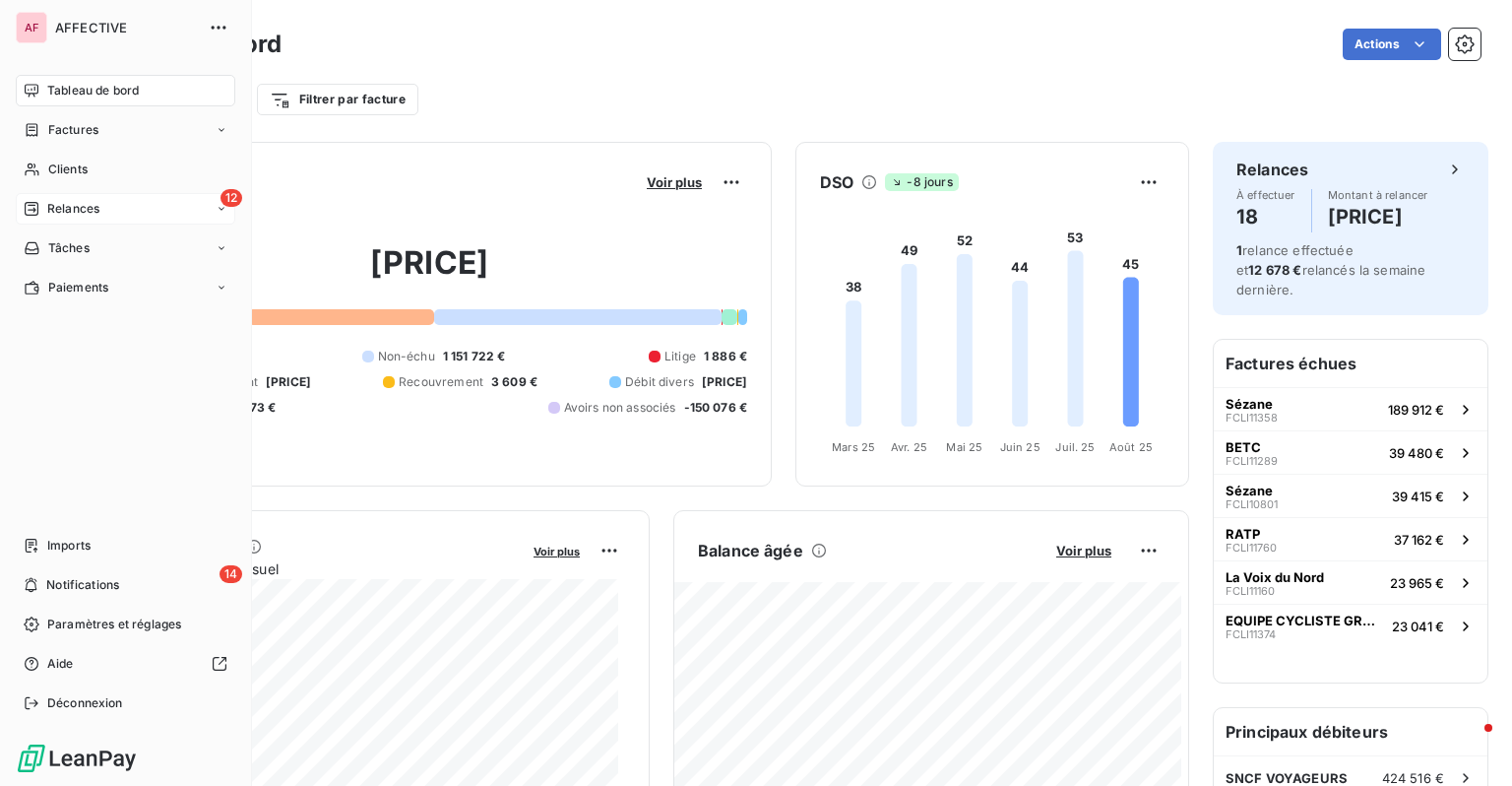 click on "12 Relances" at bounding box center (125, 209) 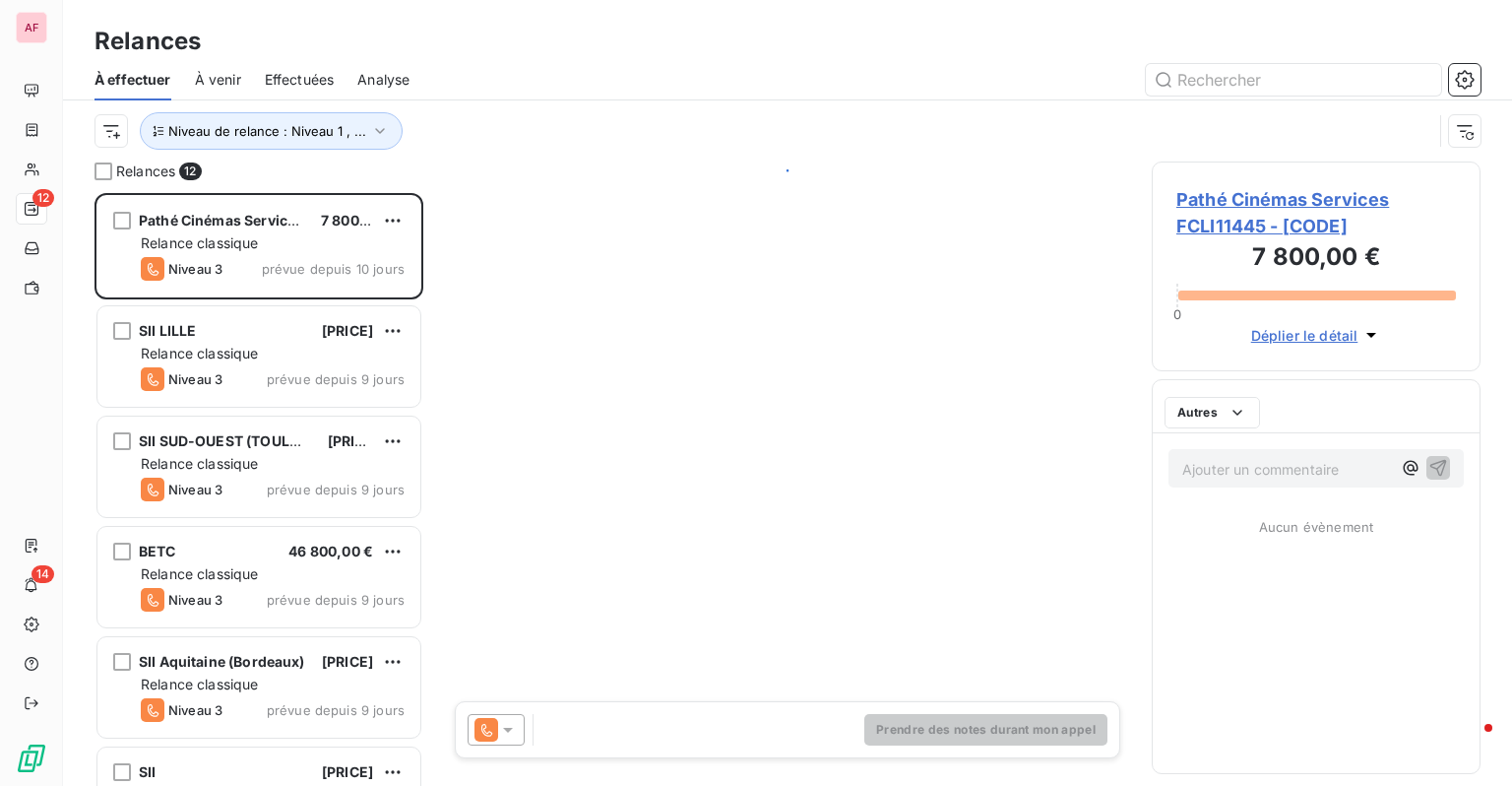 scroll, scrollTop: 16, scrollLeft: 16, axis: both 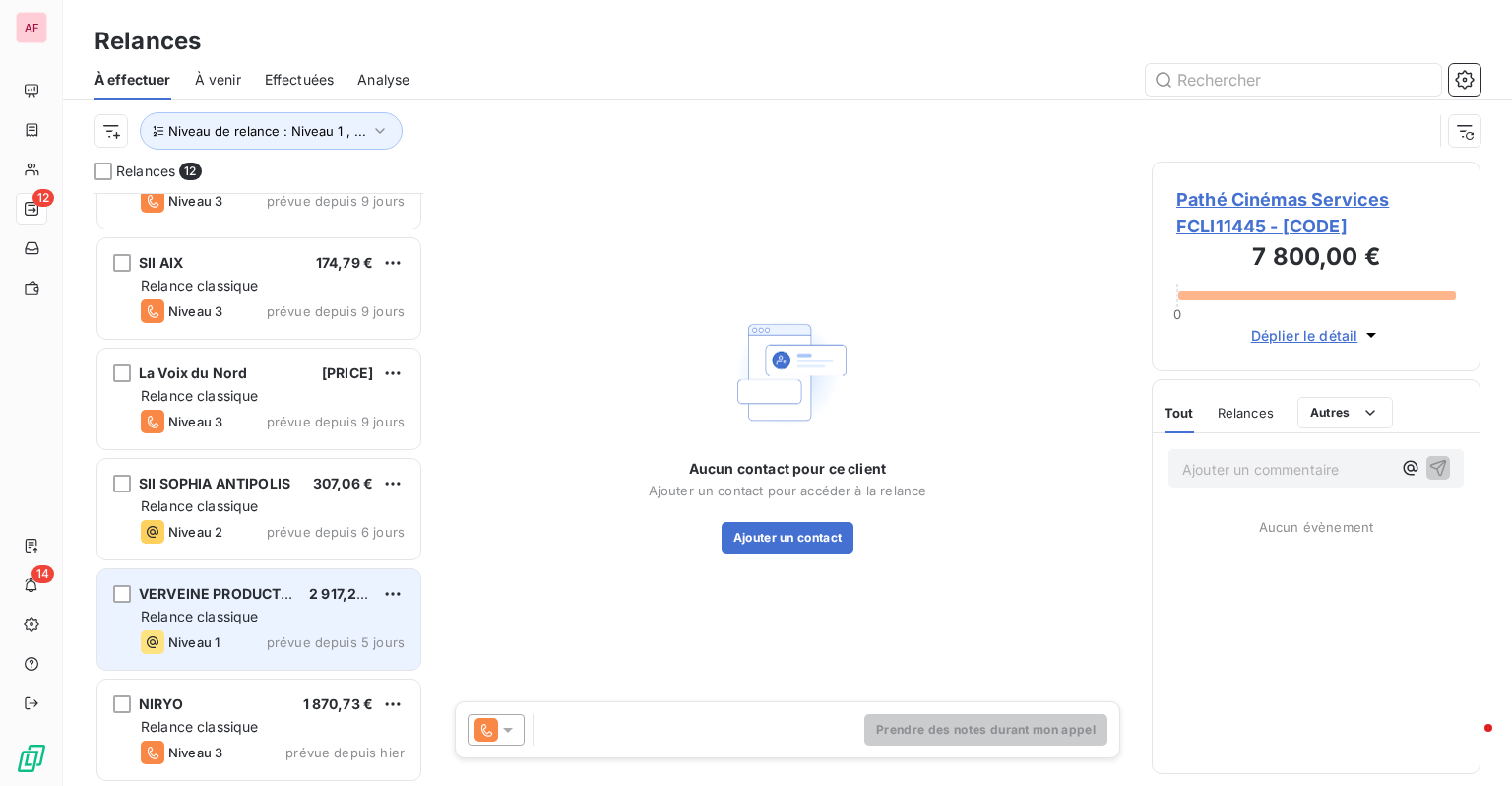 click on "VERVEINE PRODUCTION [AMOUNT] Relance classique Niveau 1 prévue depuis 5 jours" at bounding box center (259, 620) 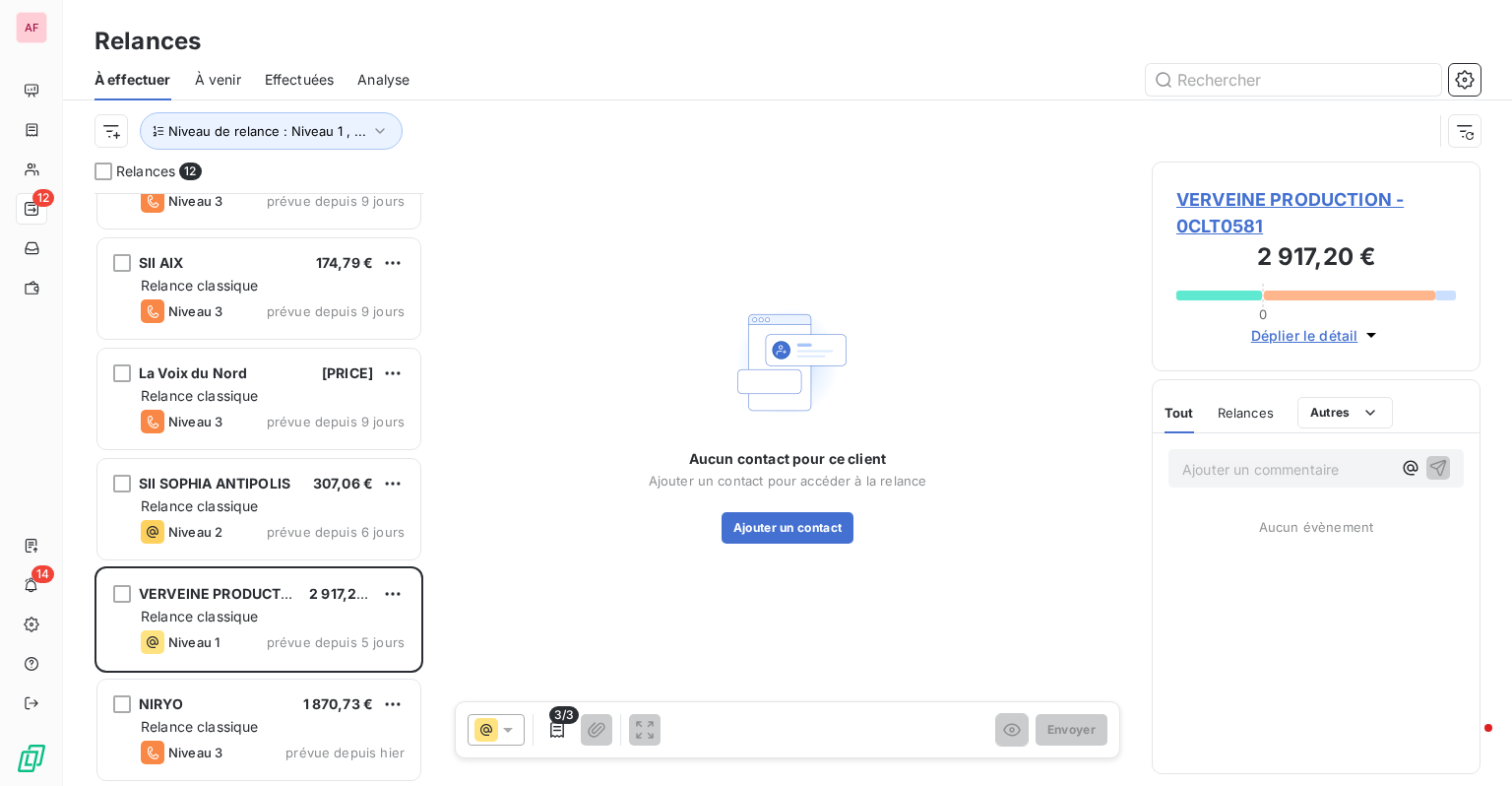 click on "VERVEINE PRODUCTION - 0CLT0581" at bounding box center [1316, 213] 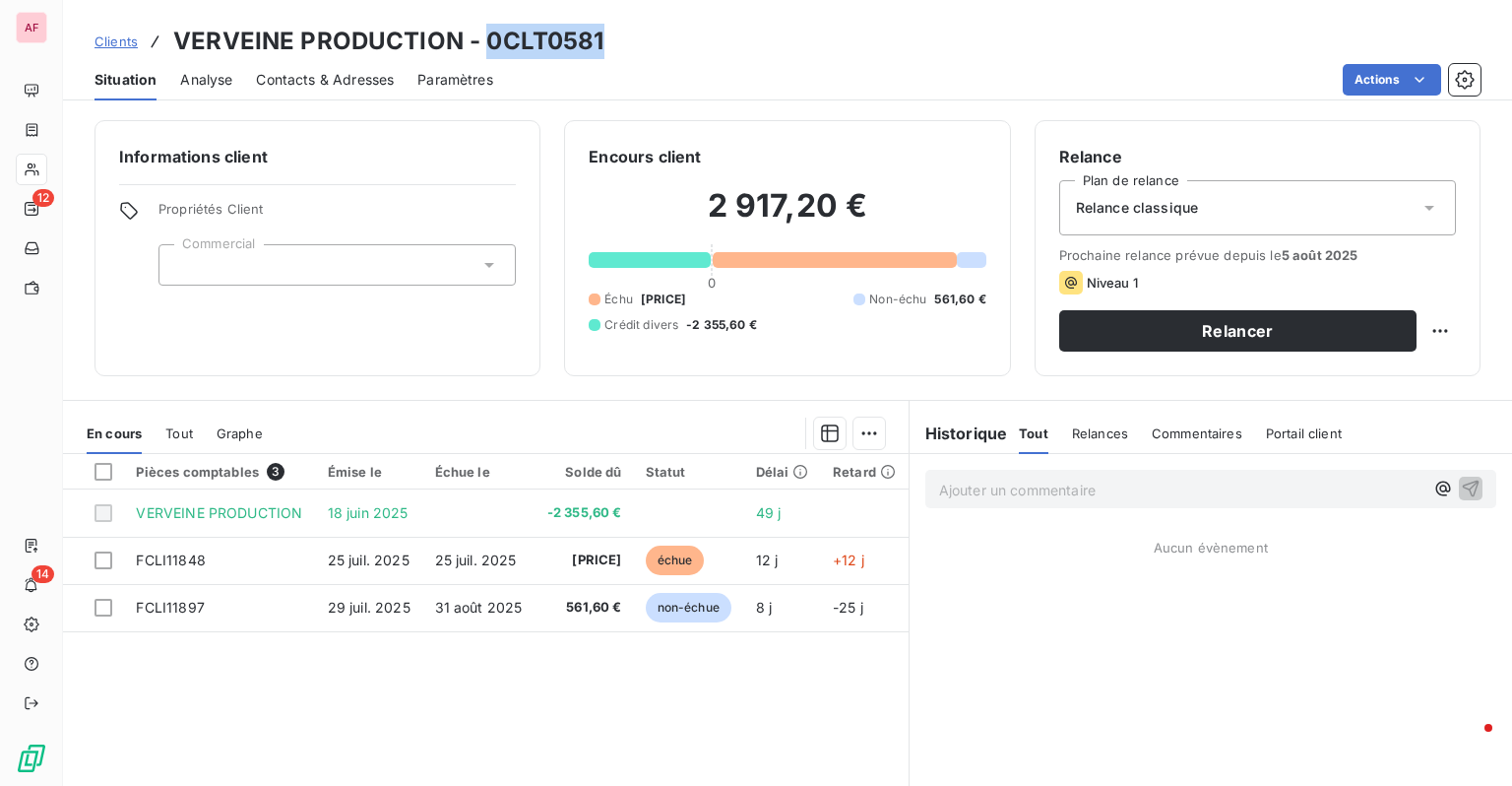 drag, startPoint x: 485, startPoint y: 36, endPoint x: 637, endPoint y: 34, distance: 152.01316 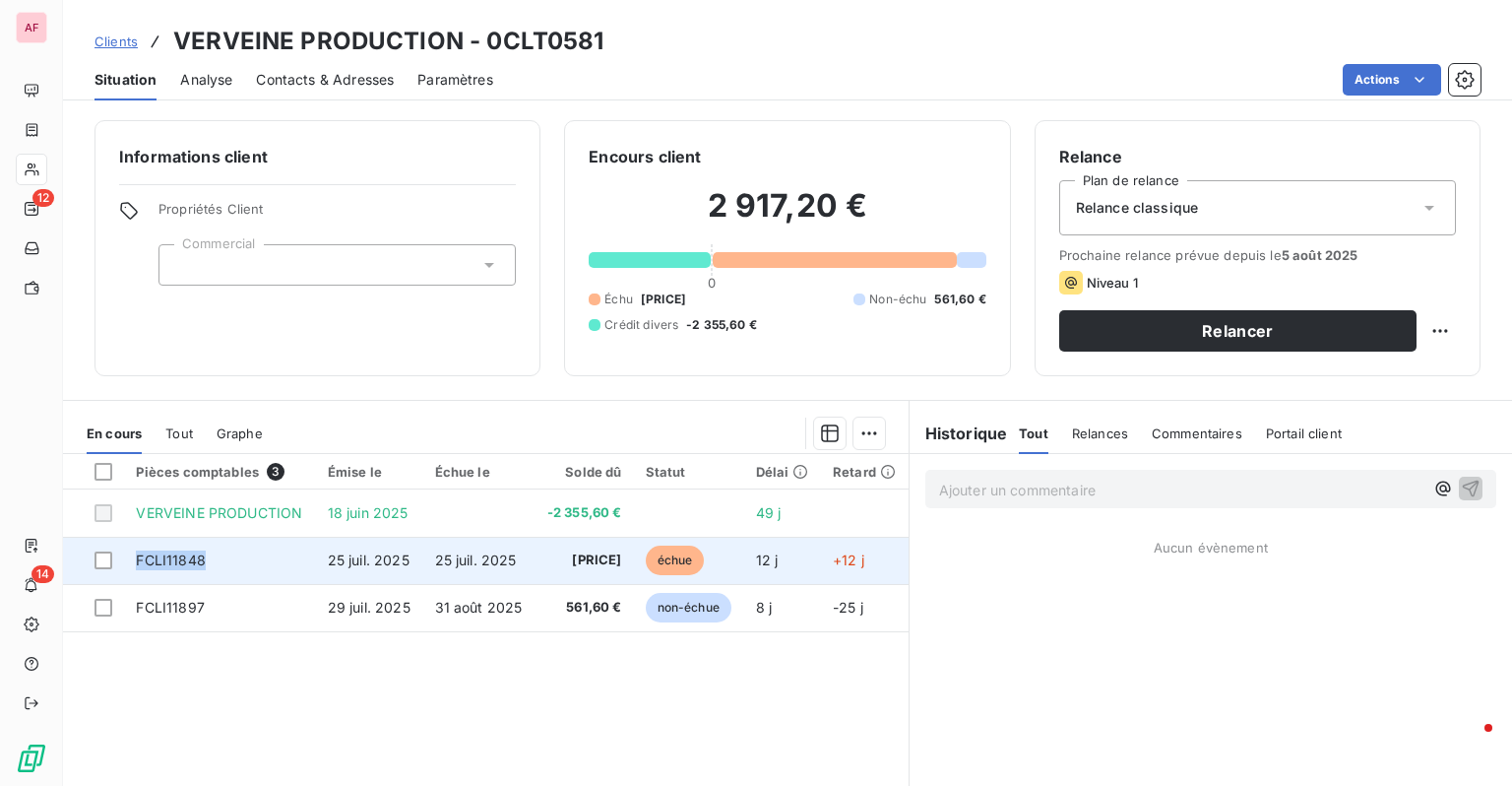 copy on "FCLI11848" 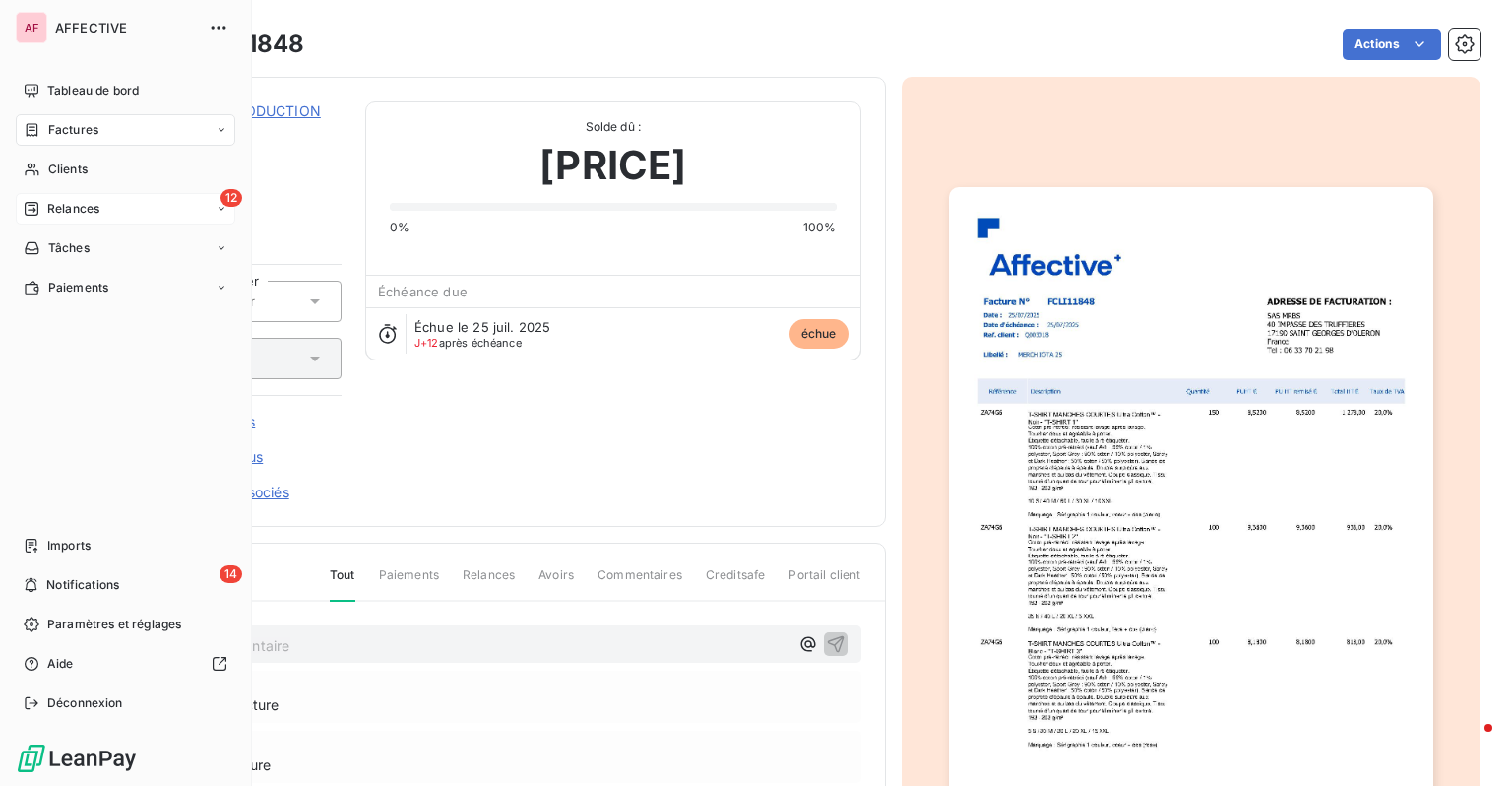 click on "Relances" at bounding box center [61, 209] 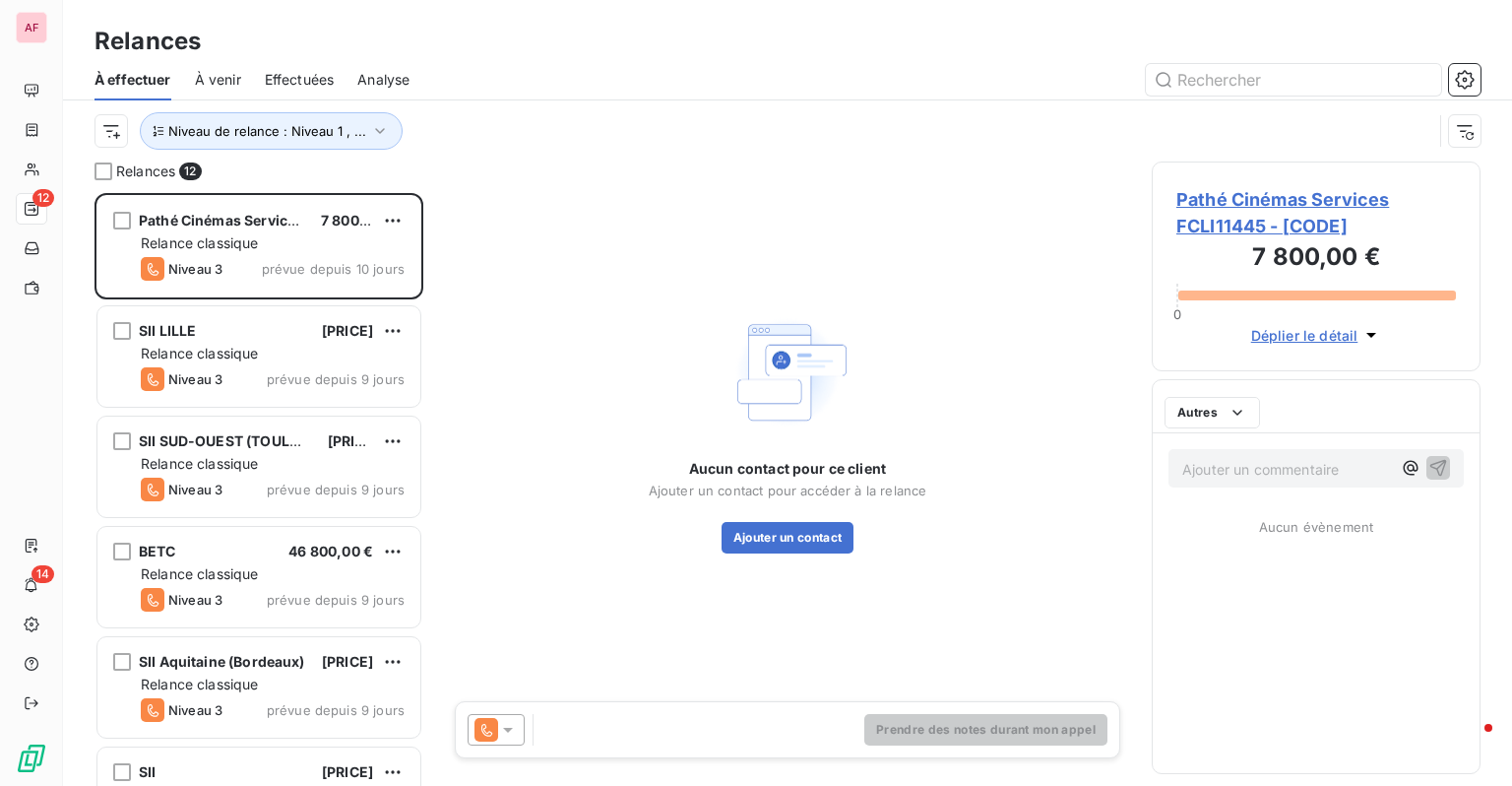 scroll, scrollTop: 731, scrollLeft: 0, axis: vertical 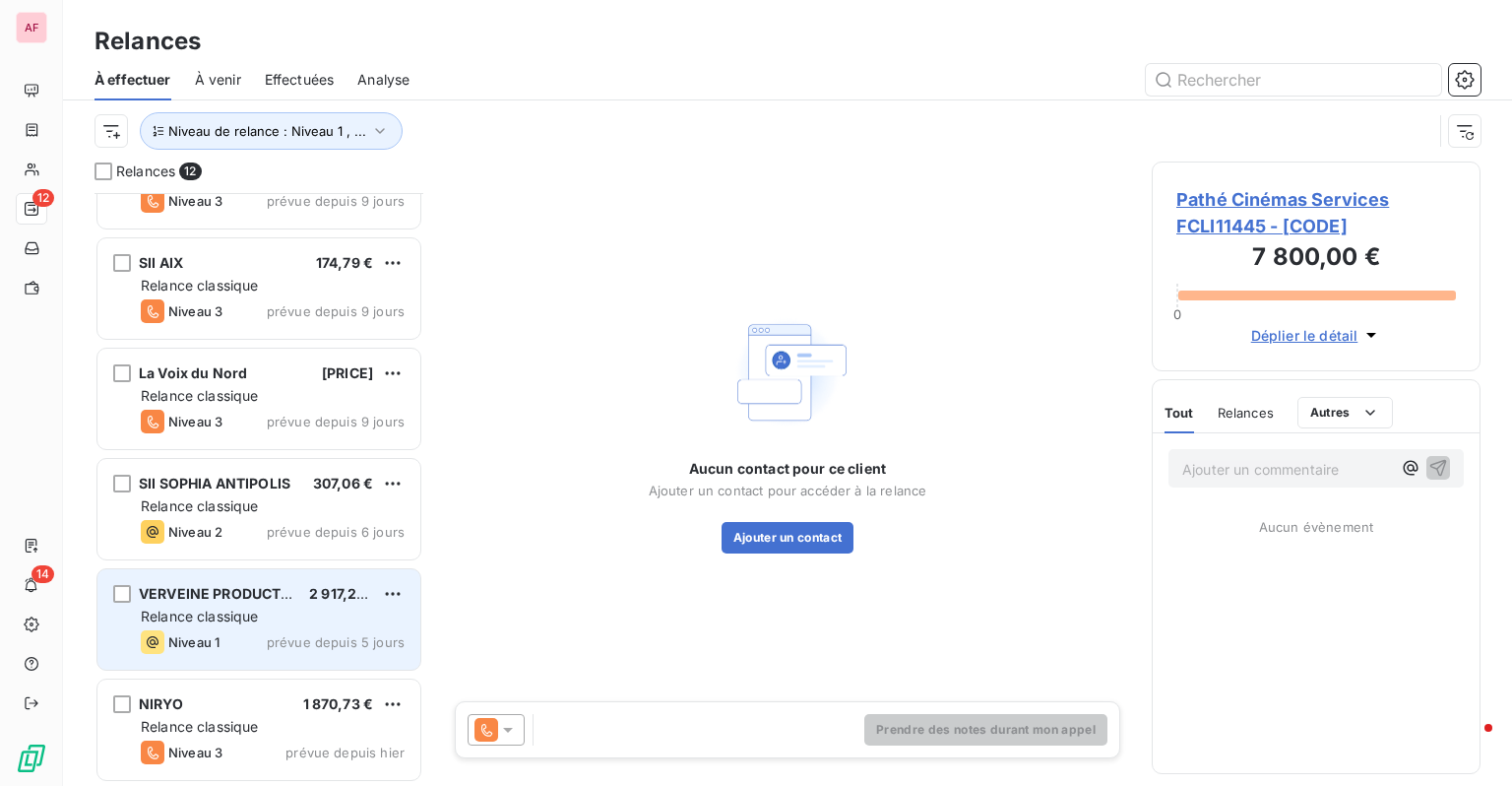 click on "Relance classique" at bounding box center (200, 616) 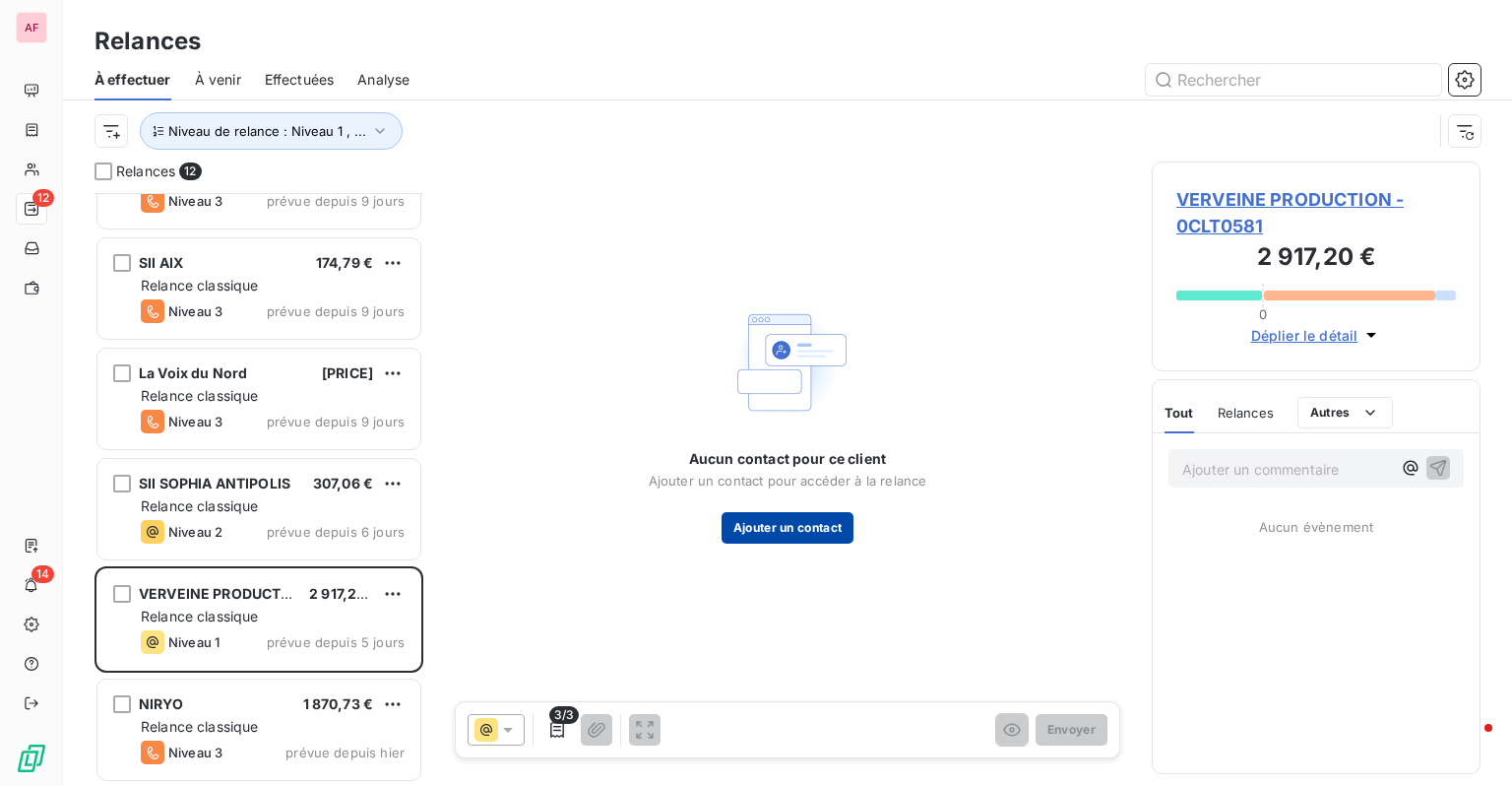 click on "Ajouter un contact" at bounding box center [788, 528] 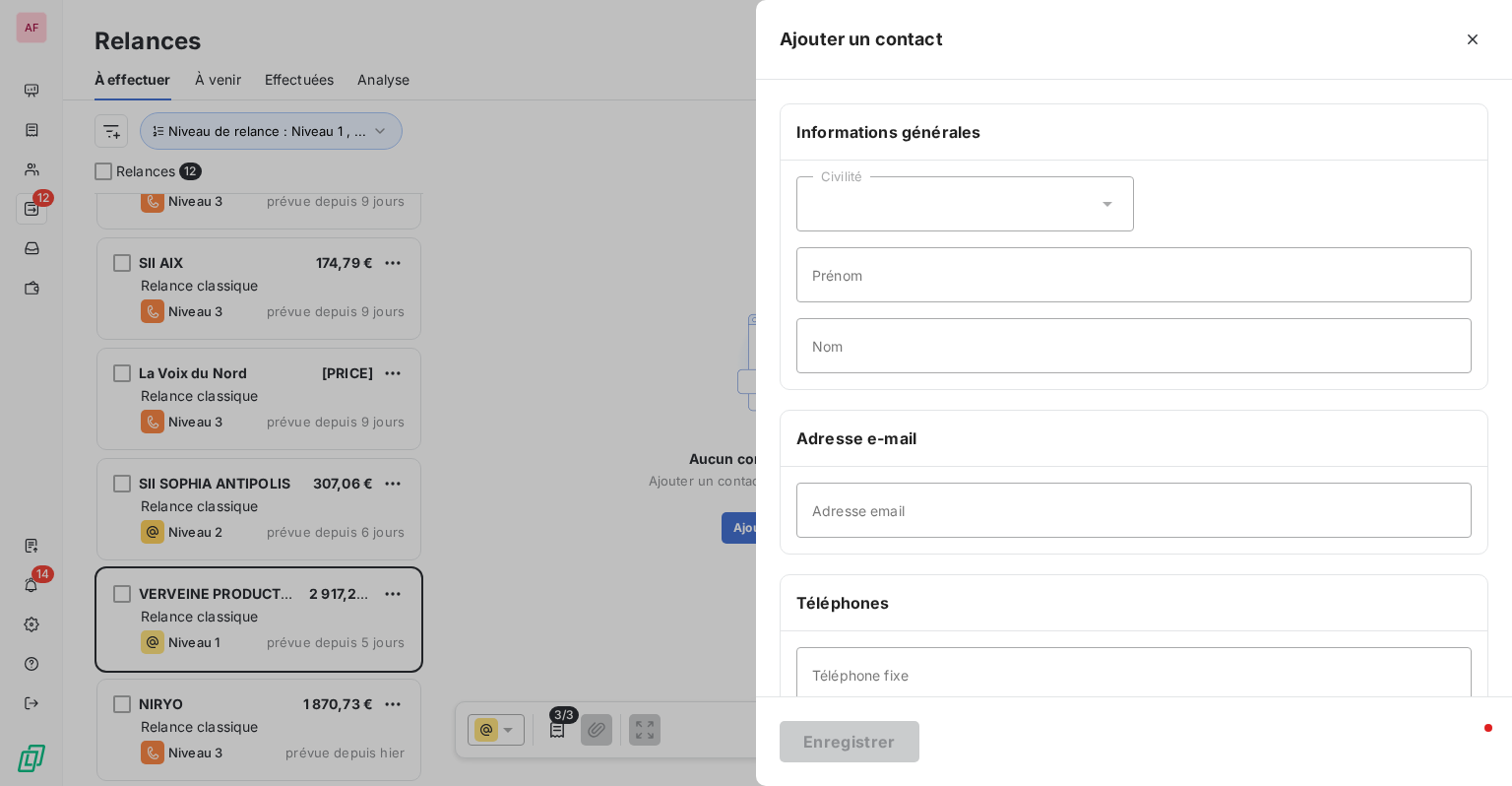 click on "Civilité" at bounding box center (965, 204) 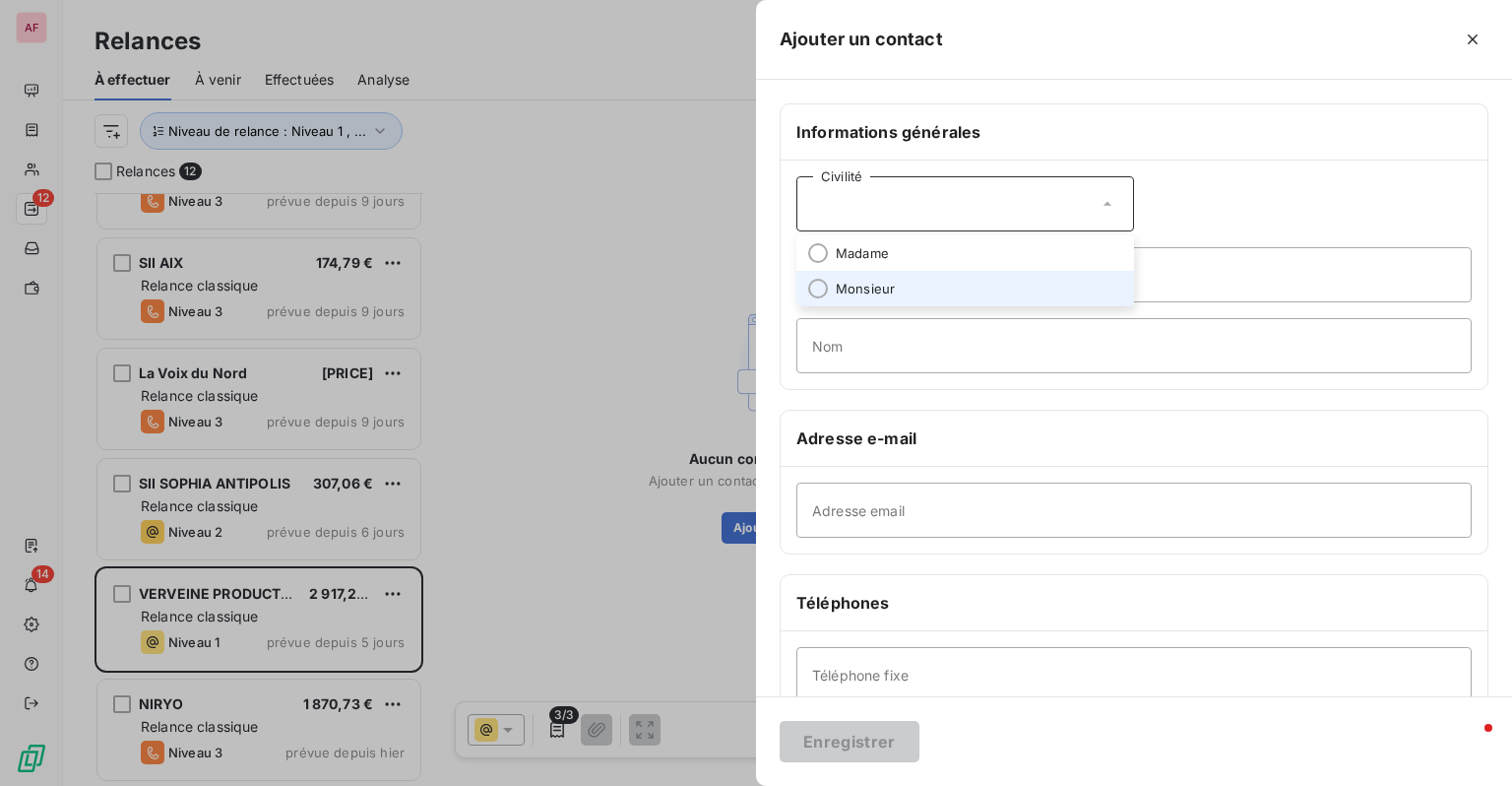 click on "Monsieur" at bounding box center (965, 289) 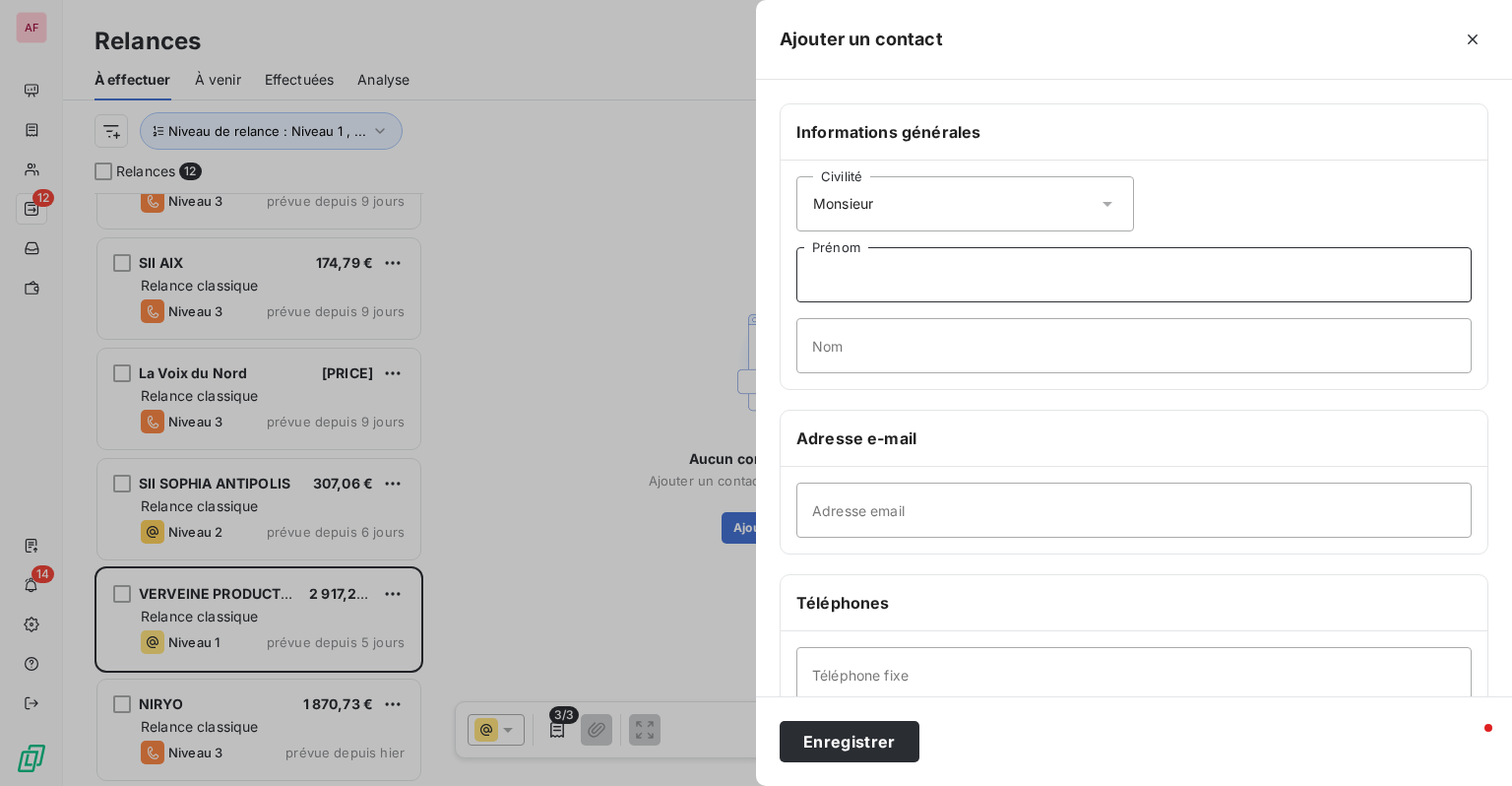 click on "Prénom" at bounding box center [1134, 275] 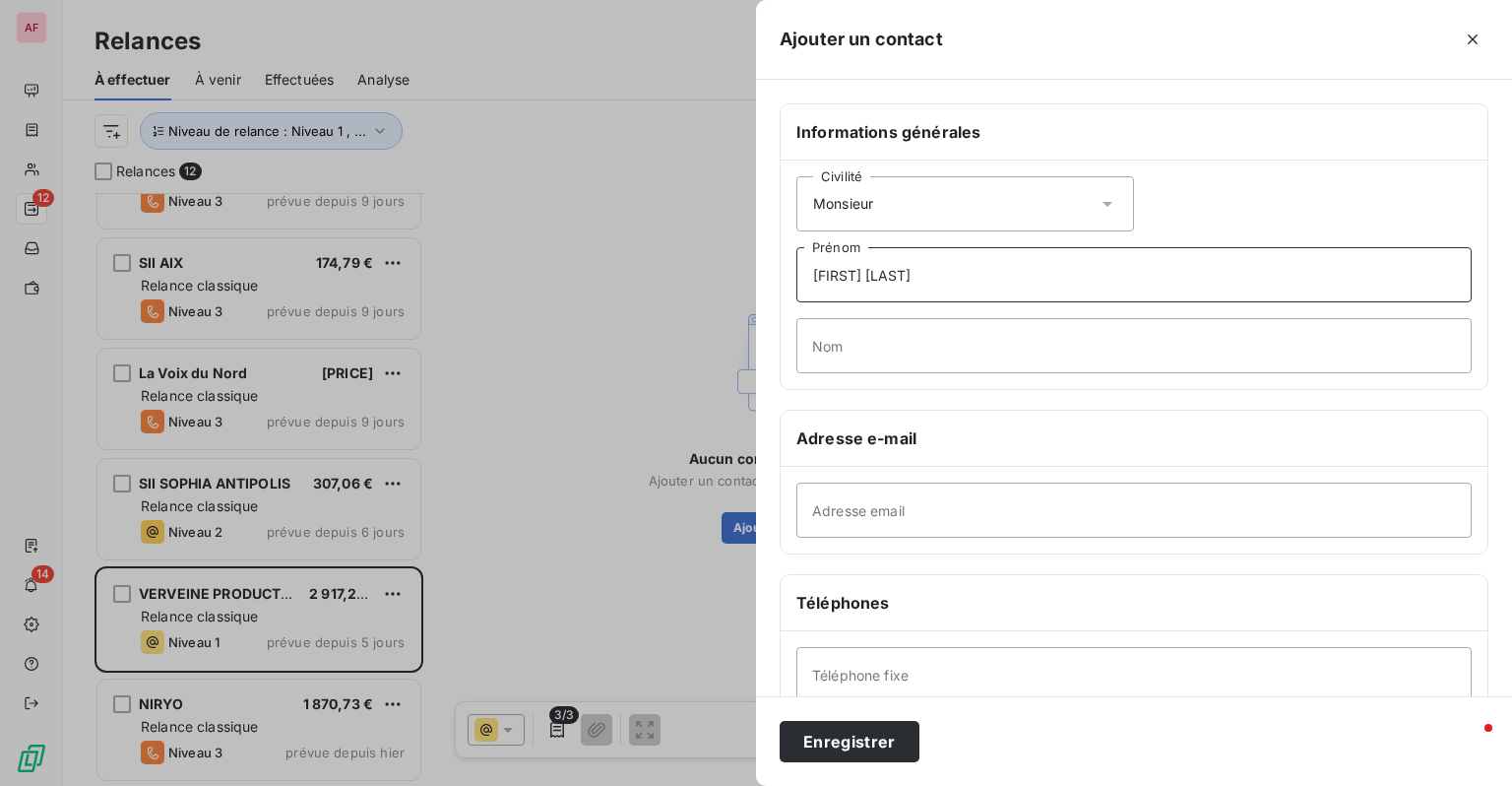 drag, startPoint x: 852, startPoint y: 275, endPoint x: 928, endPoint y: 279, distance: 76.10519 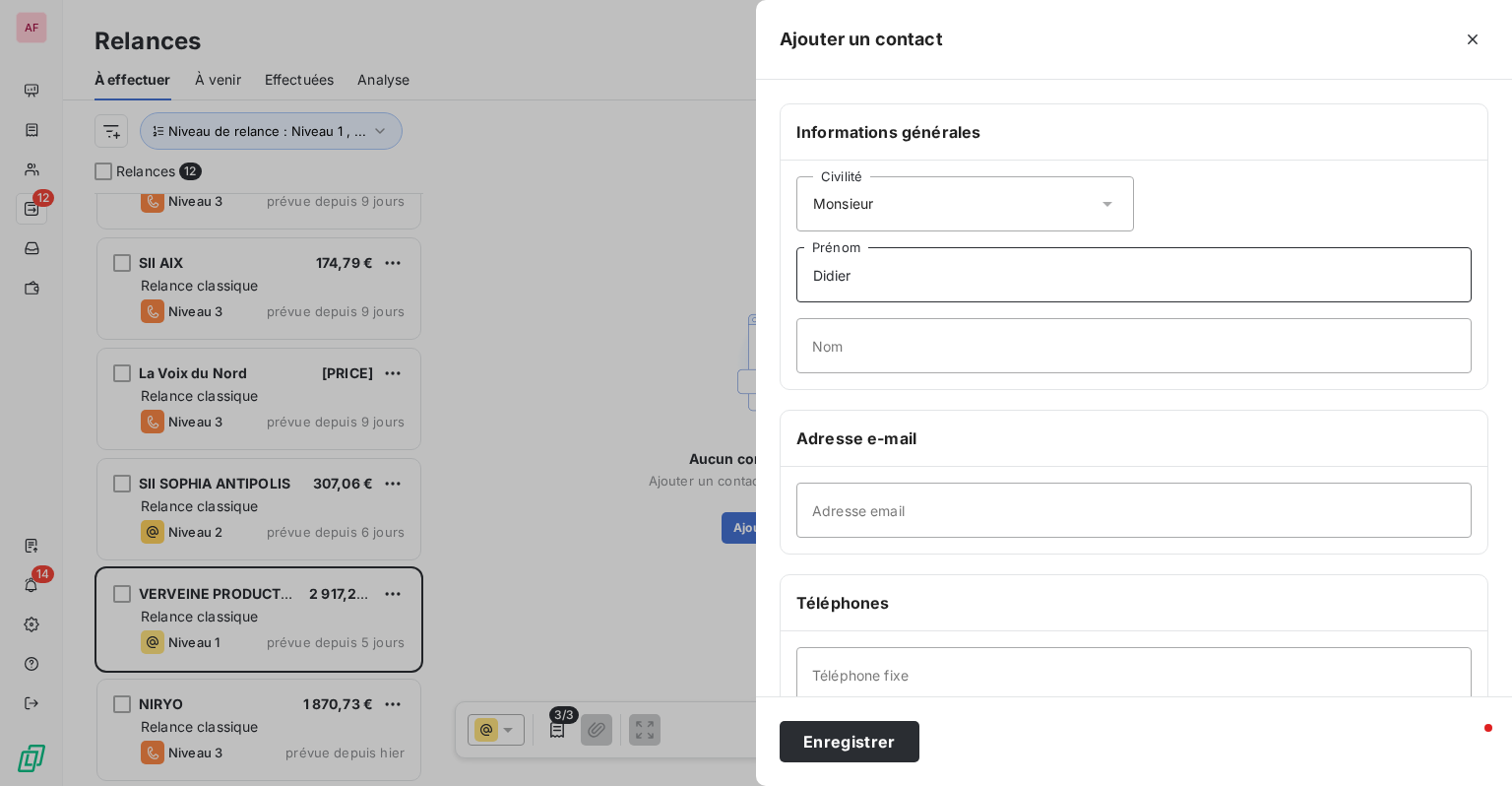 type on "Didier" 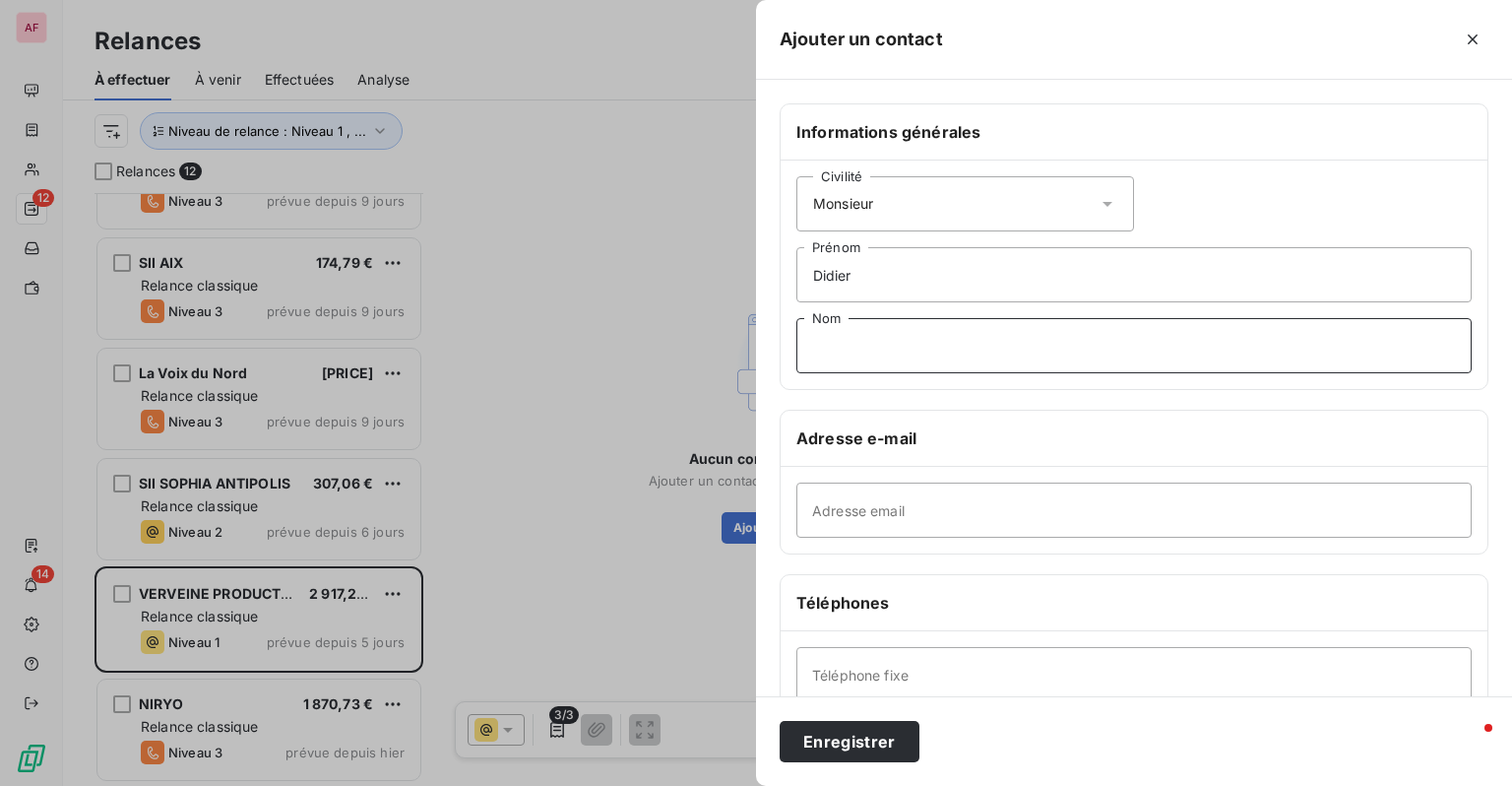 click on "Nom" at bounding box center (1134, 346) 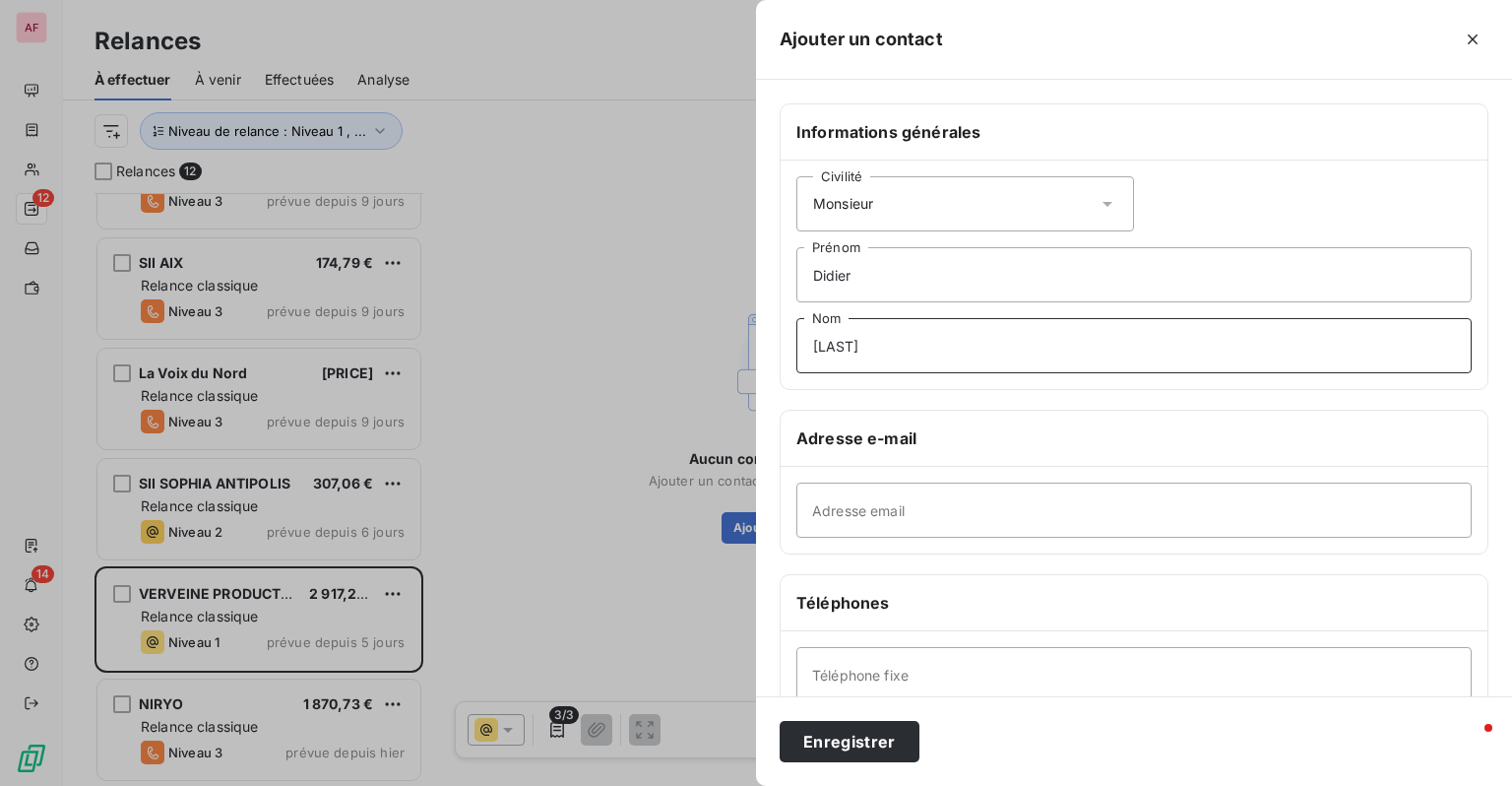click on "[LAST]" at bounding box center [1134, 346] 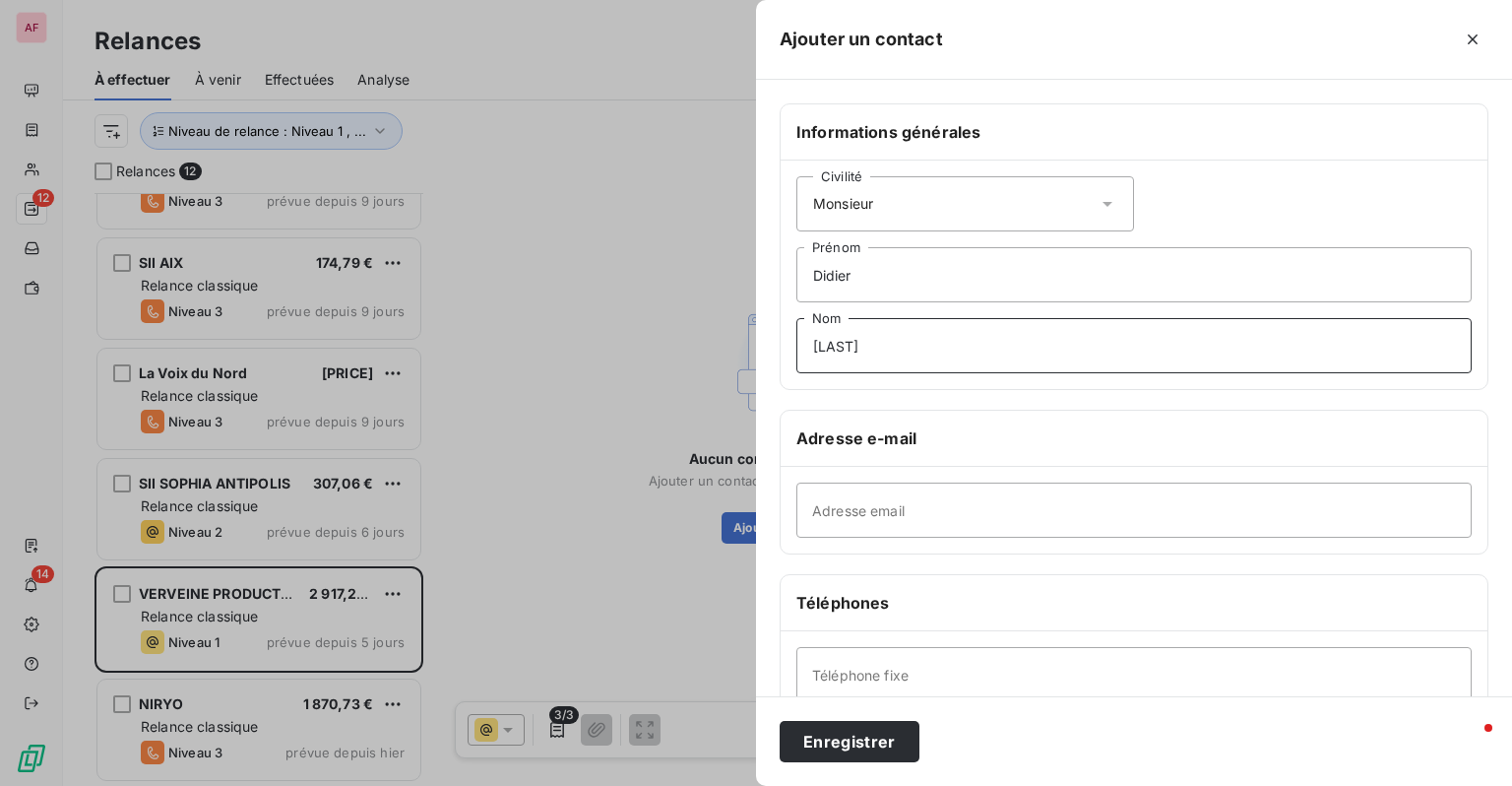 type on "[LAST]" 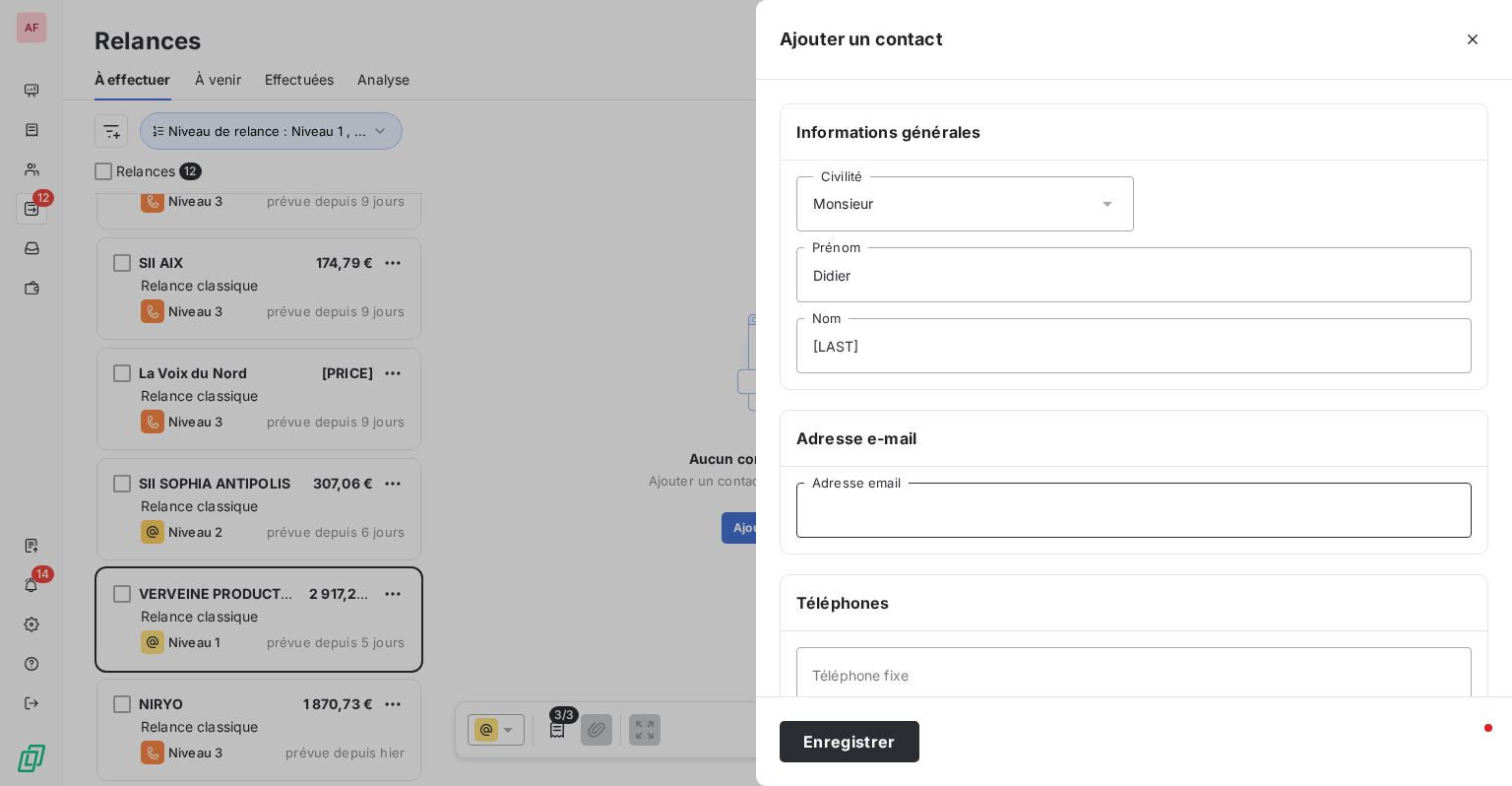 click on "Adresse email" at bounding box center [1134, 510] 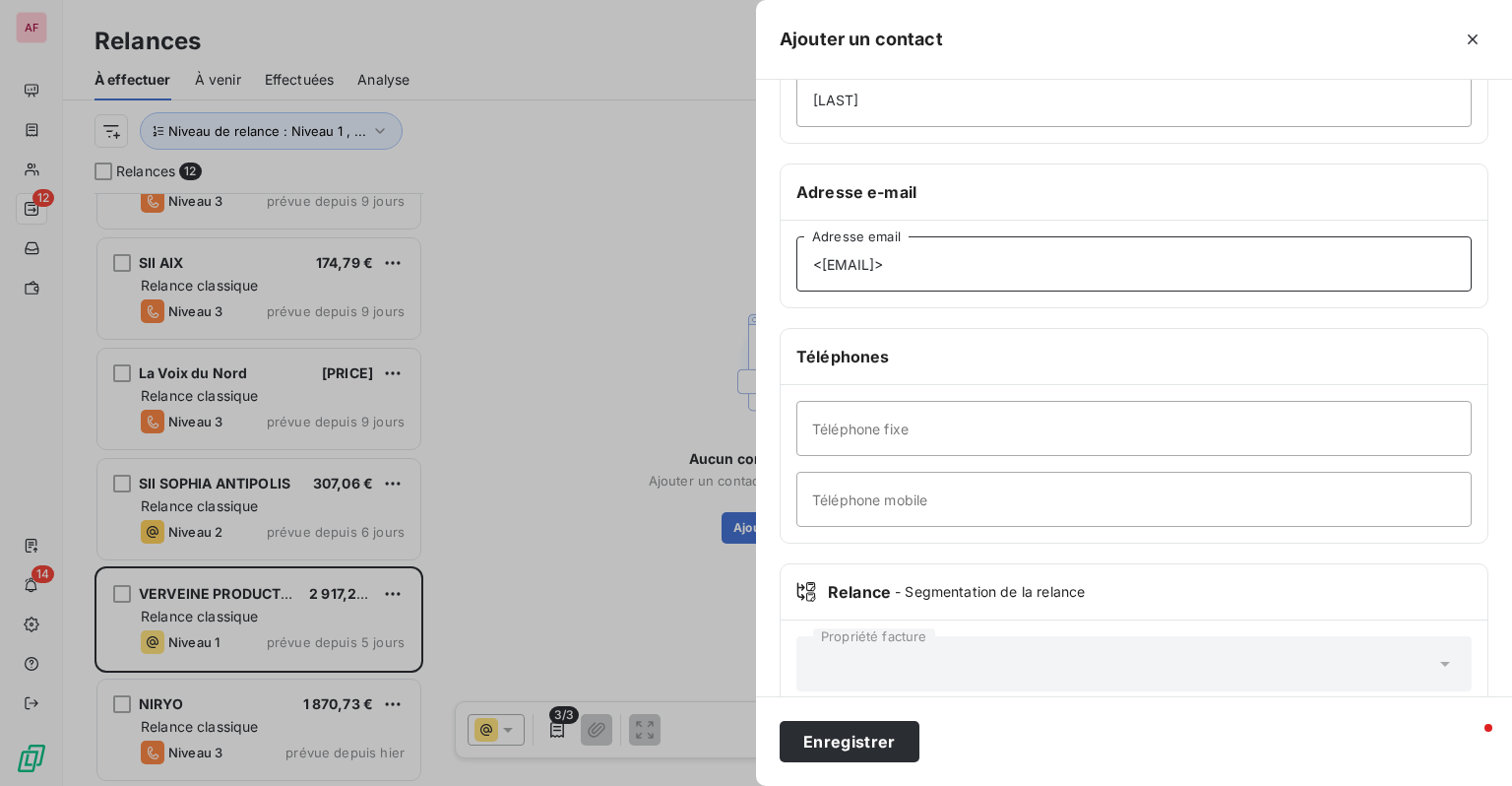 scroll, scrollTop: 278, scrollLeft: 0, axis: vertical 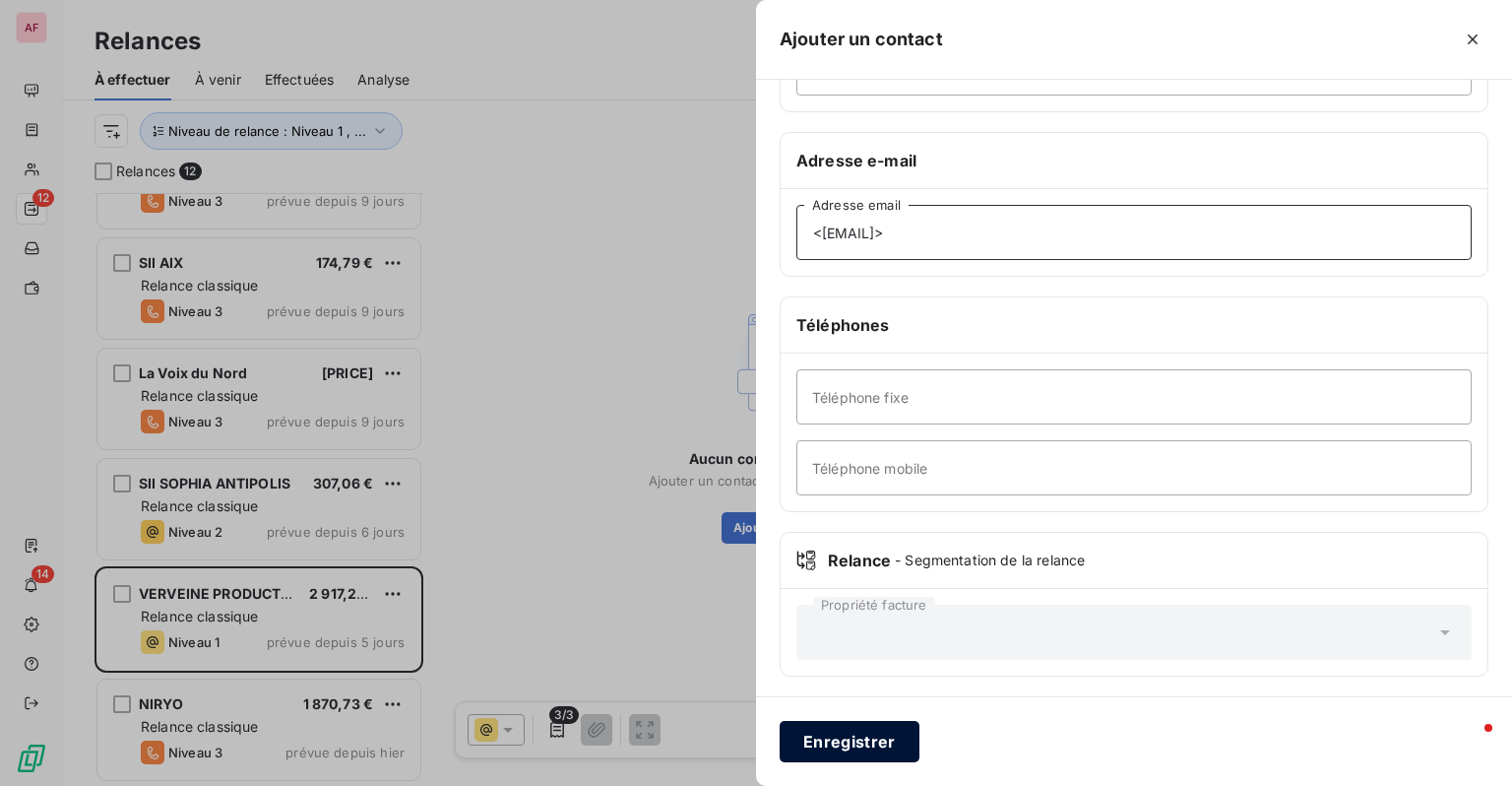 type on "<[EMAIL]>" 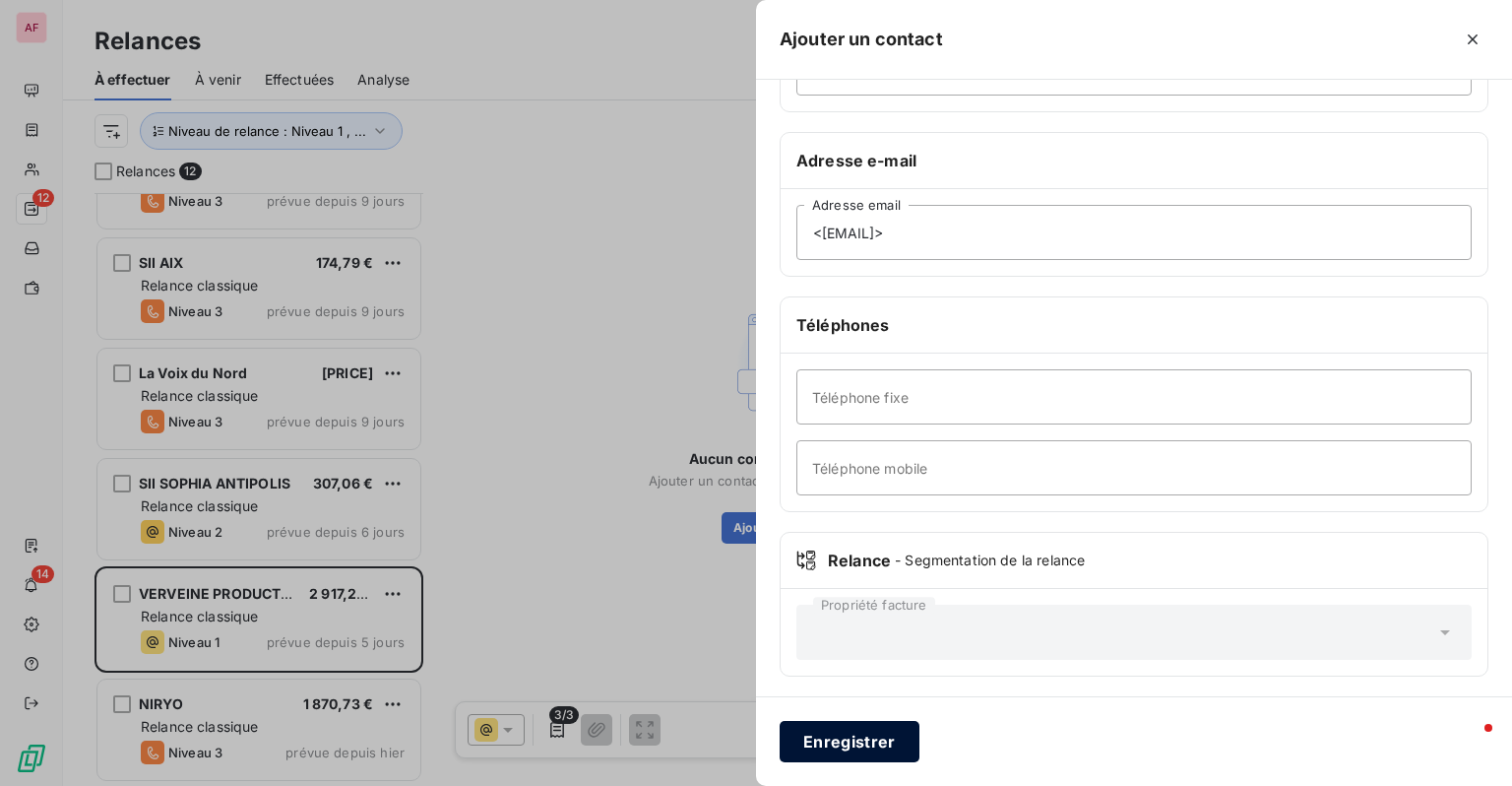 click on "Enregistrer" at bounding box center (850, 742) 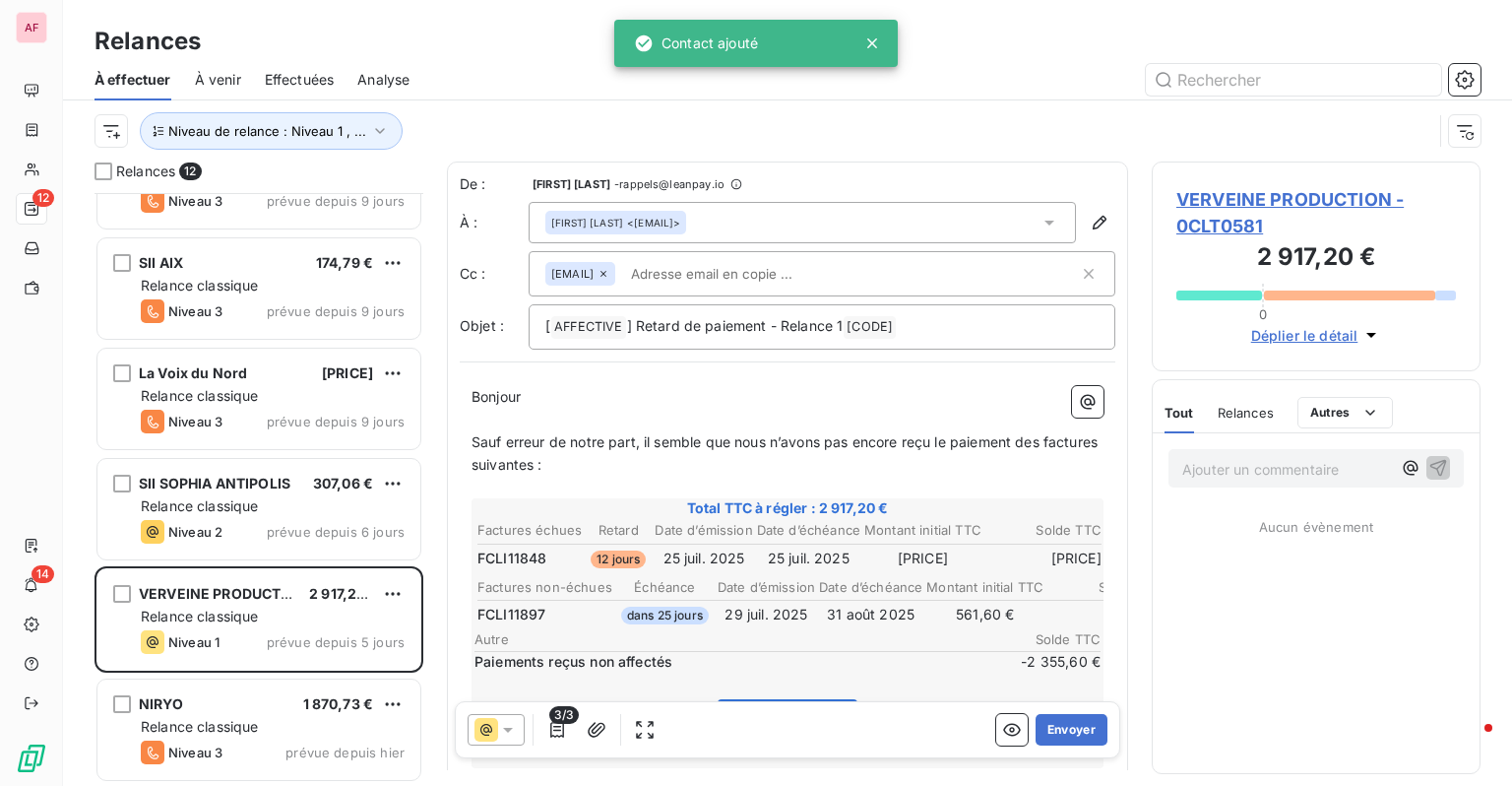 scroll, scrollTop: 297, scrollLeft: 0, axis: vertical 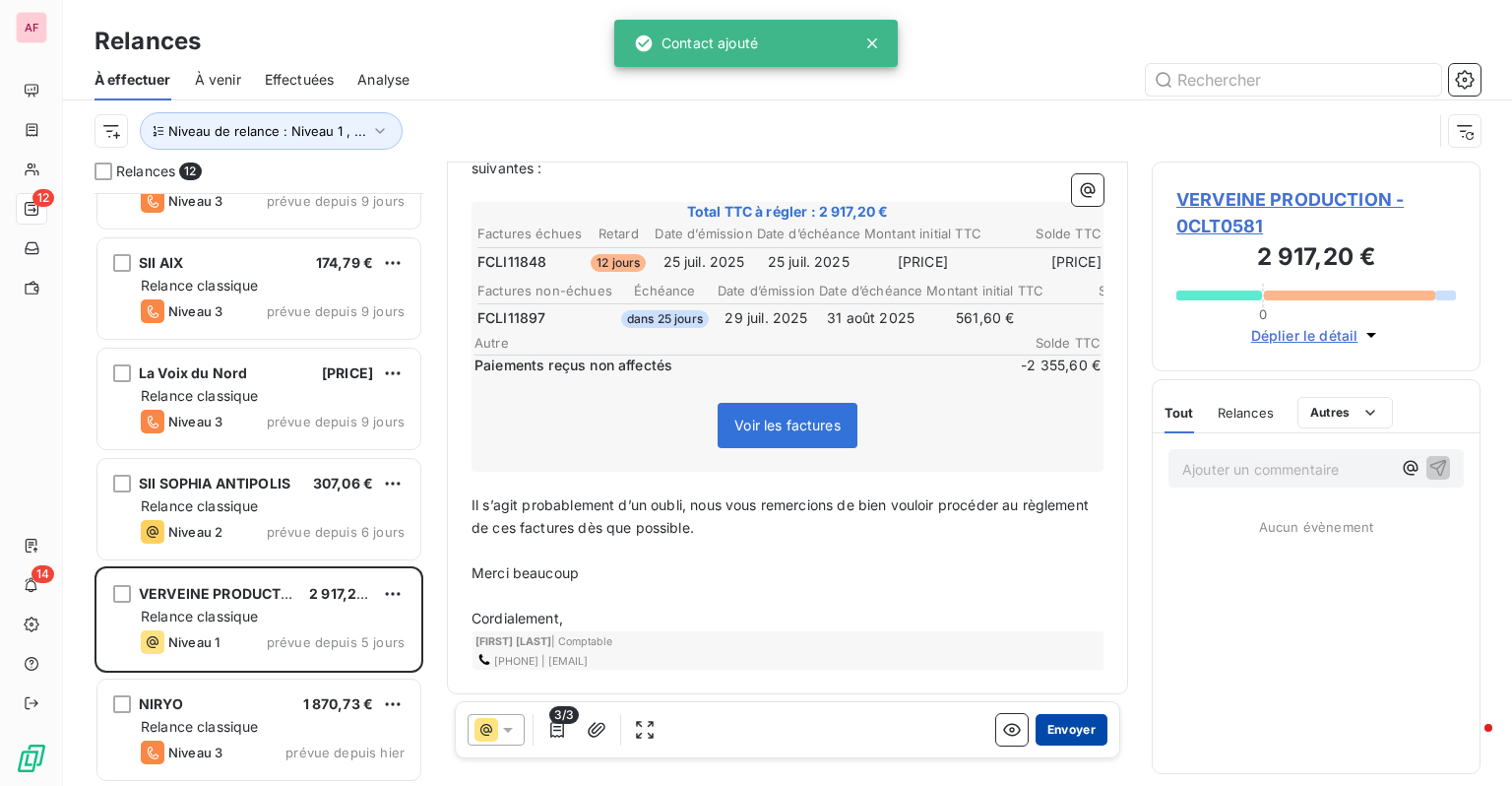 click on "Envoyer" at bounding box center [1071, 730] 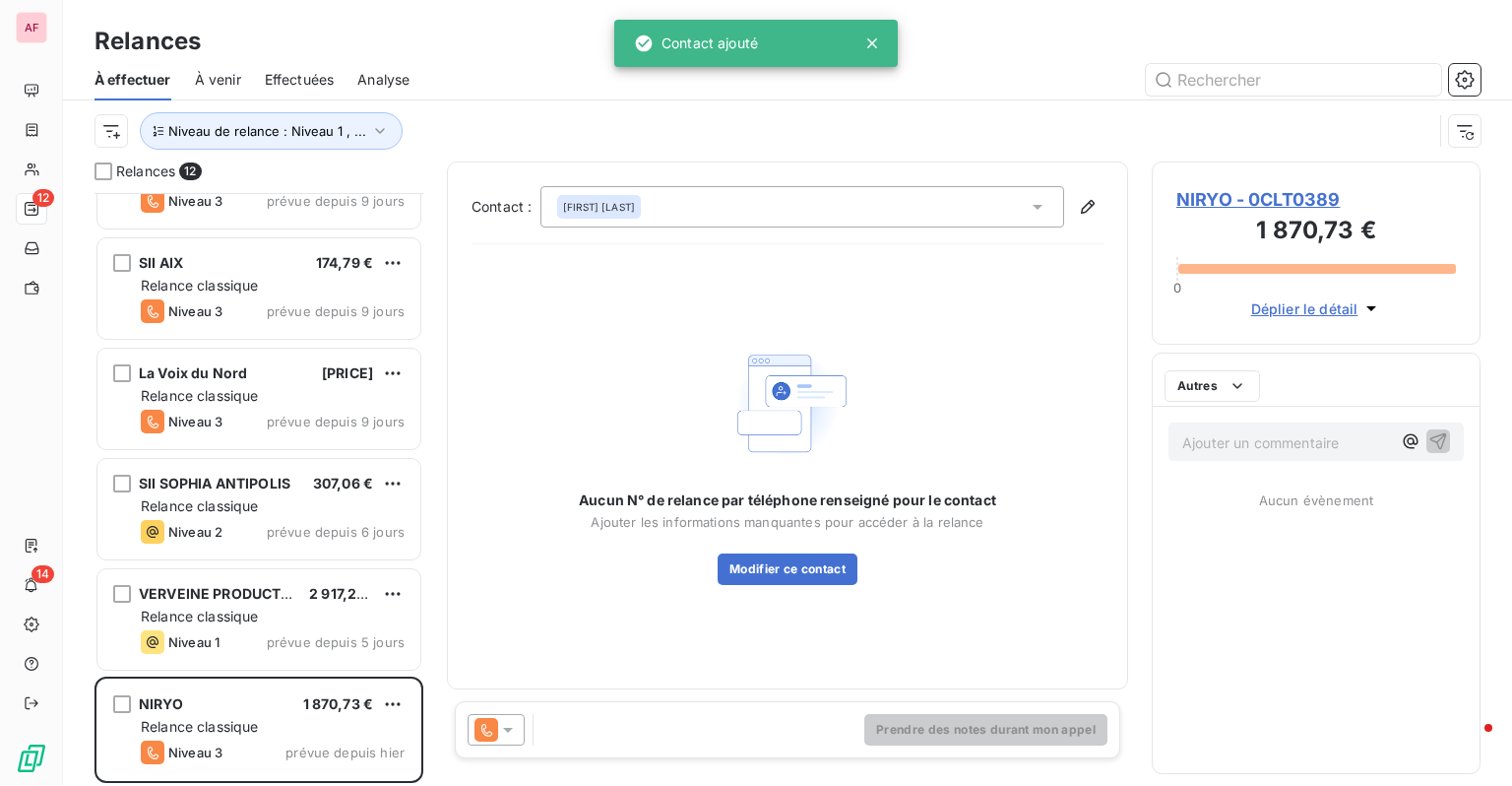 scroll, scrollTop: 621, scrollLeft: 0, axis: vertical 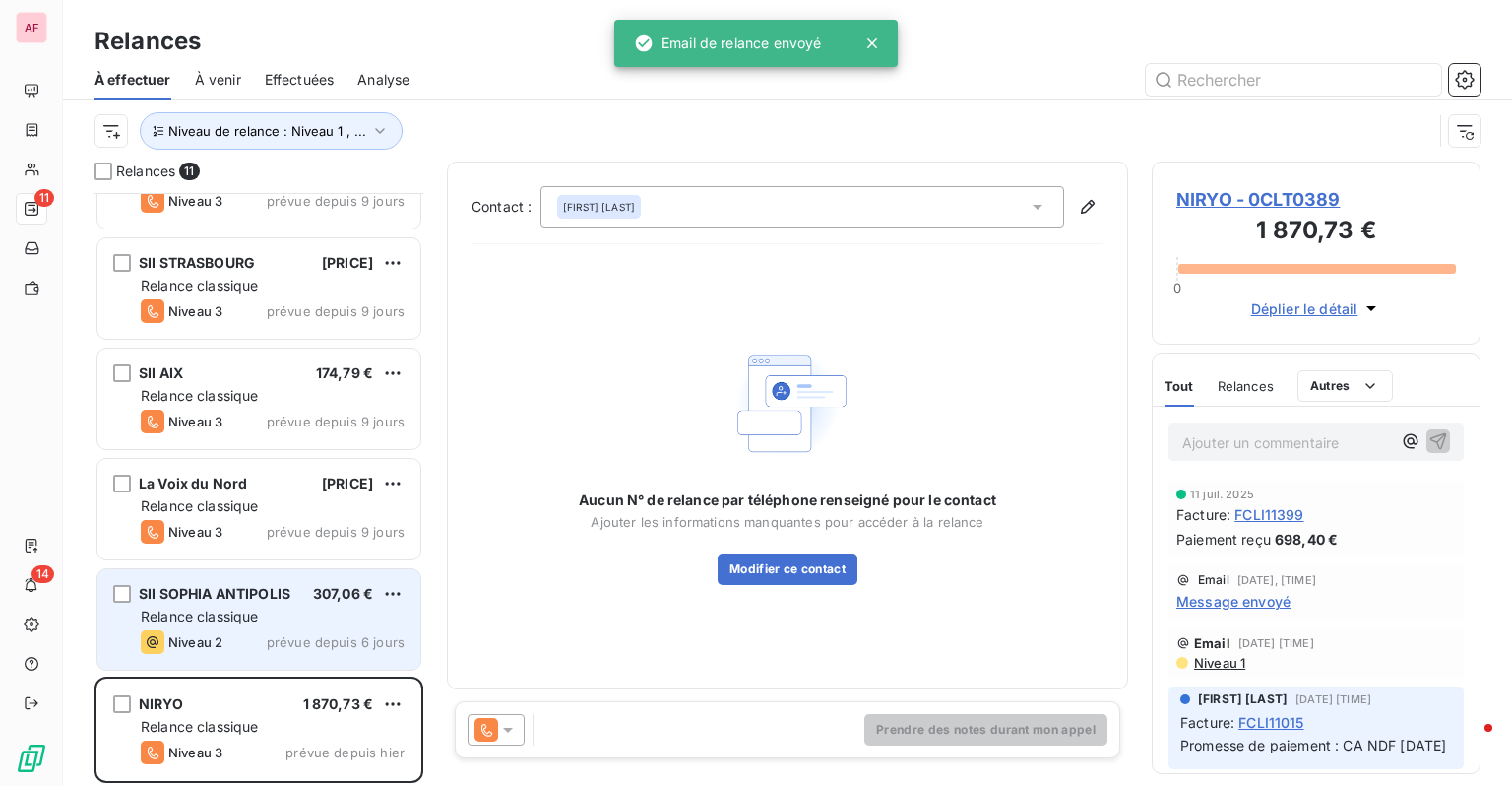 click on "Relance classique" at bounding box center (273, 617) 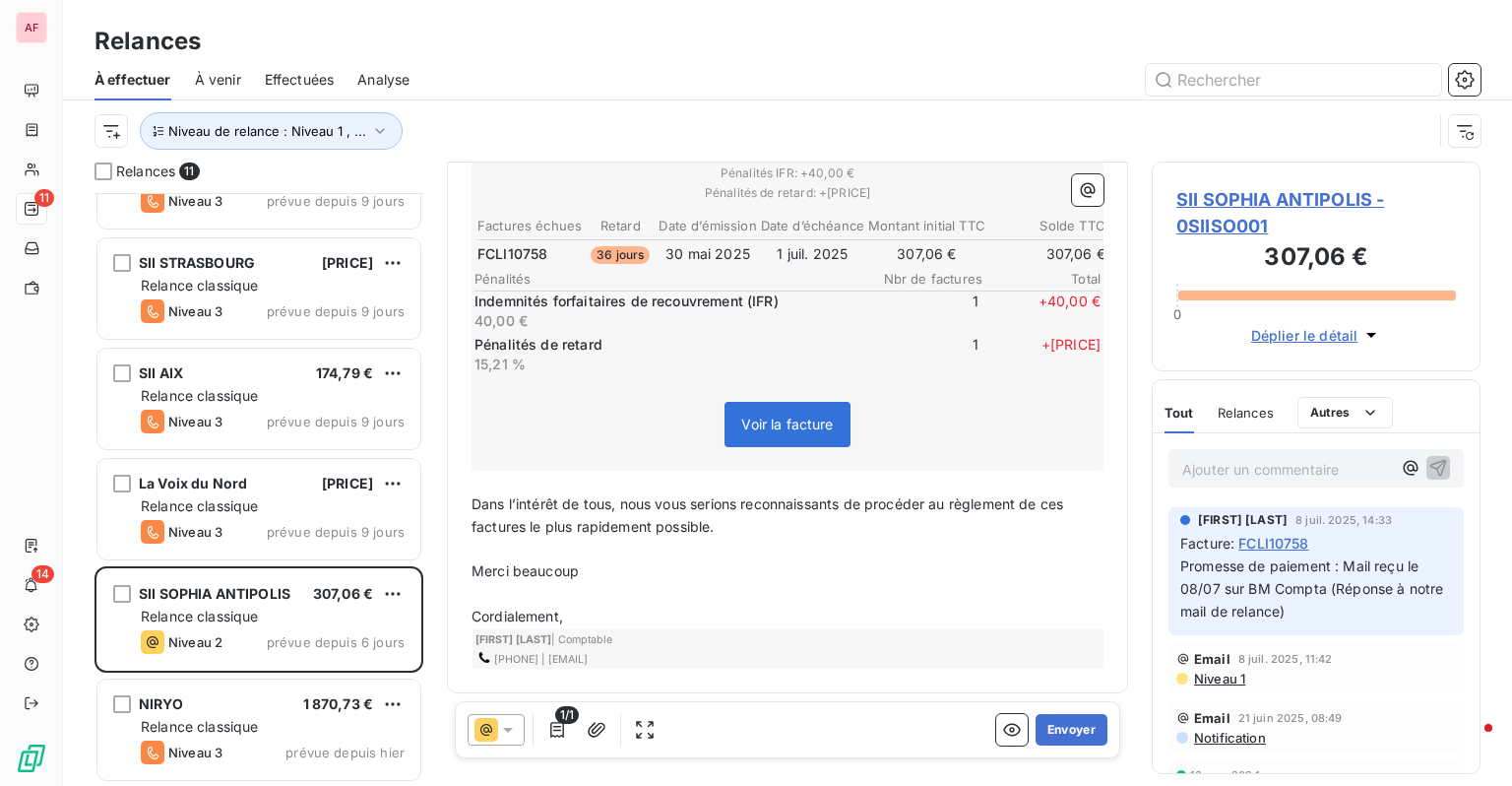 scroll, scrollTop: 0, scrollLeft: 0, axis: both 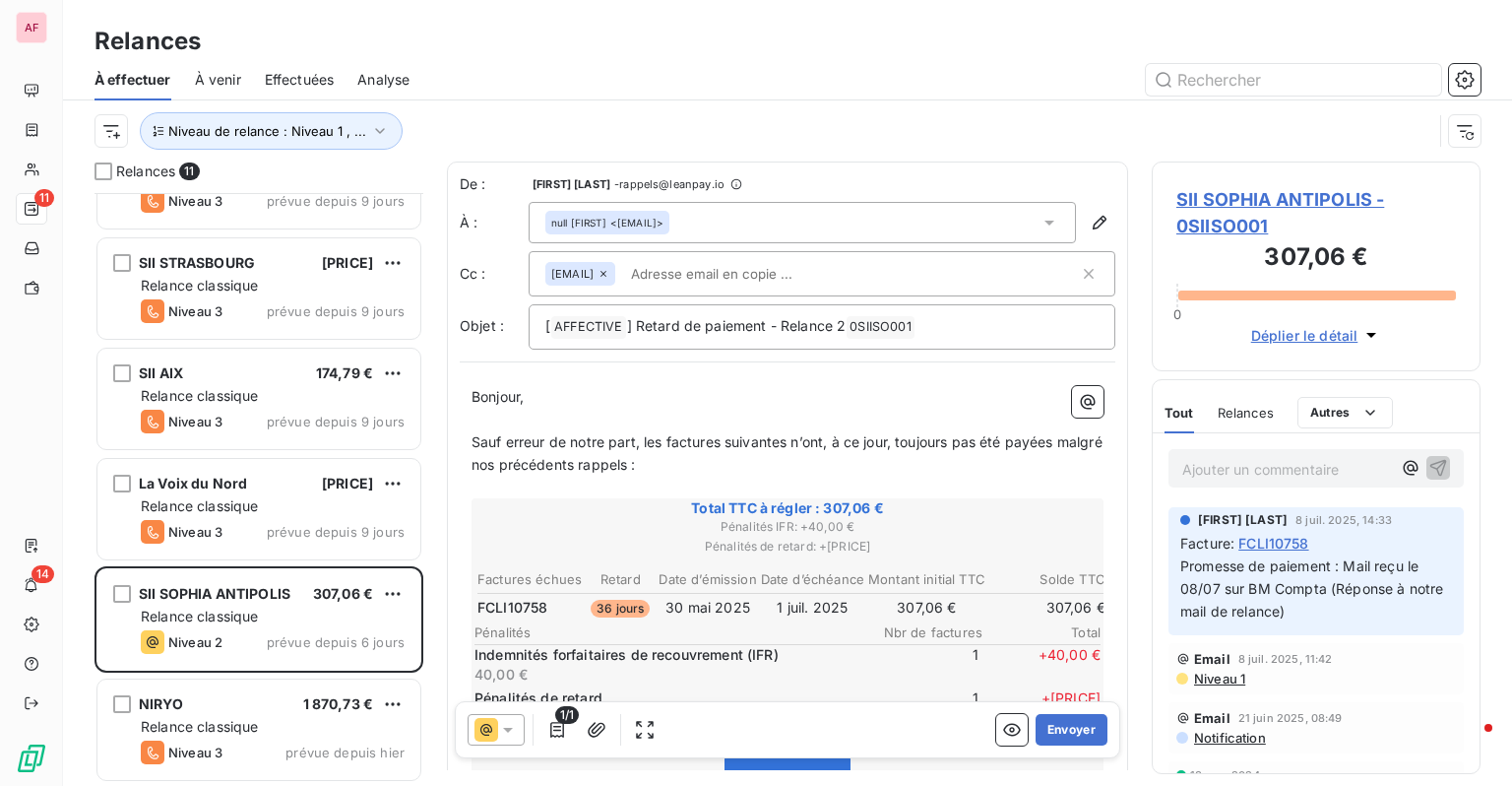 click on "FCLI10758" at bounding box center (512, 608) 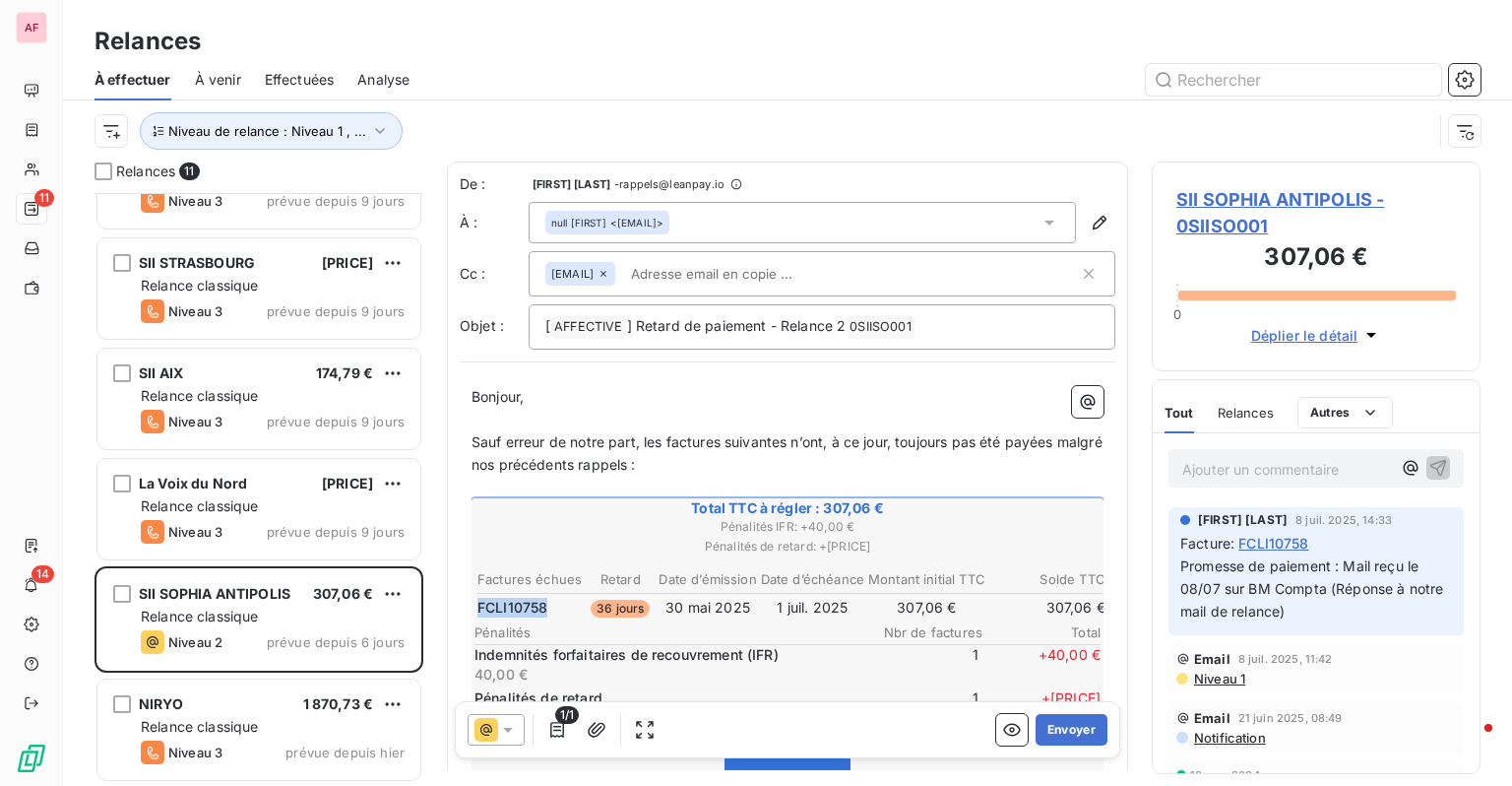 click on "FCLI10758" at bounding box center [512, 608] 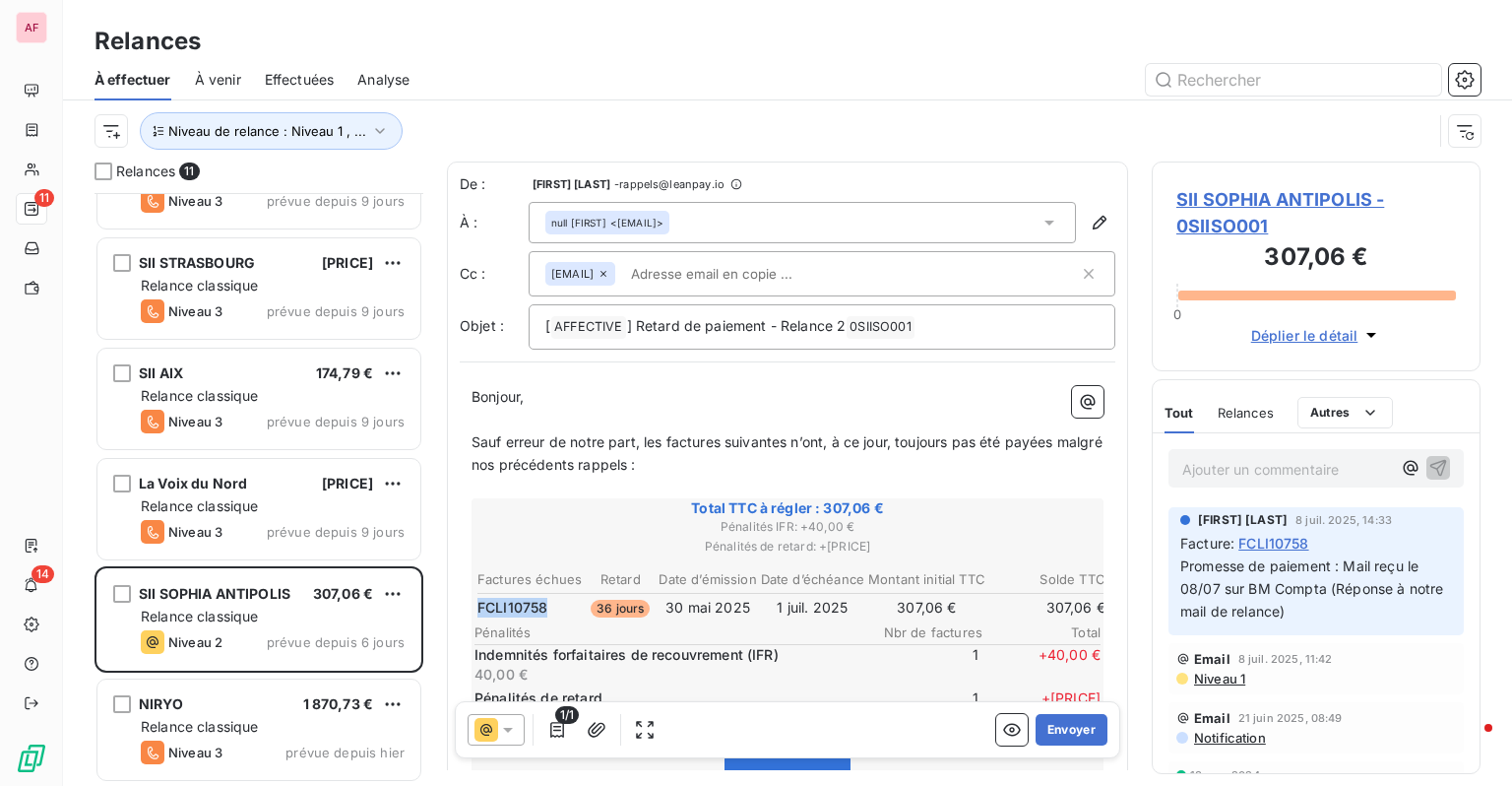 copy on "FCLI10758" 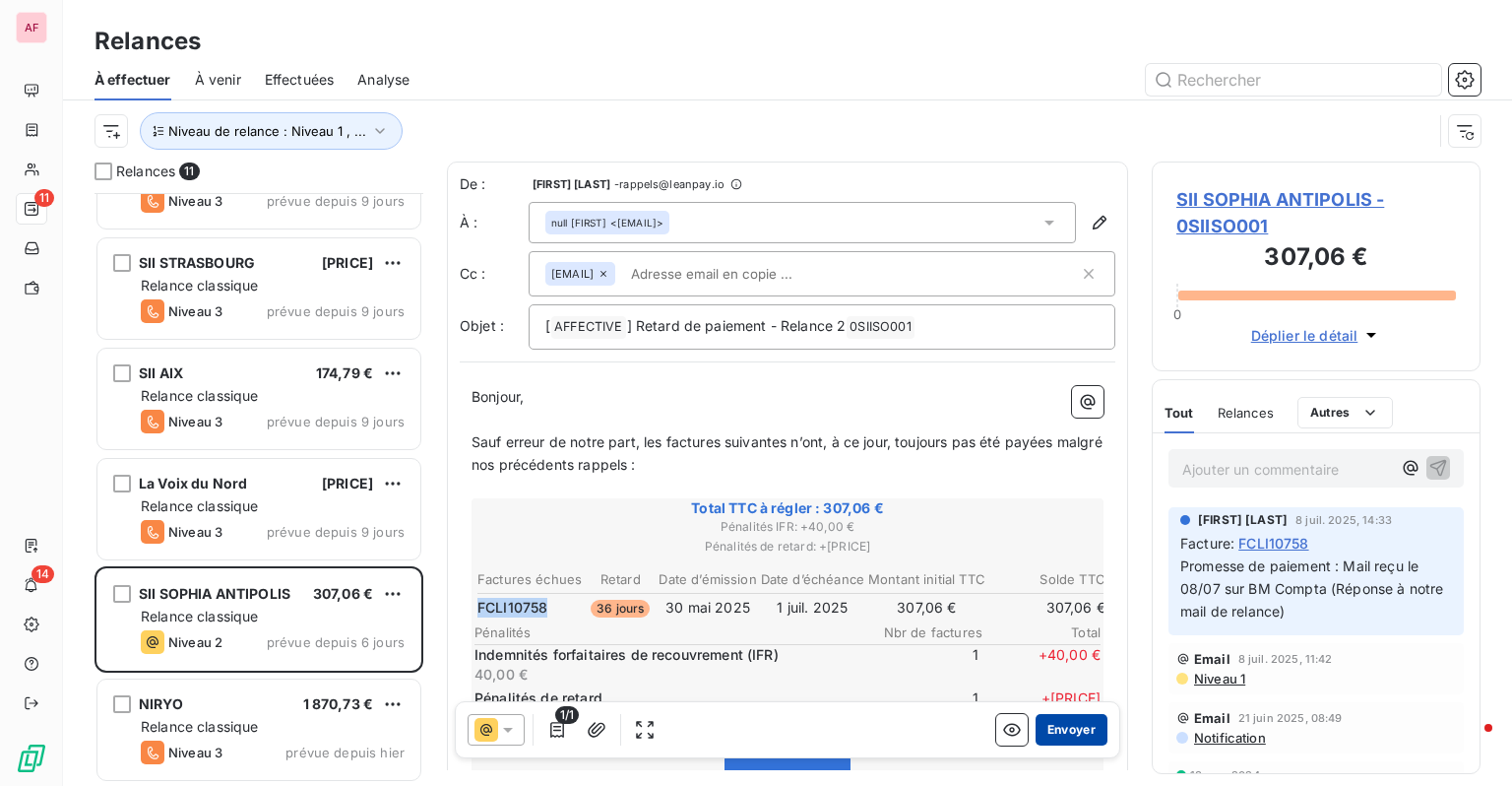 click on "Envoyer" at bounding box center [1071, 730] 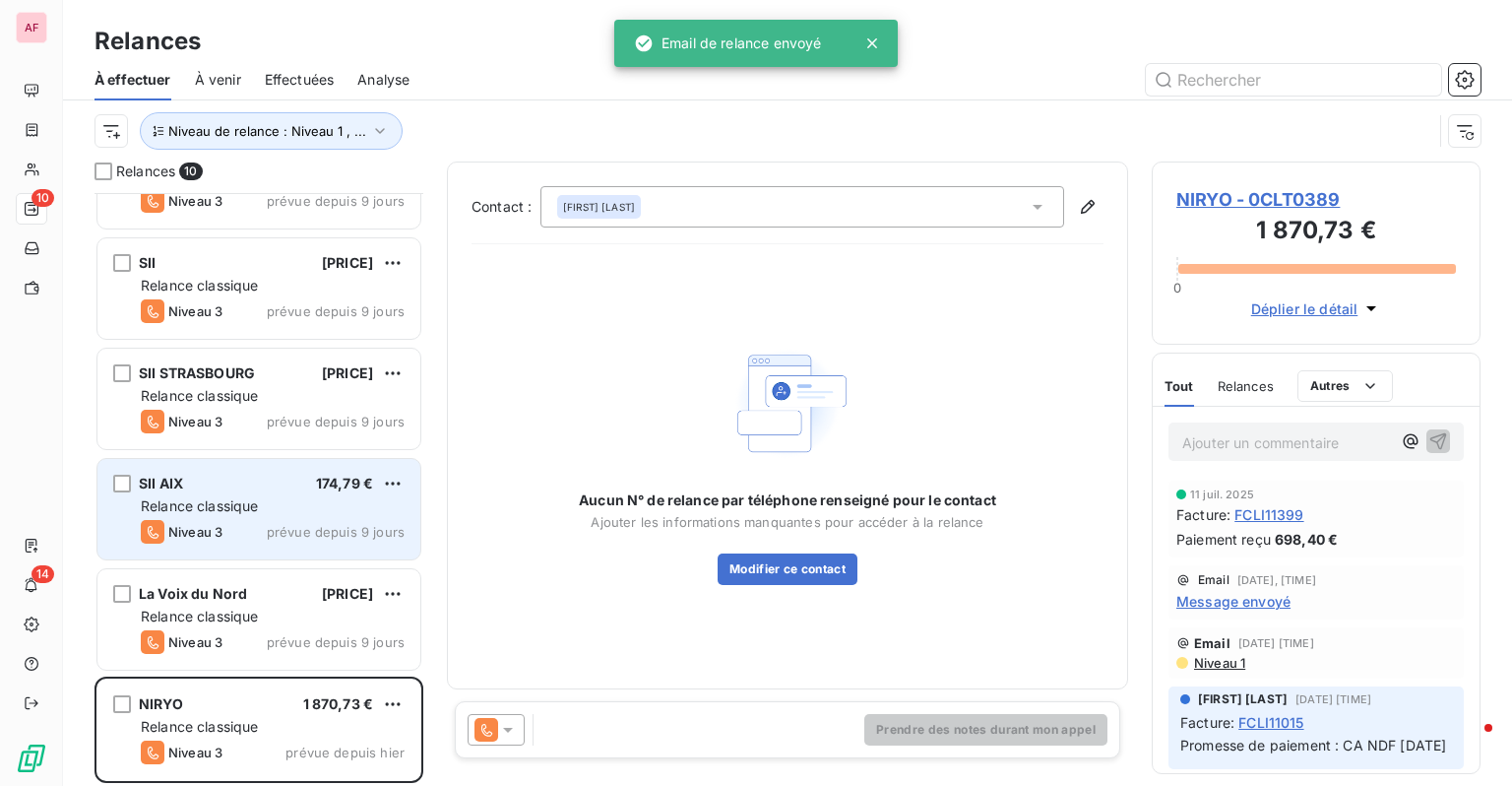 scroll, scrollTop: 0, scrollLeft: 0, axis: both 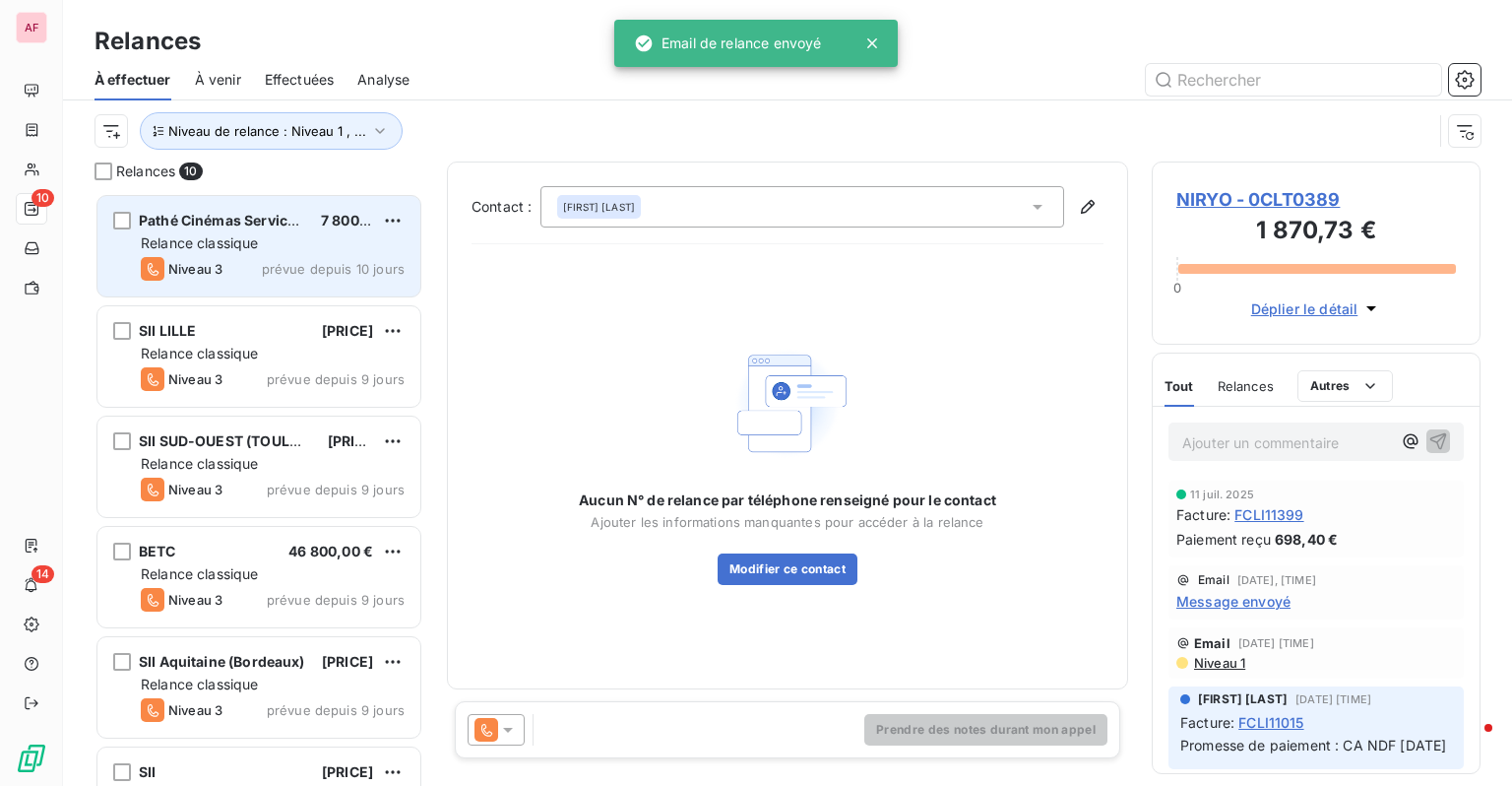 click on "Relance classique" at bounding box center (200, 242) 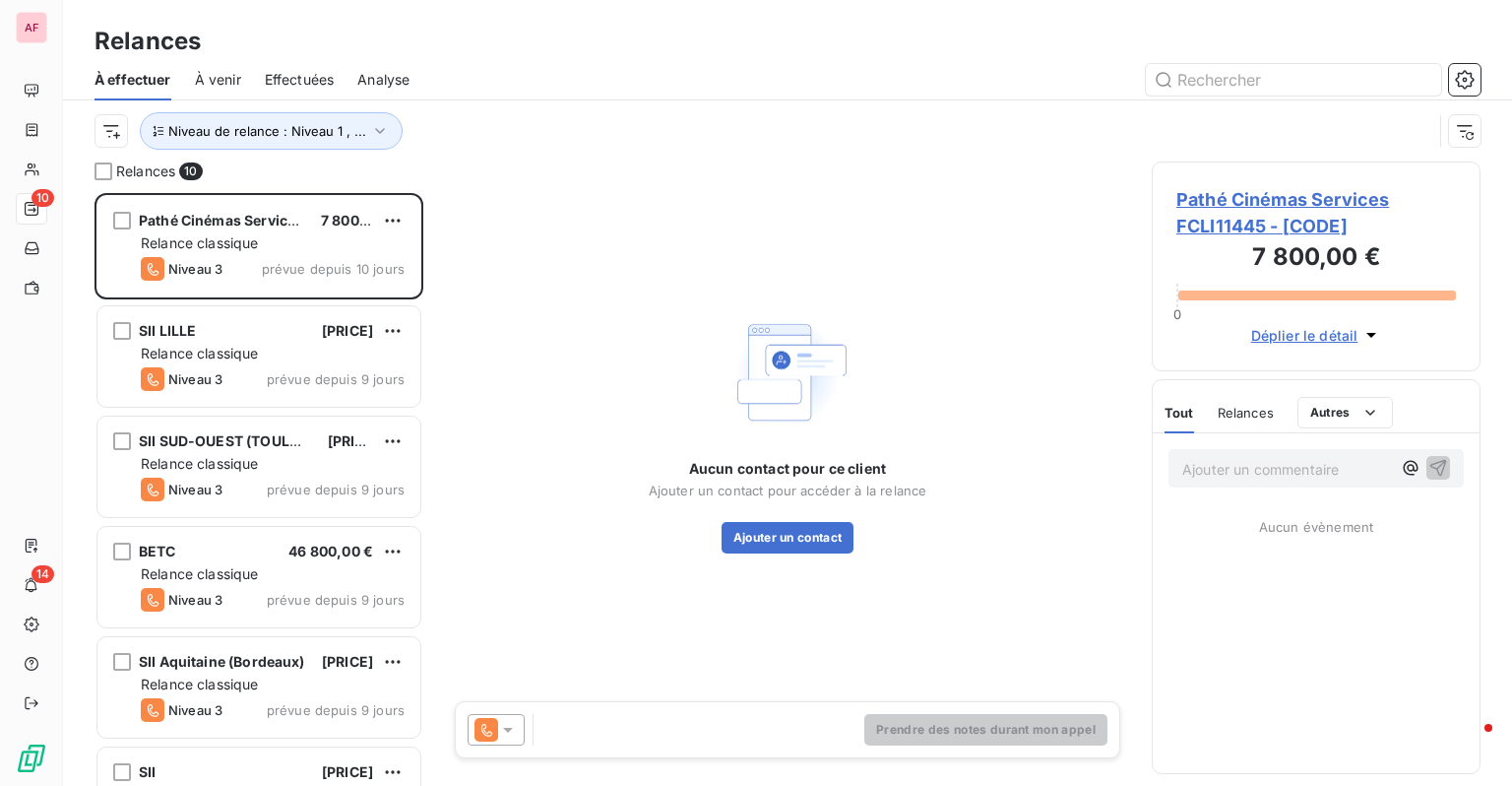 click 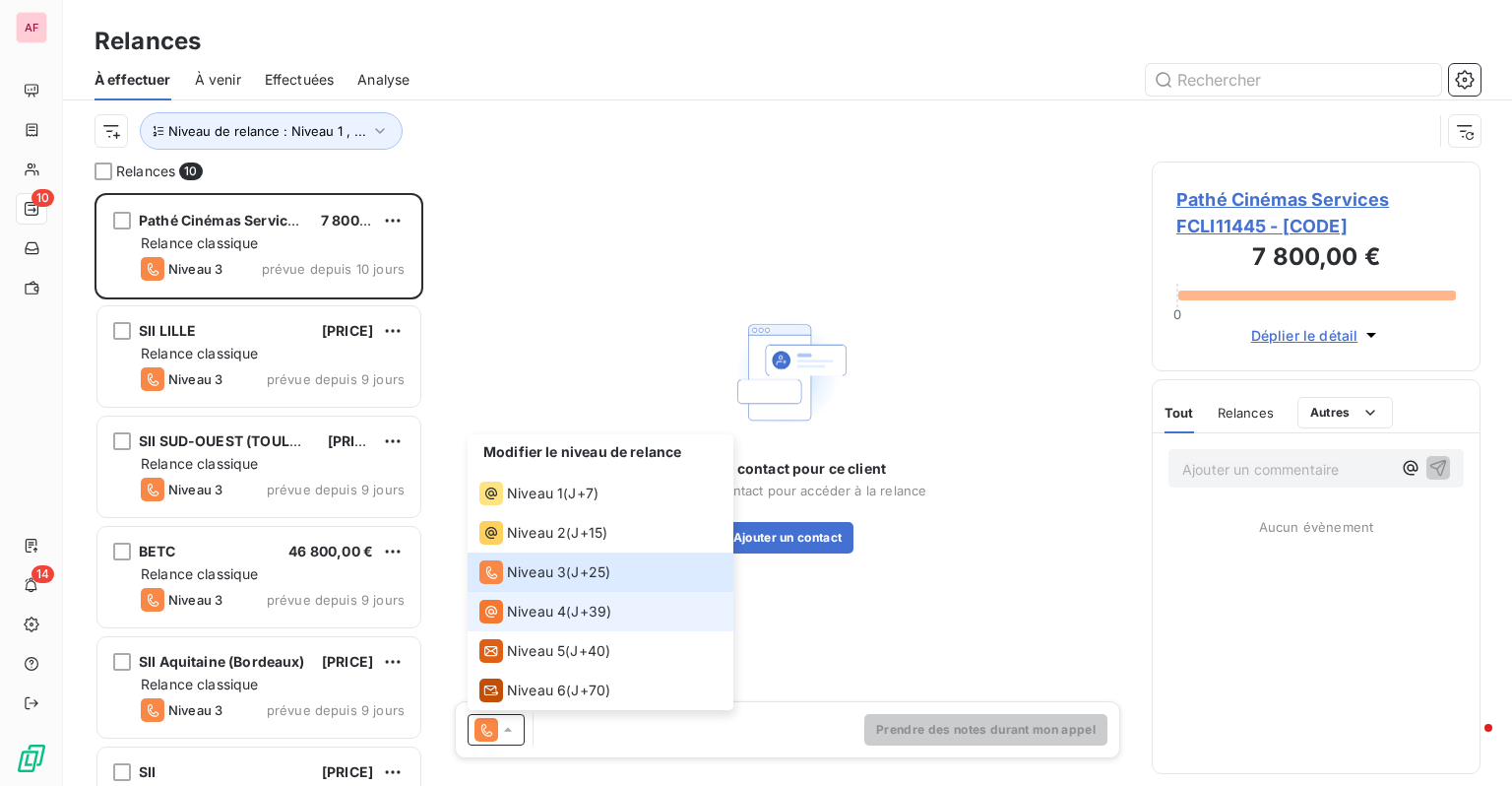 click on "(J+[NUMBER] )" at bounding box center (591, 612) 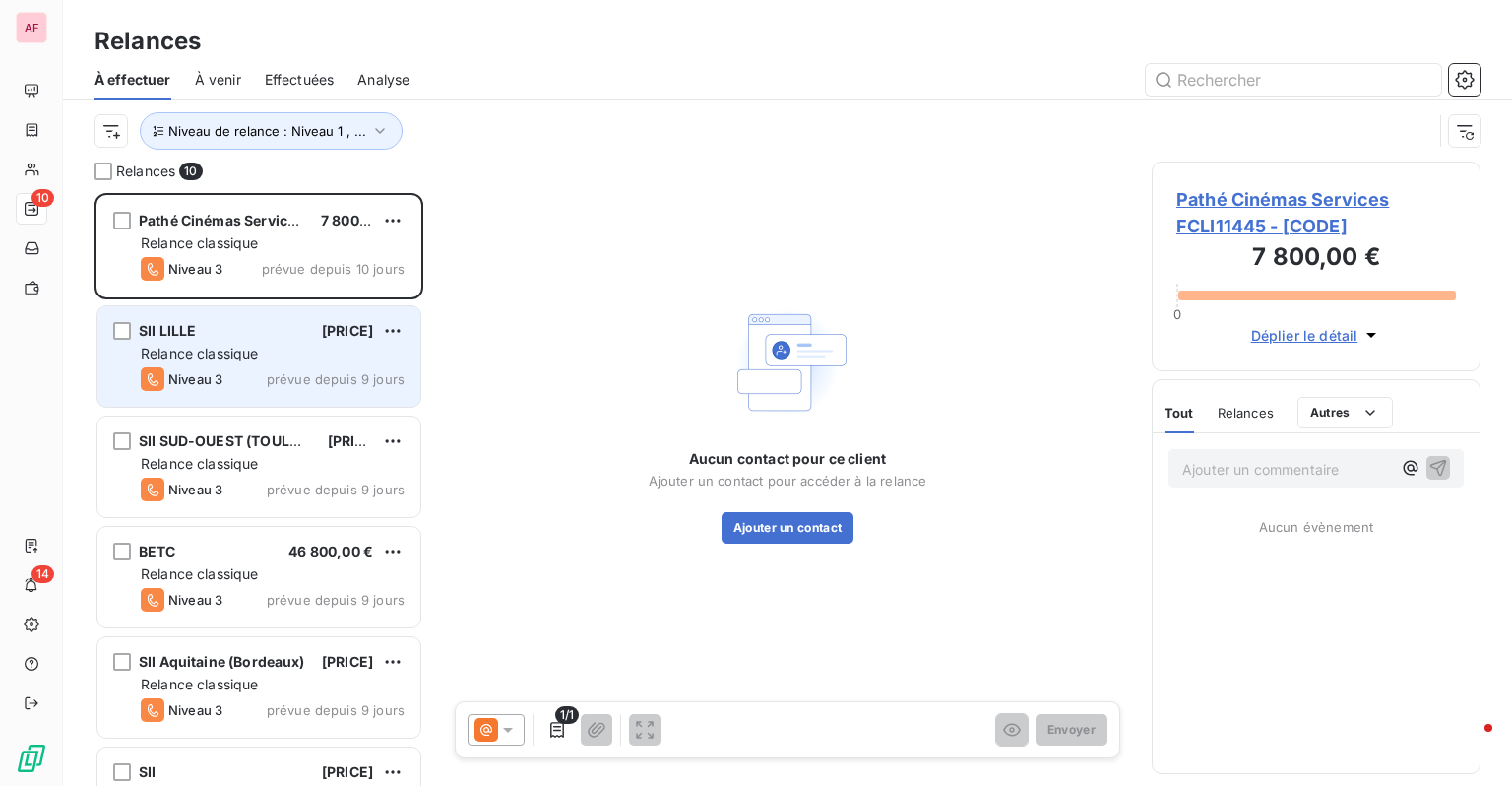 scroll, scrollTop: 510, scrollLeft: 0, axis: vertical 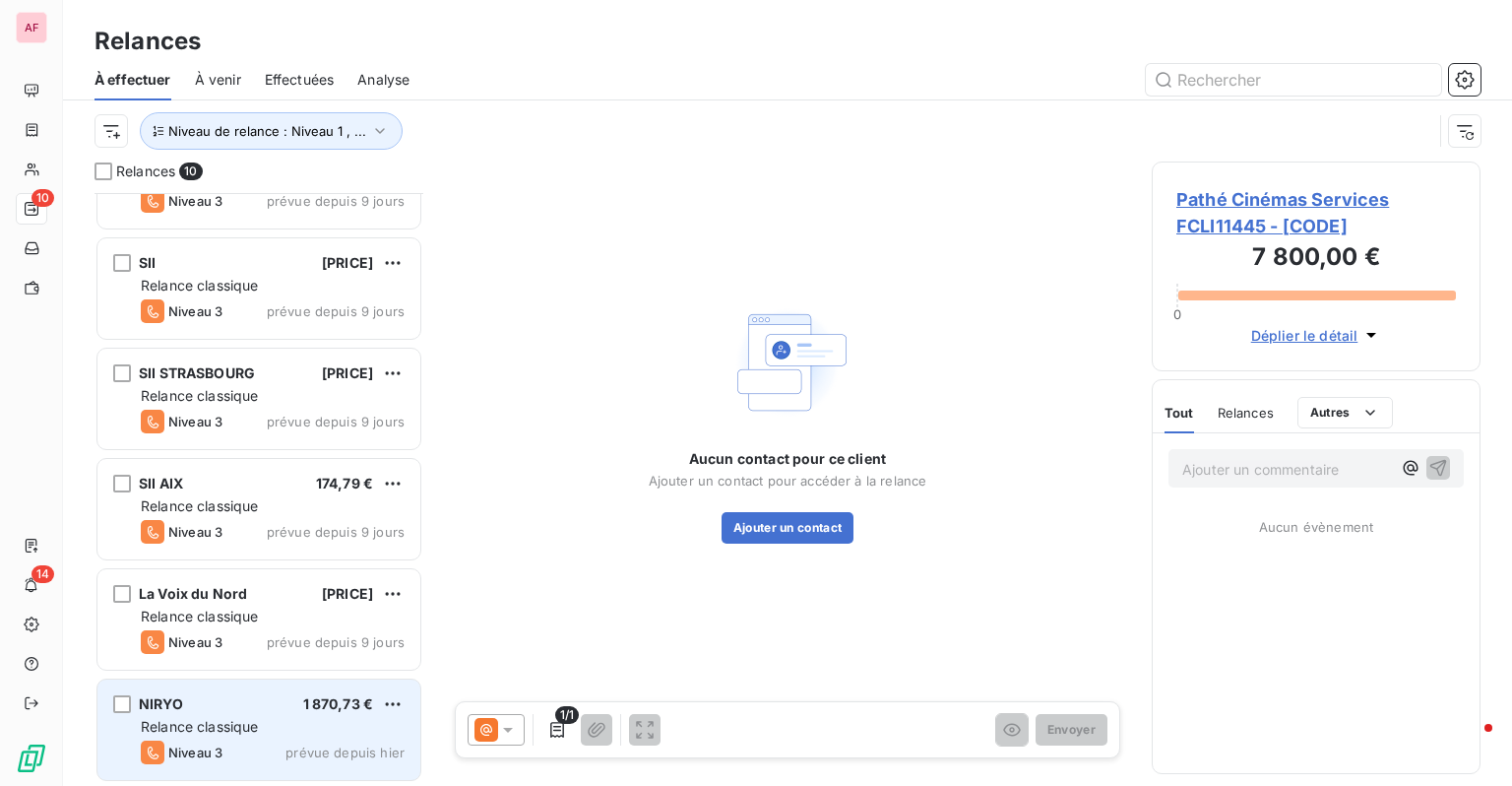 click on "NIRYO [PRICE] Relance classique  Niveau 3 prévue depuis hier" at bounding box center (259, 730) 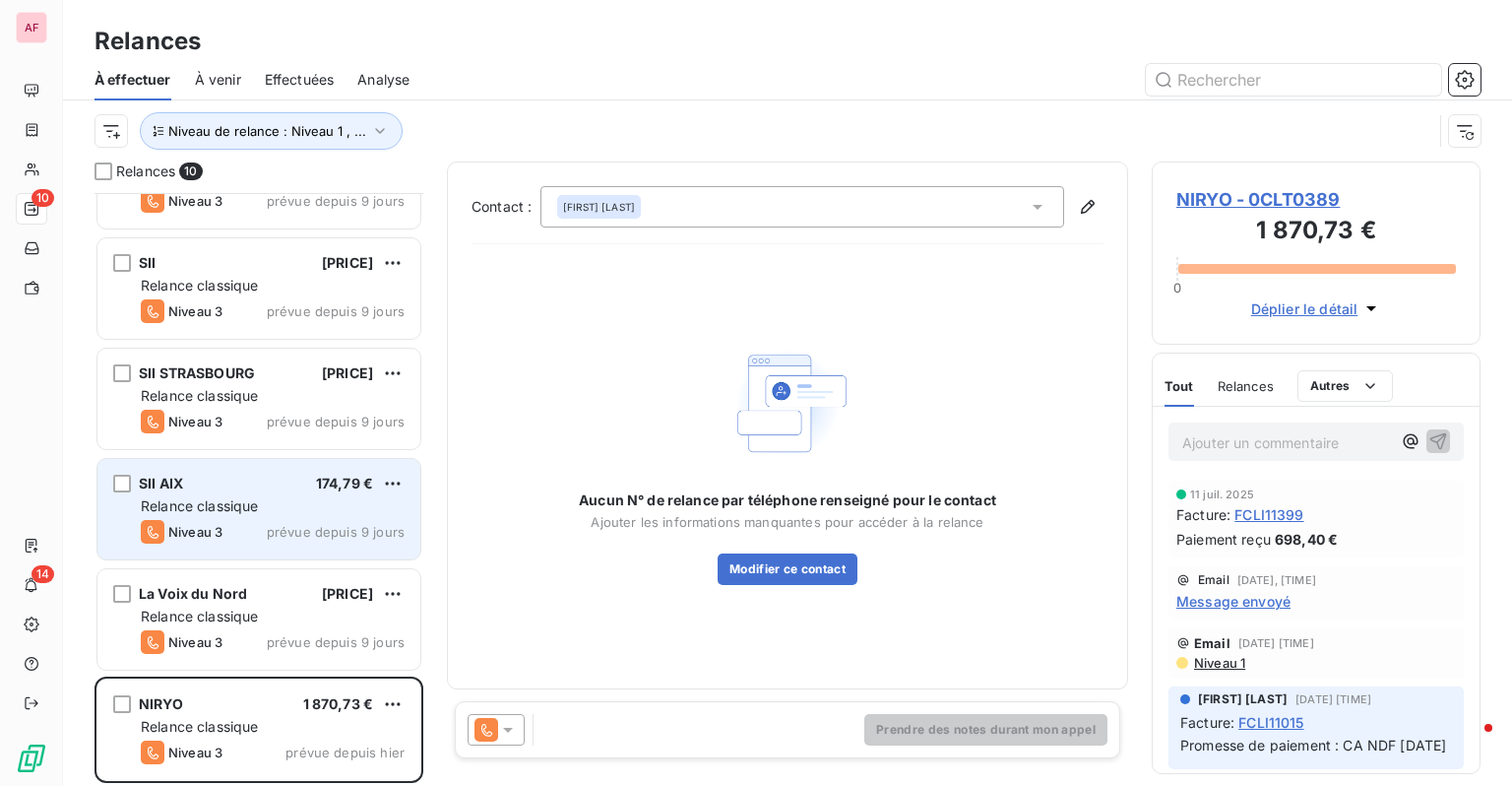 scroll, scrollTop: 0, scrollLeft: 0, axis: both 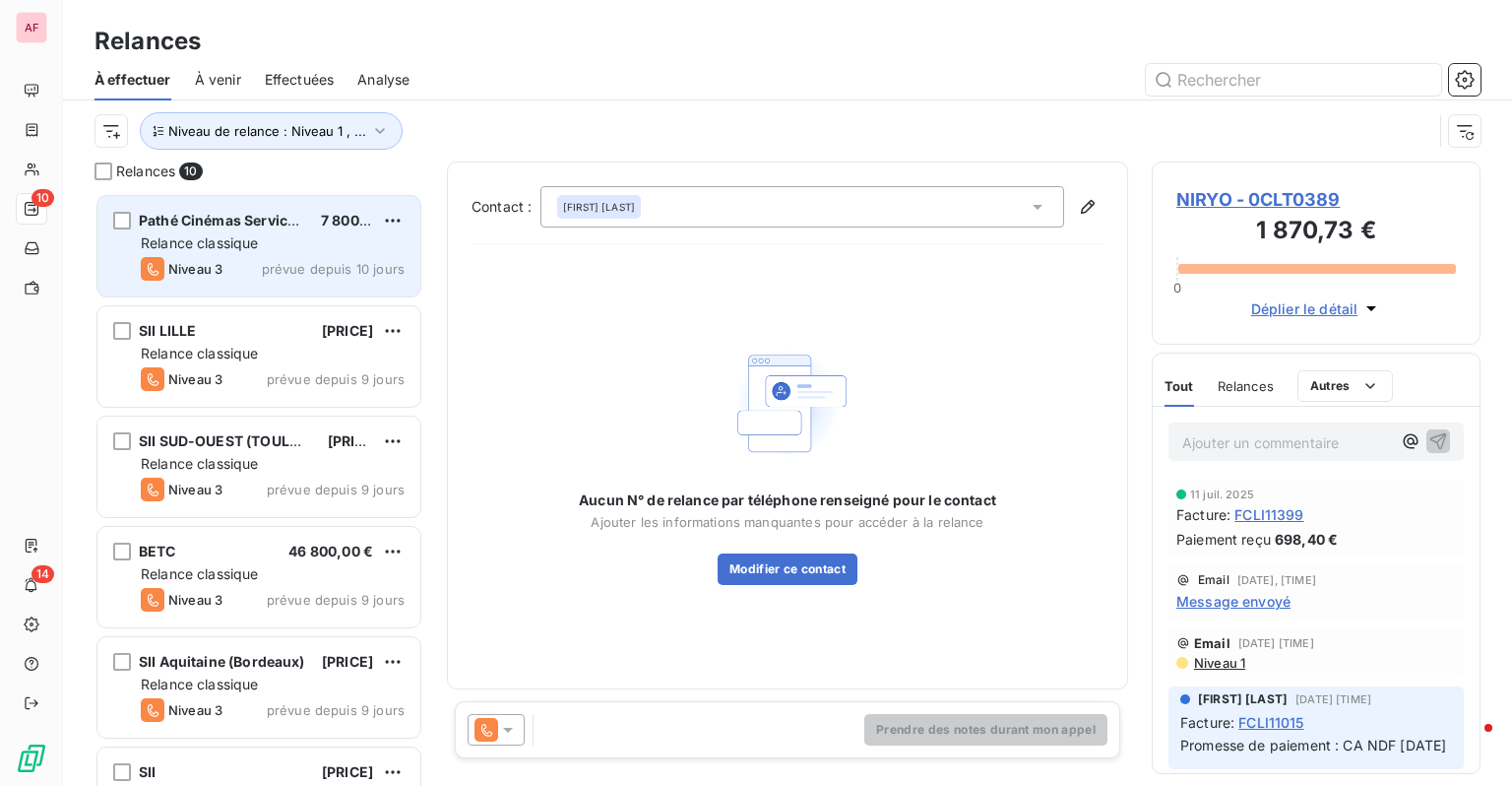 click on "prévue depuis 10 jours" at bounding box center [333, 269] 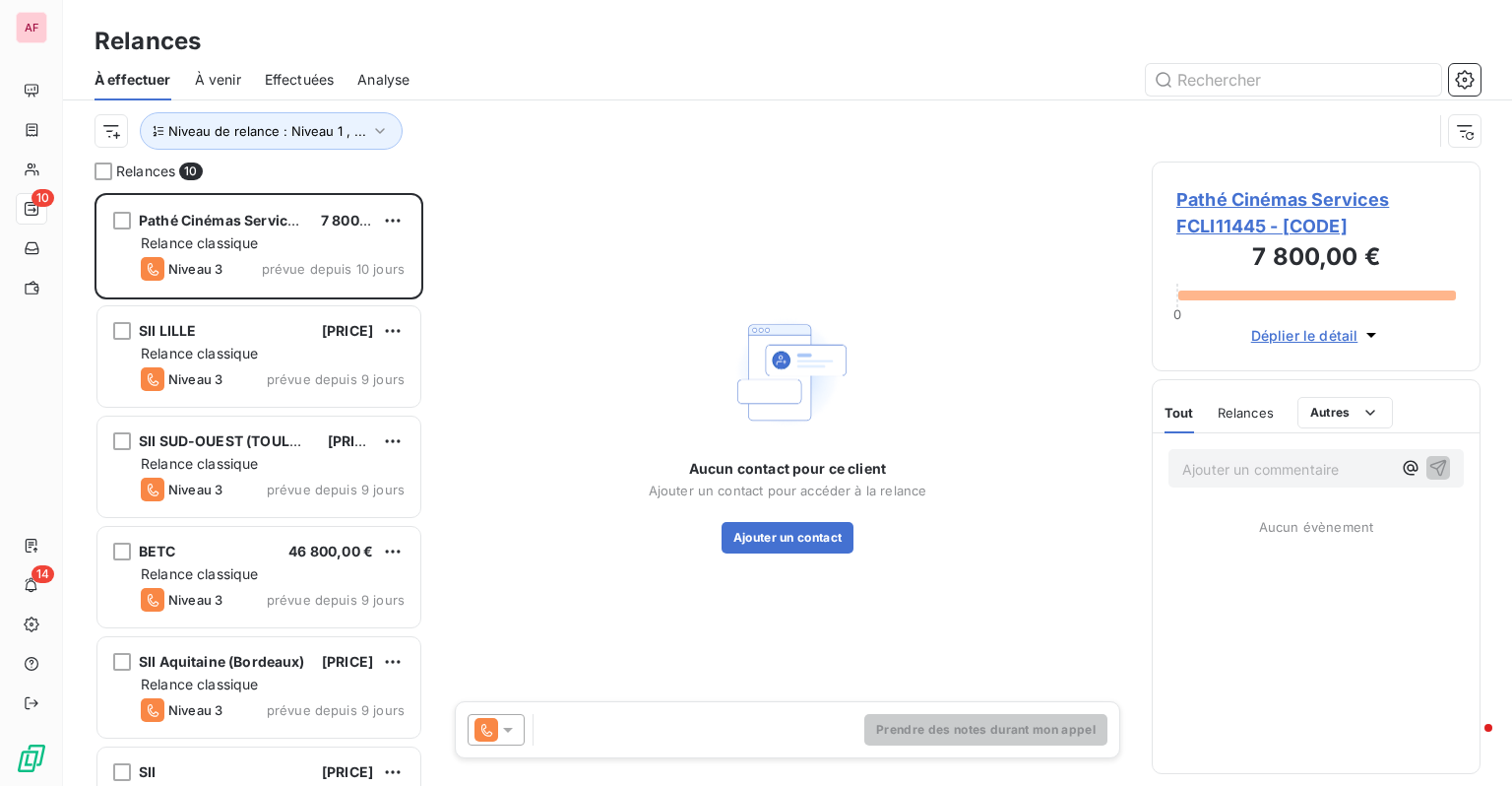 drag, startPoint x: 1292, startPoint y: 227, endPoint x: 1282, endPoint y: 226, distance: 10.049876 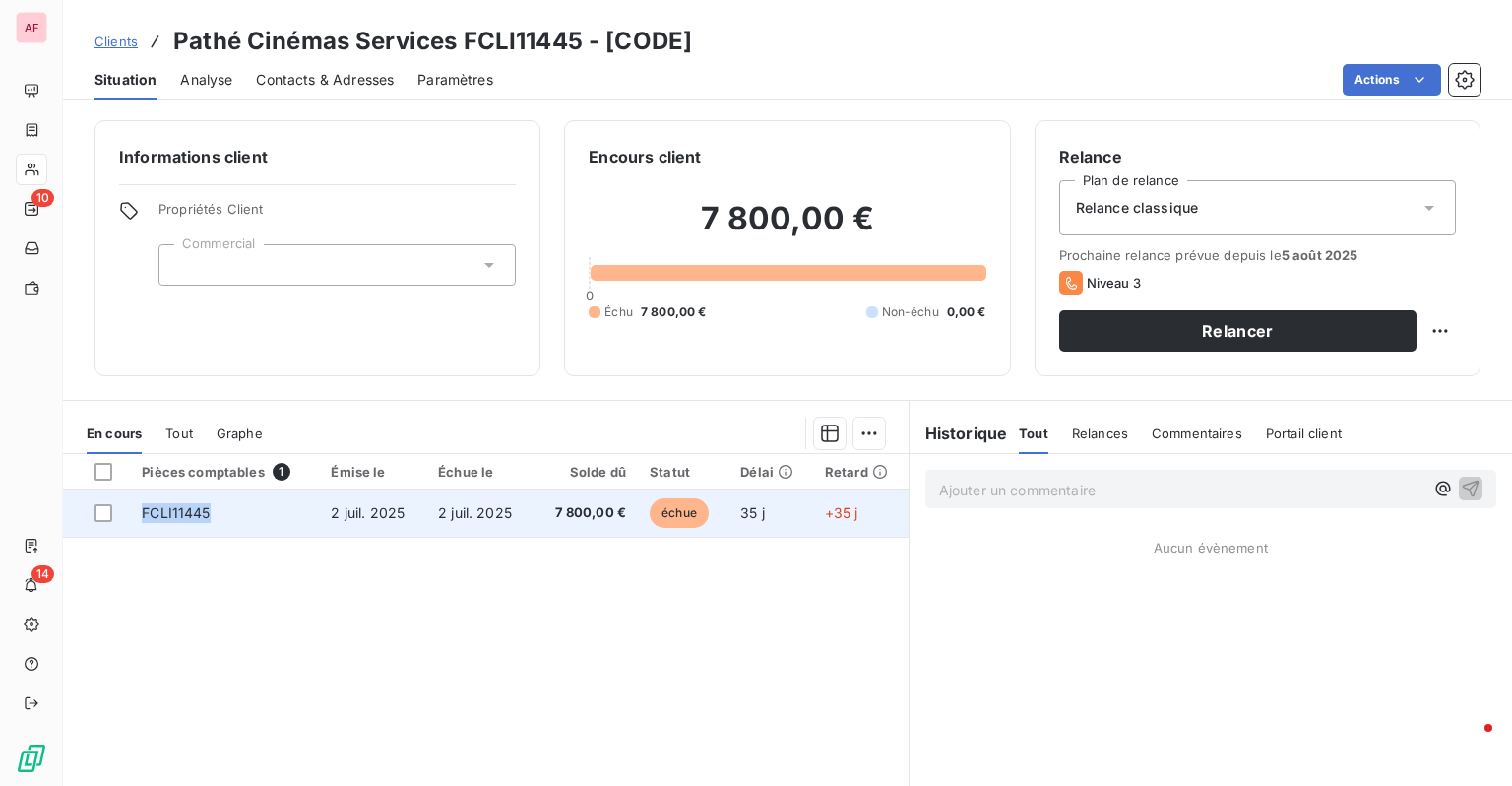 drag, startPoint x: 213, startPoint y: 509, endPoint x: 127, endPoint y: 498, distance: 86.70063 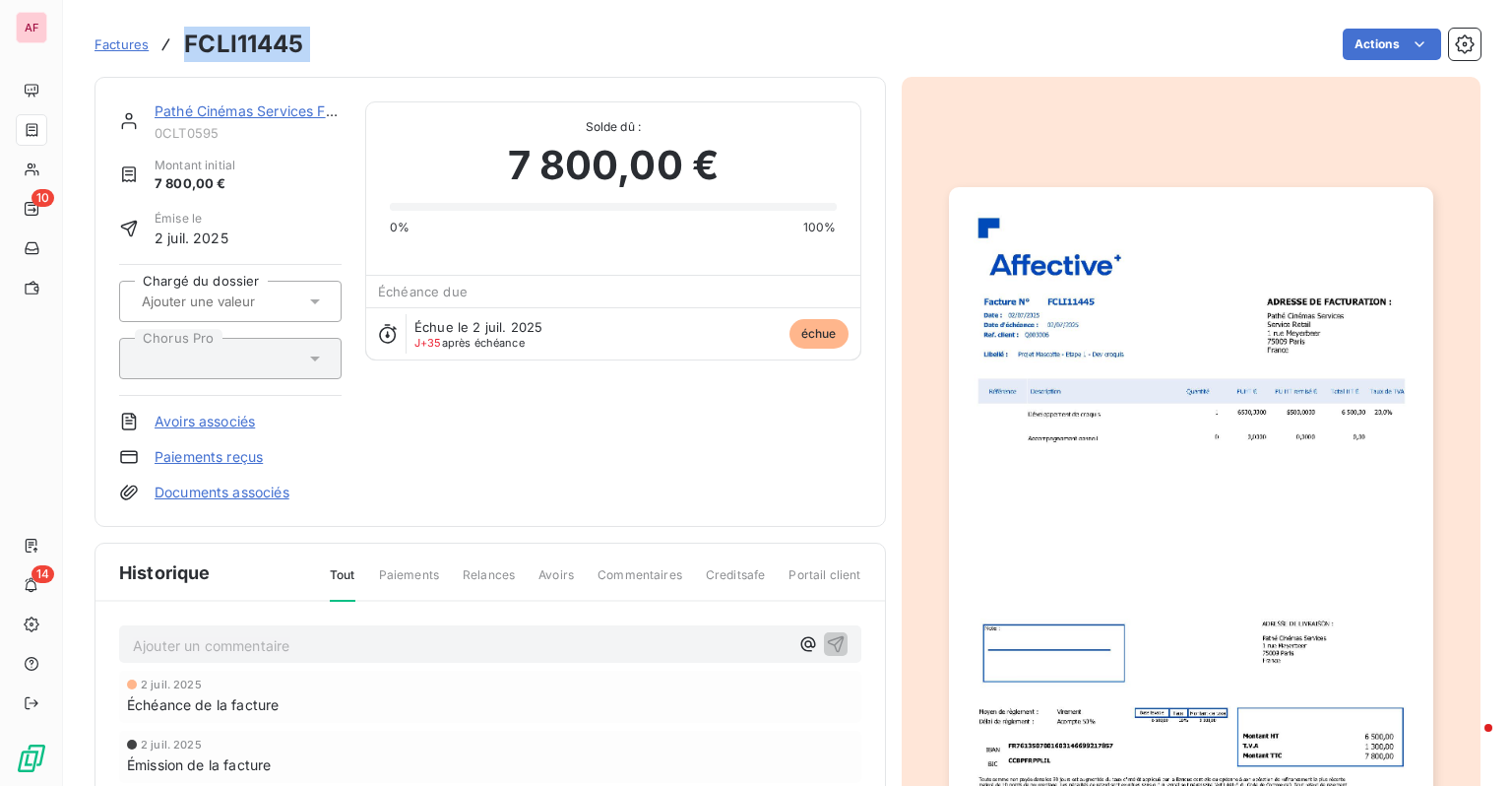 drag, startPoint x: 196, startPoint y: 49, endPoint x: 383, endPoint y: 54, distance: 187.06683 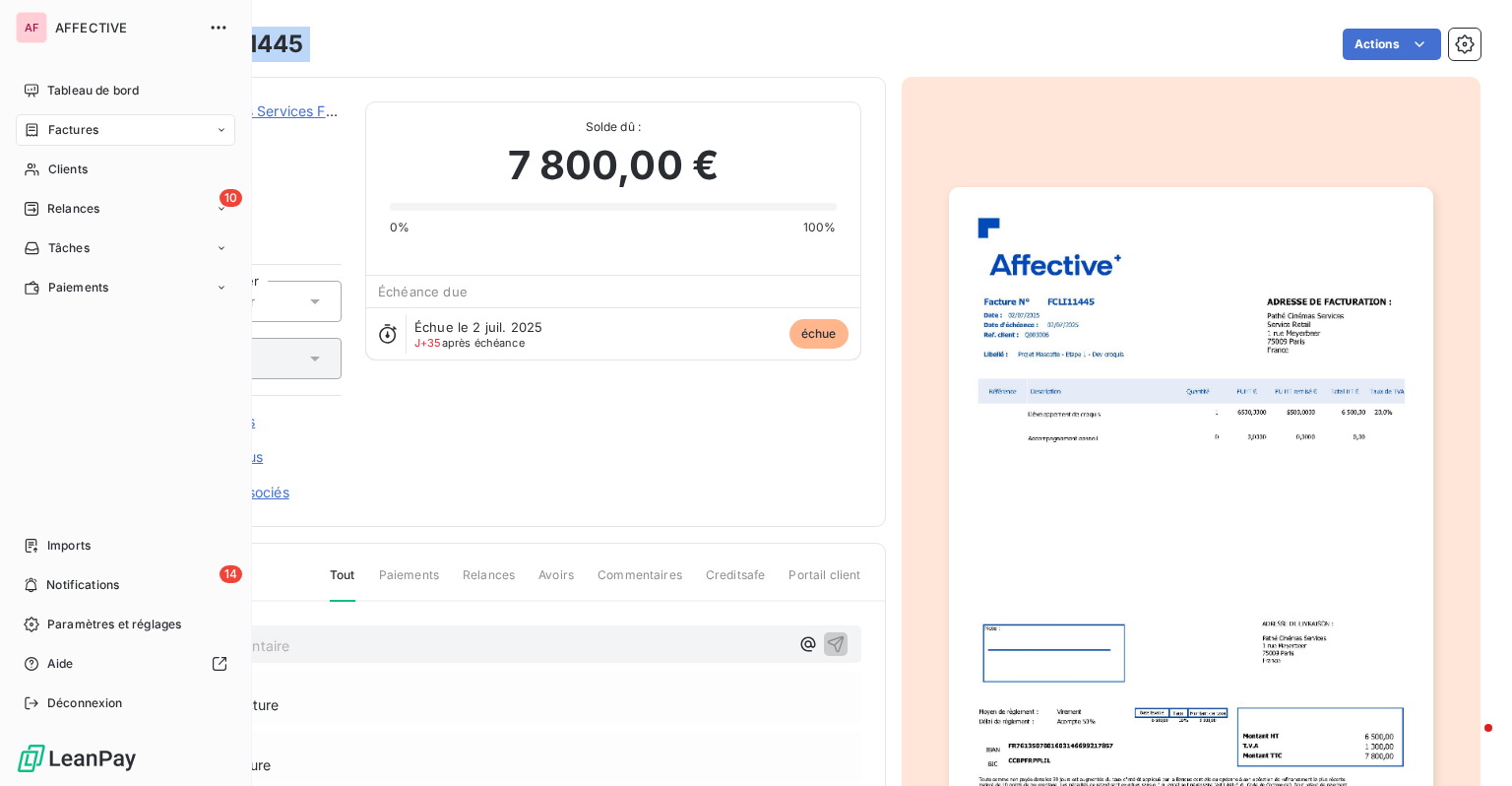 click on "Tableau de bord Factures Clients 10 Relances Tâches Paiements" at bounding box center (125, 189) 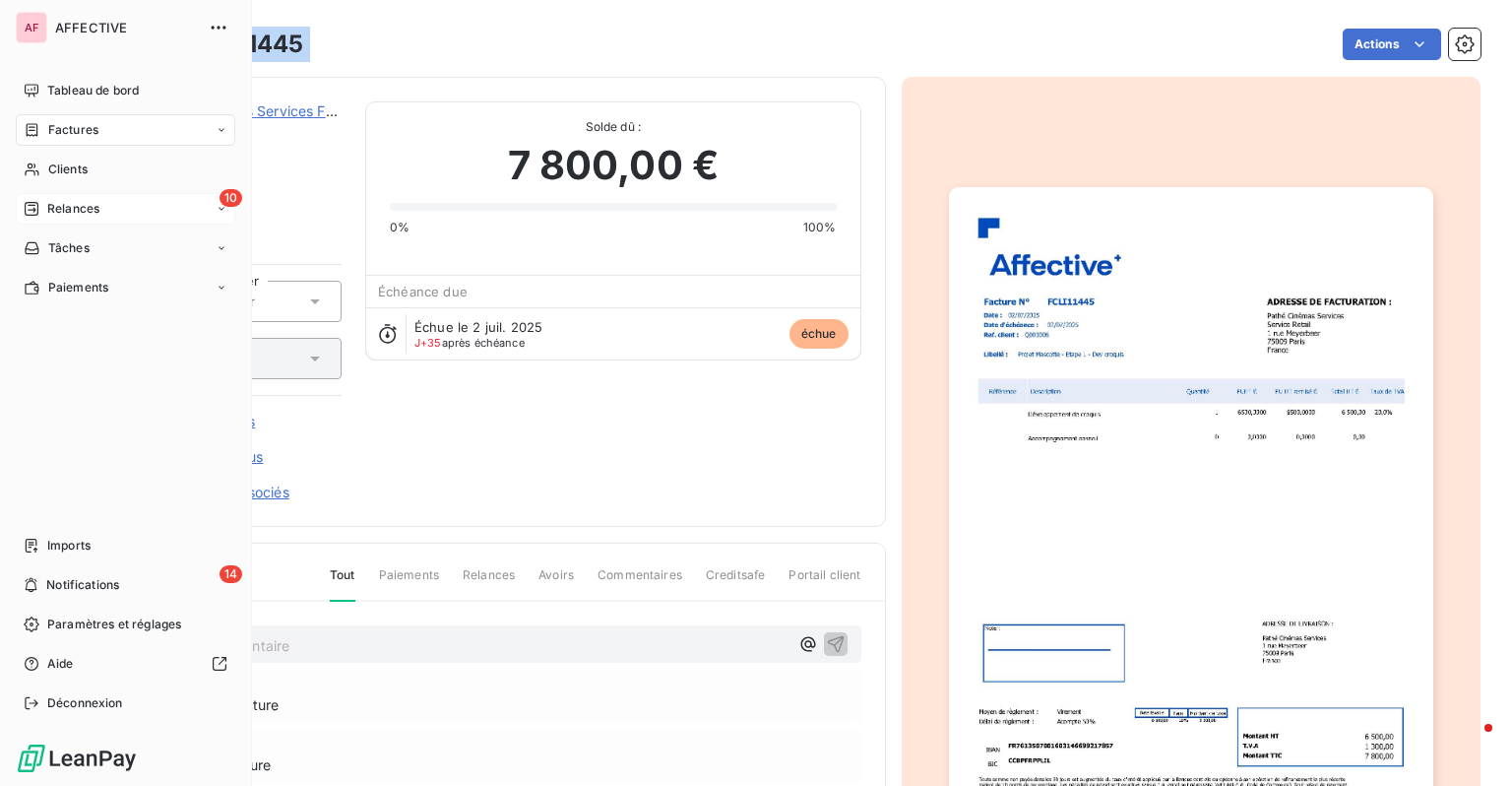 click on "Relances" at bounding box center (73, 209) 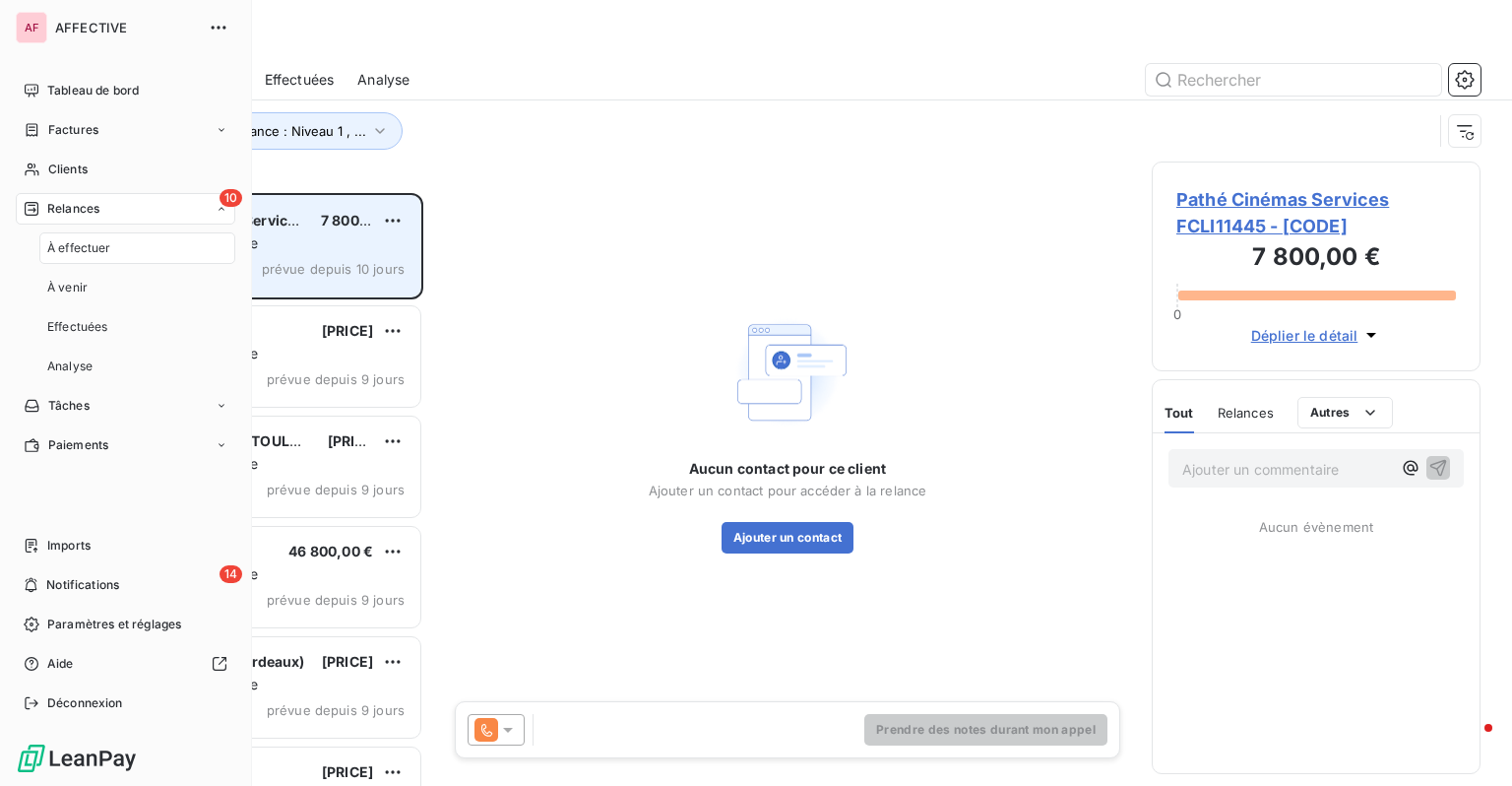 scroll, scrollTop: 16, scrollLeft: 16, axis: both 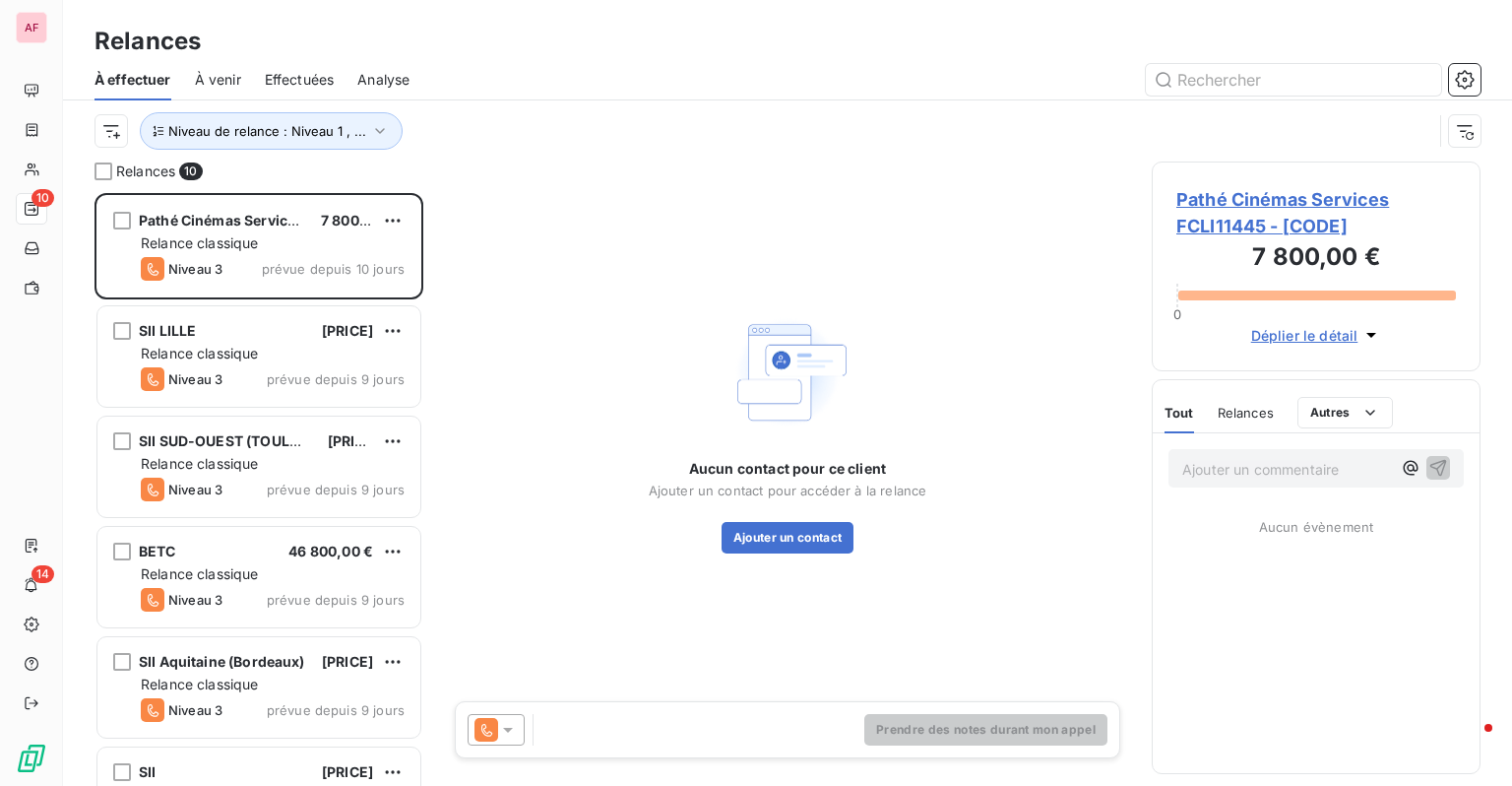click at bounding box center (496, 730) 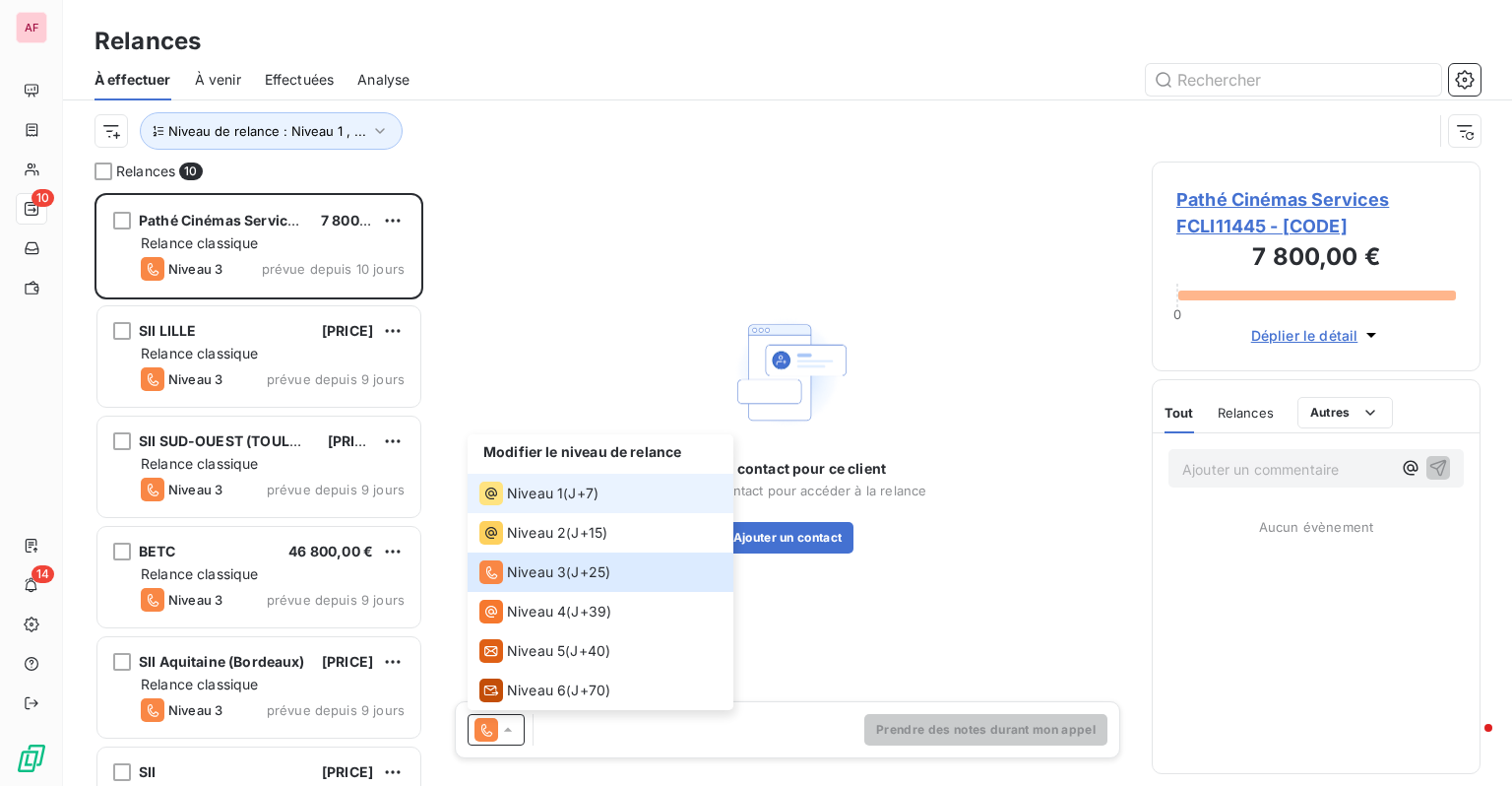 click on "Niveau 1" at bounding box center [535, 493] 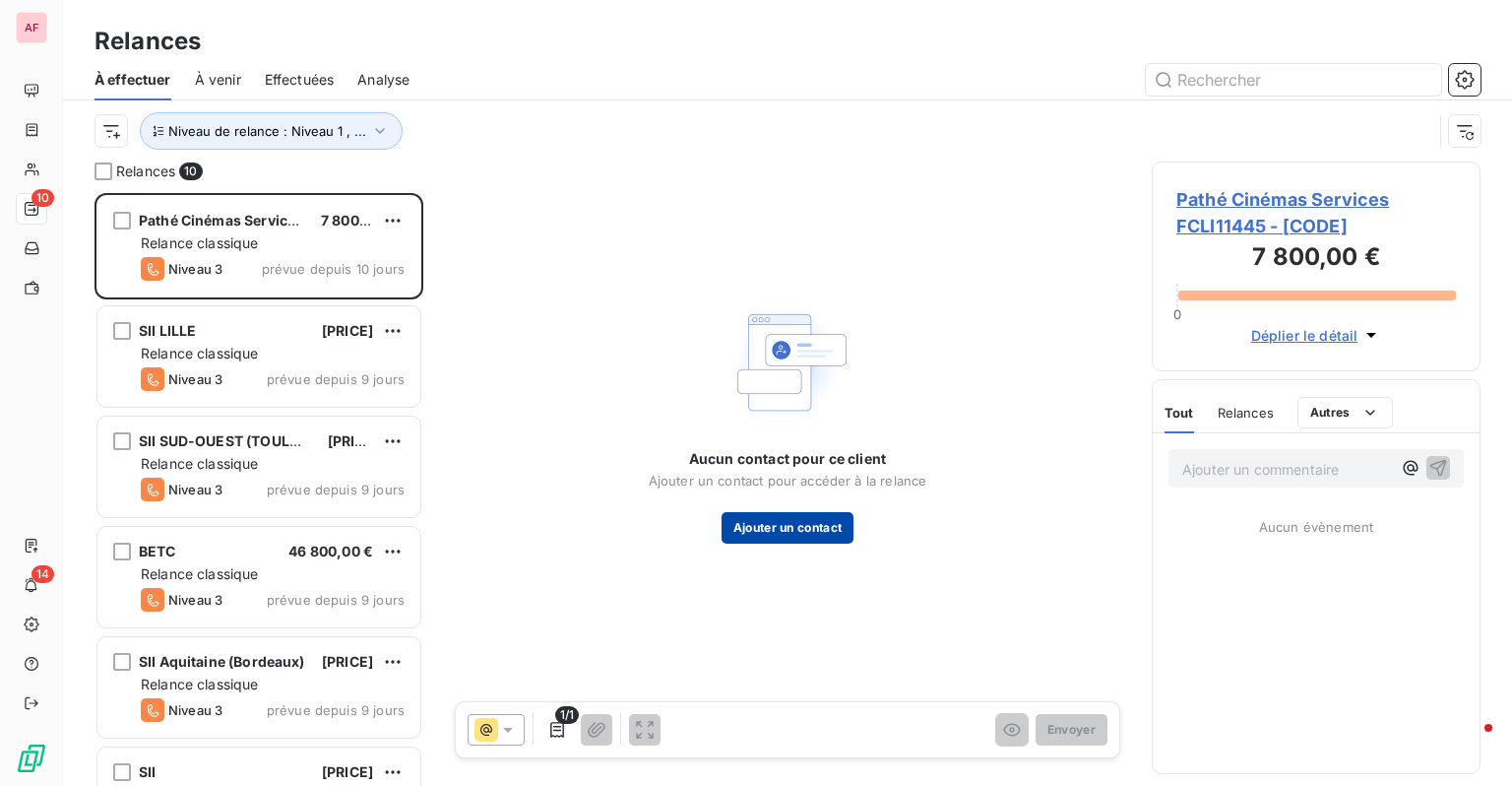 click on "Ajouter un contact" at bounding box center [788, 528] 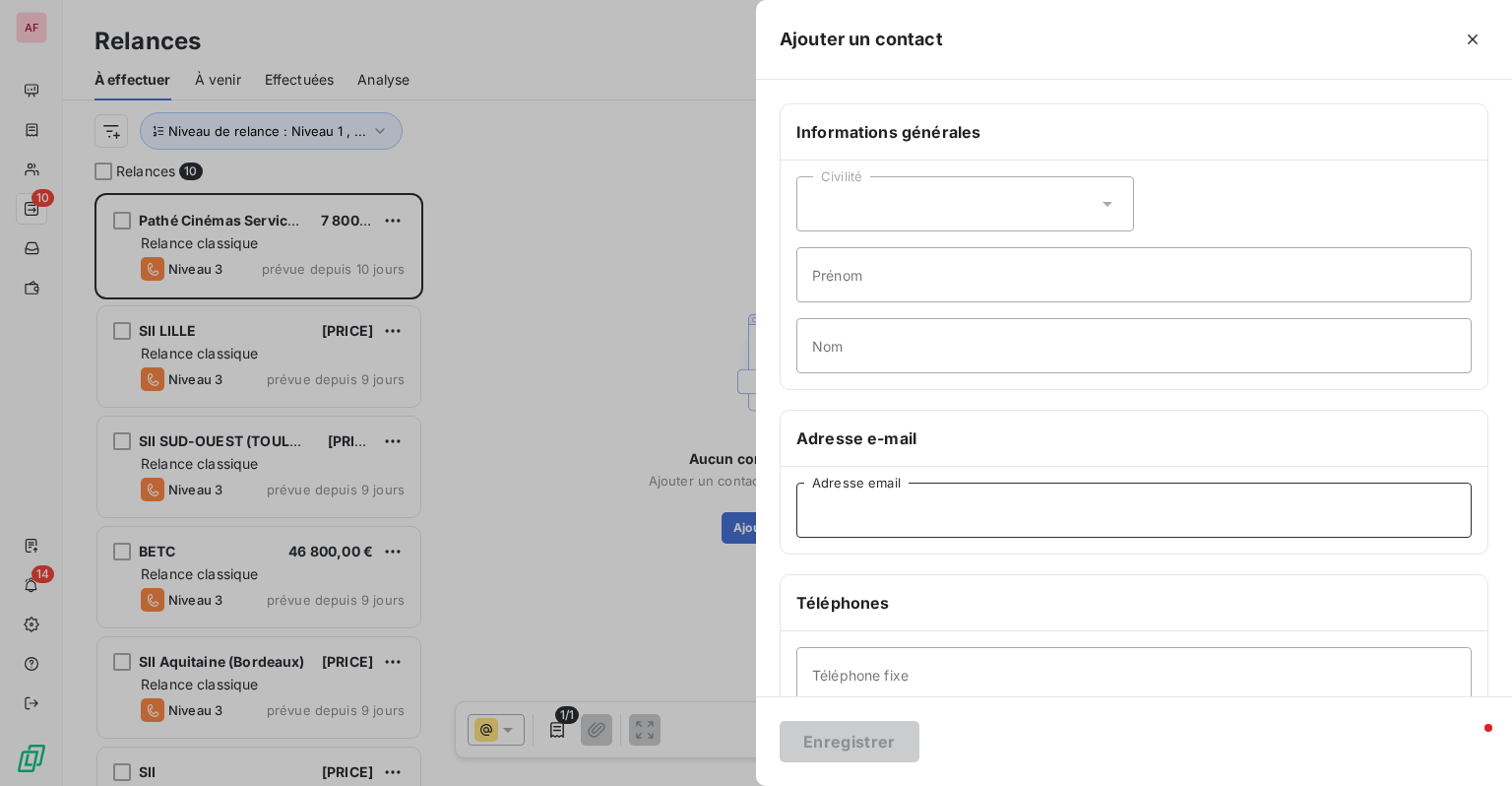 click on "Adresse email" at bounding box center (1134, 510) 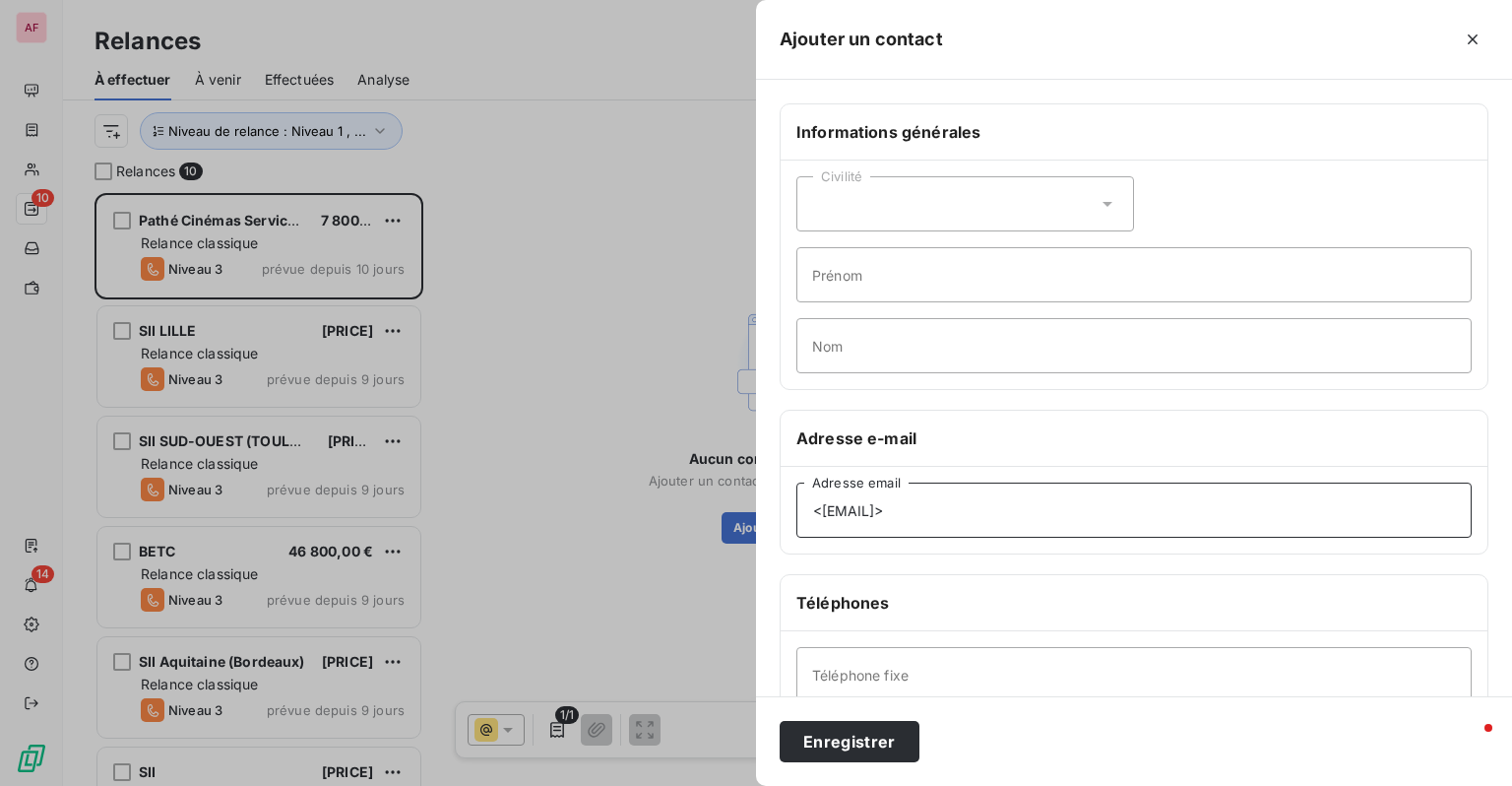 click on "<[EMAIL]>" at bounding box center (1134, 510) 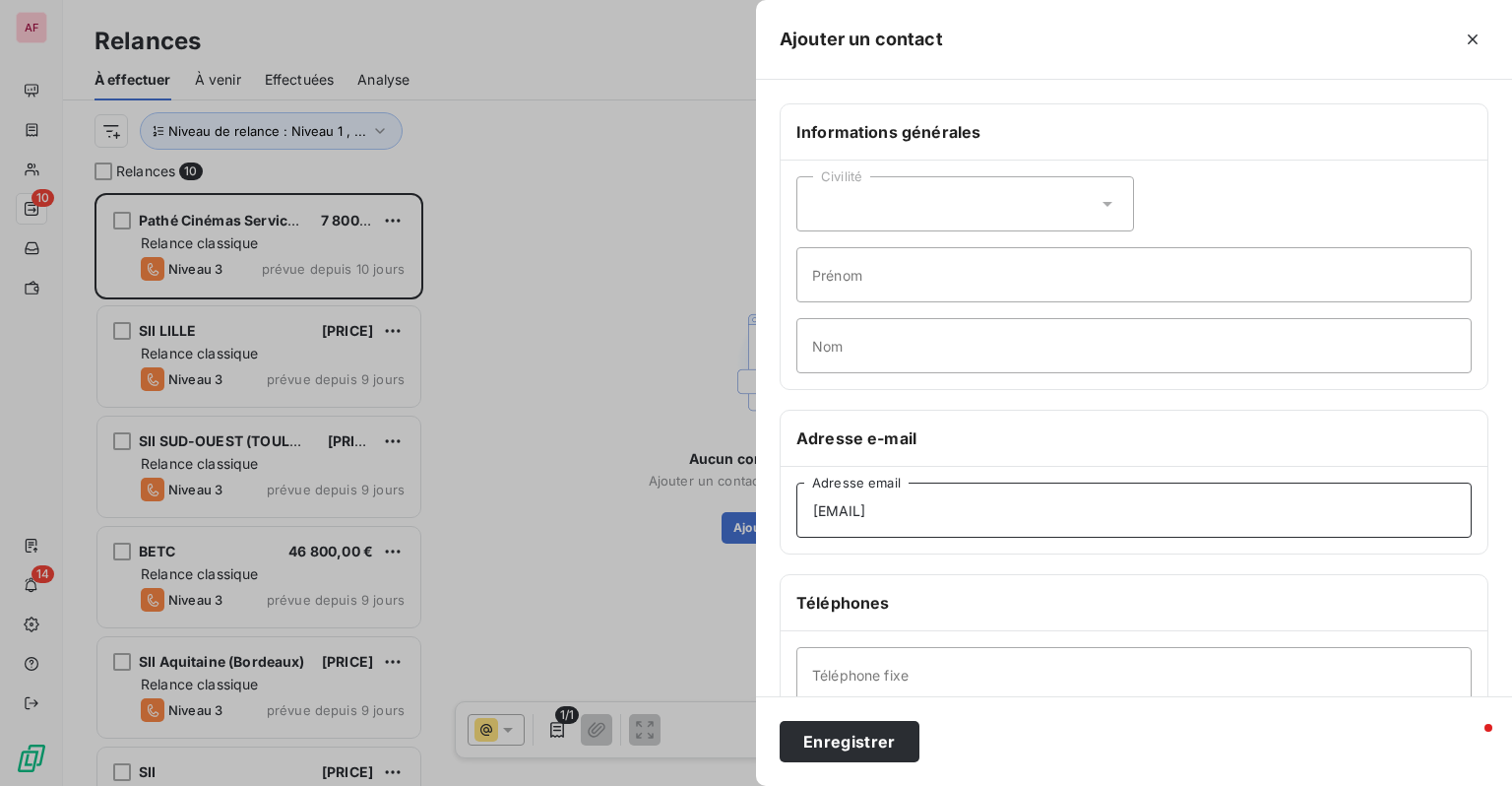 type on "[EMAIL]" 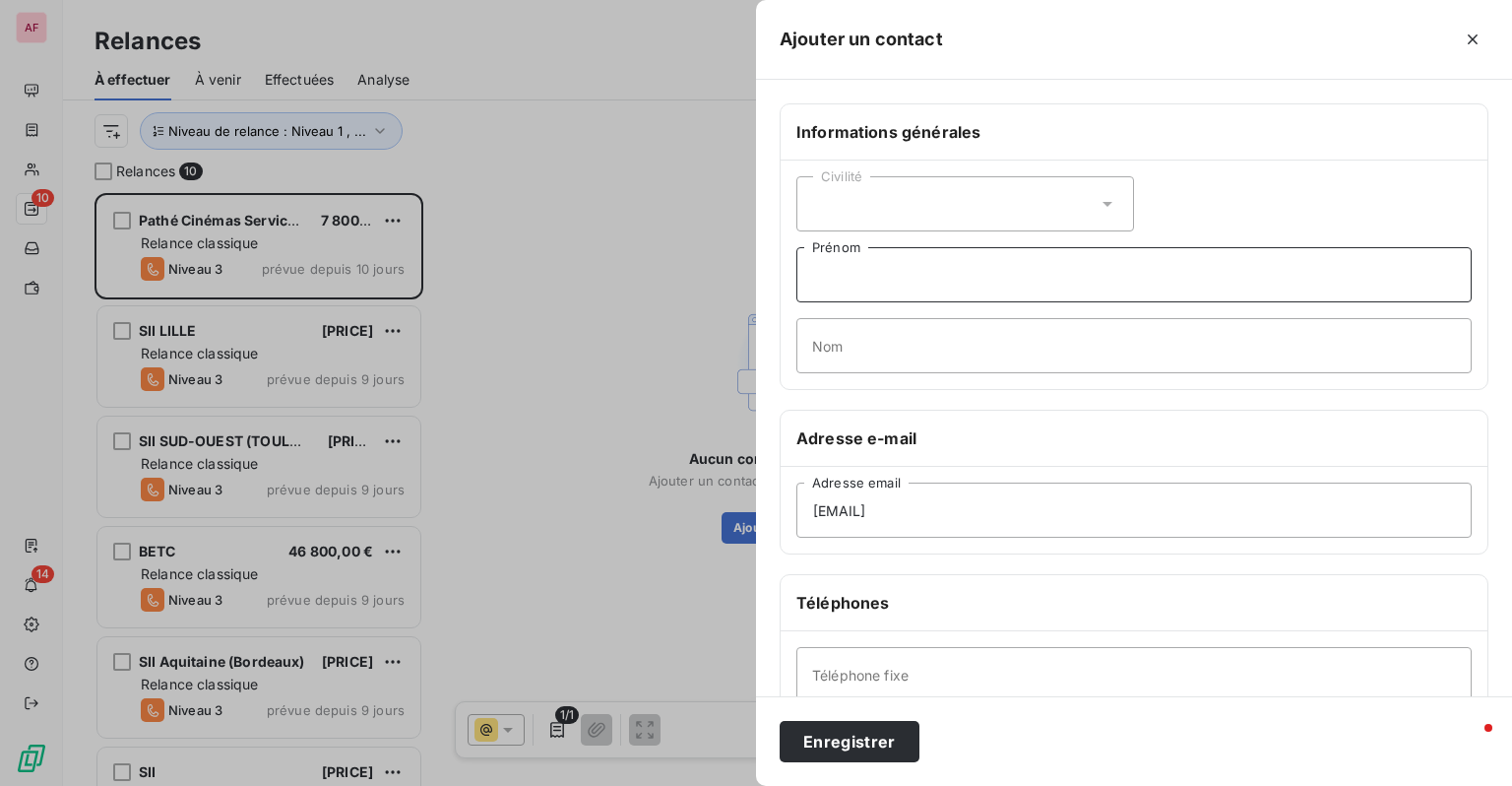 click on "Prénom" at bounding box center [1134, 275] 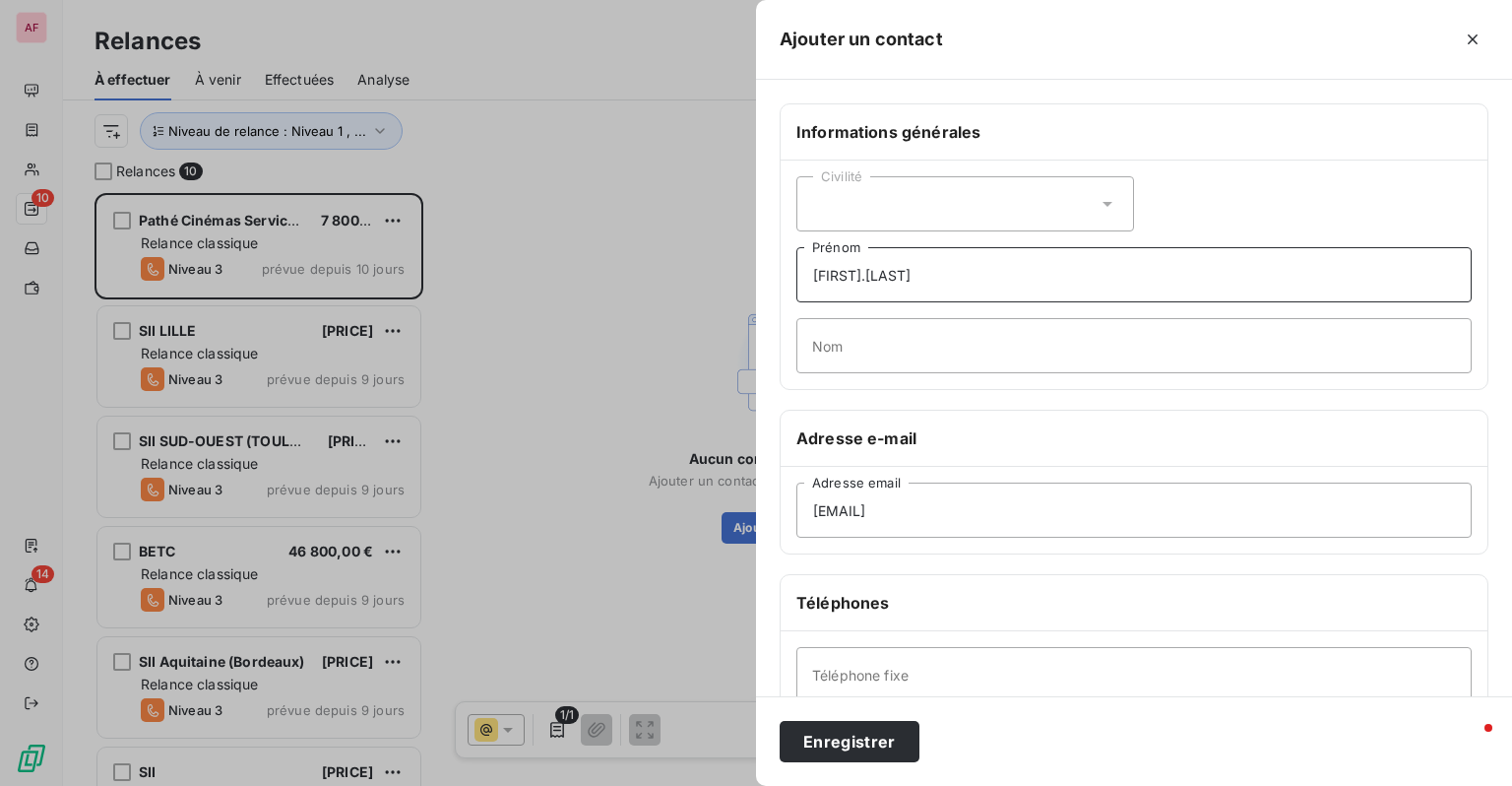 drag, startPoint x: 814, startPoint y: 270, endPoint x: 787, endPoint y: 272, distance: 27.073973 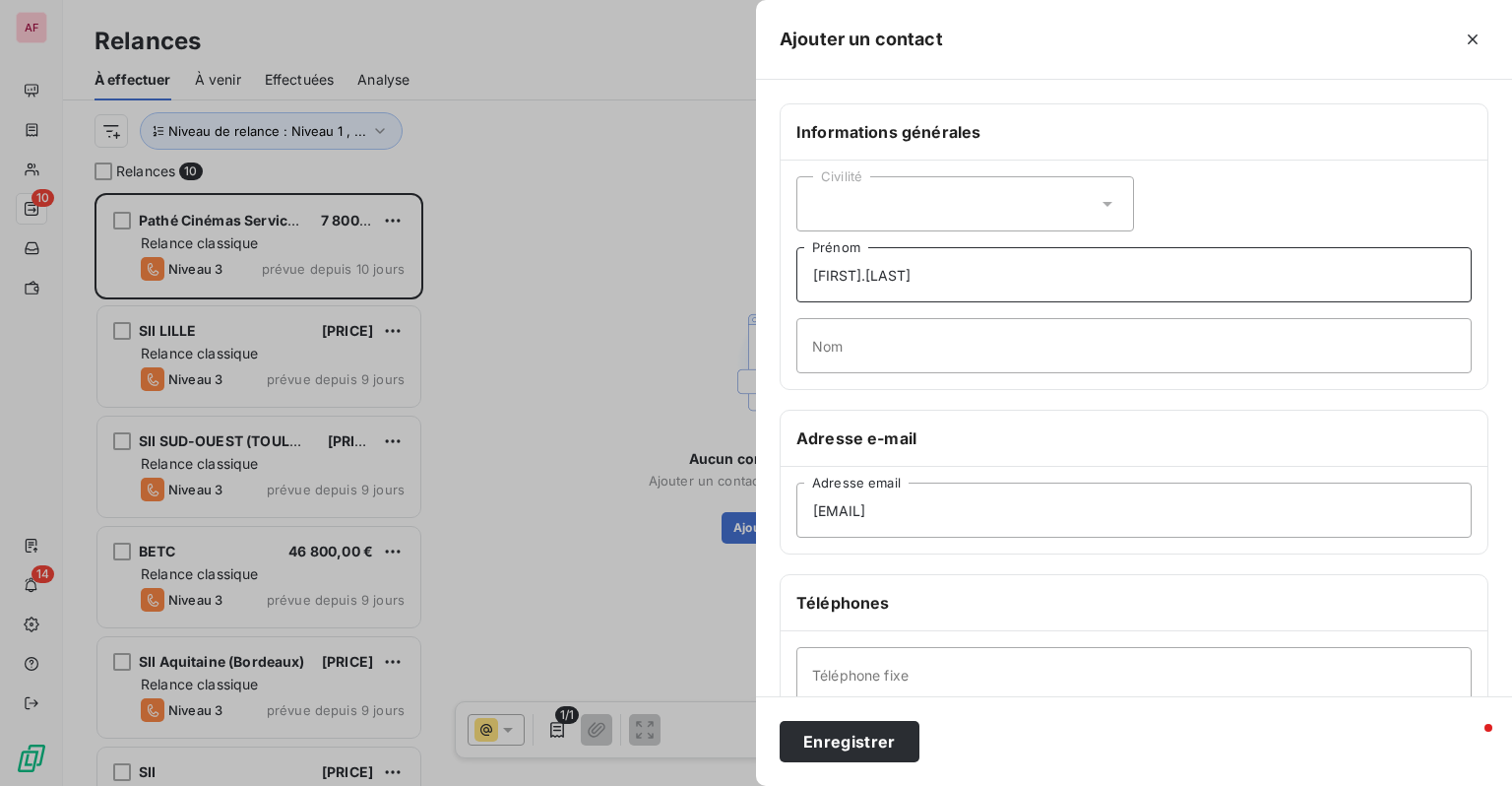 drag, startPoint x: 850, startPoint y: 278, endPoint x: 976, endPoint y: 278, distance: 126 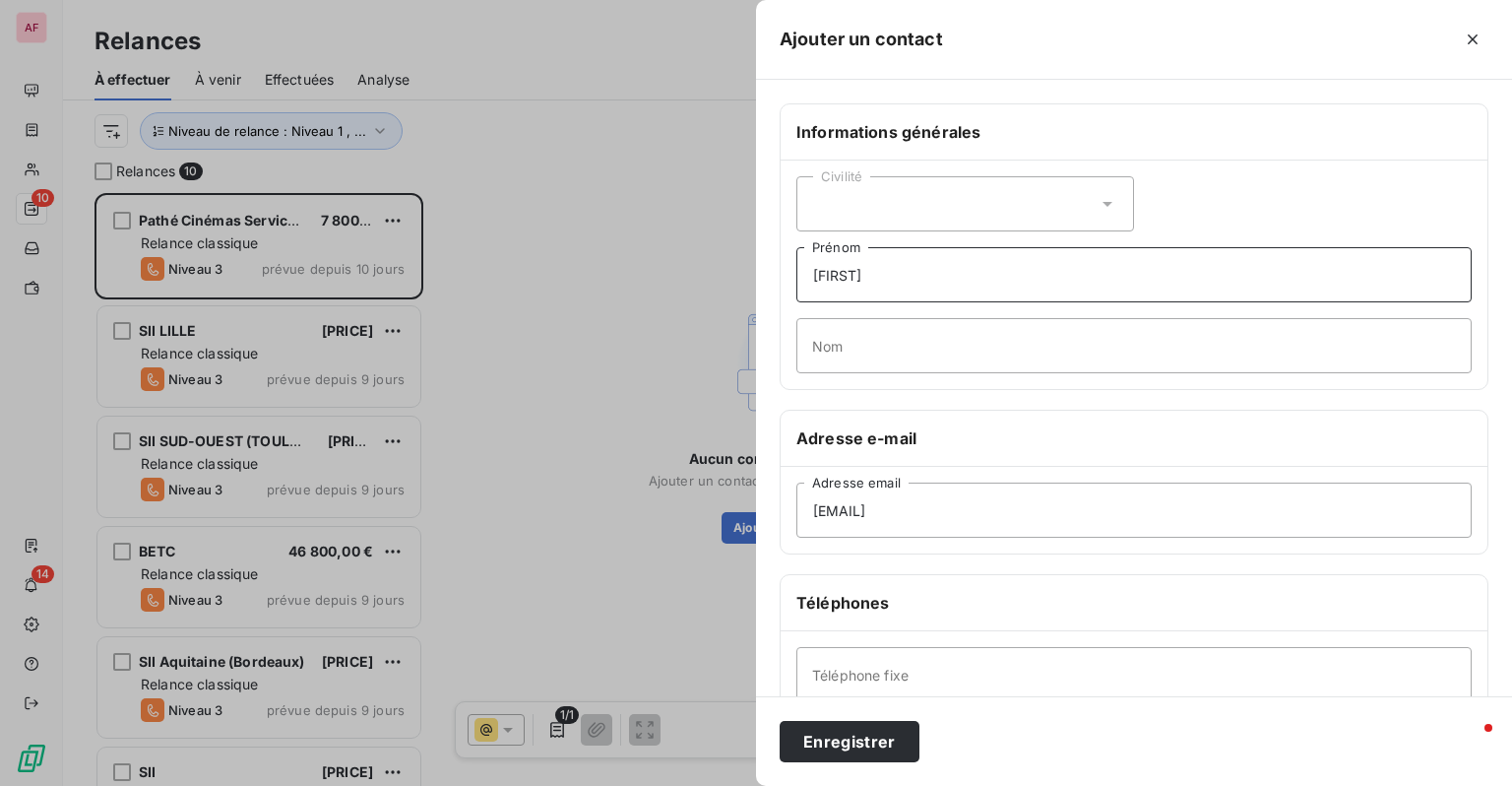 type on "[FIRST]" 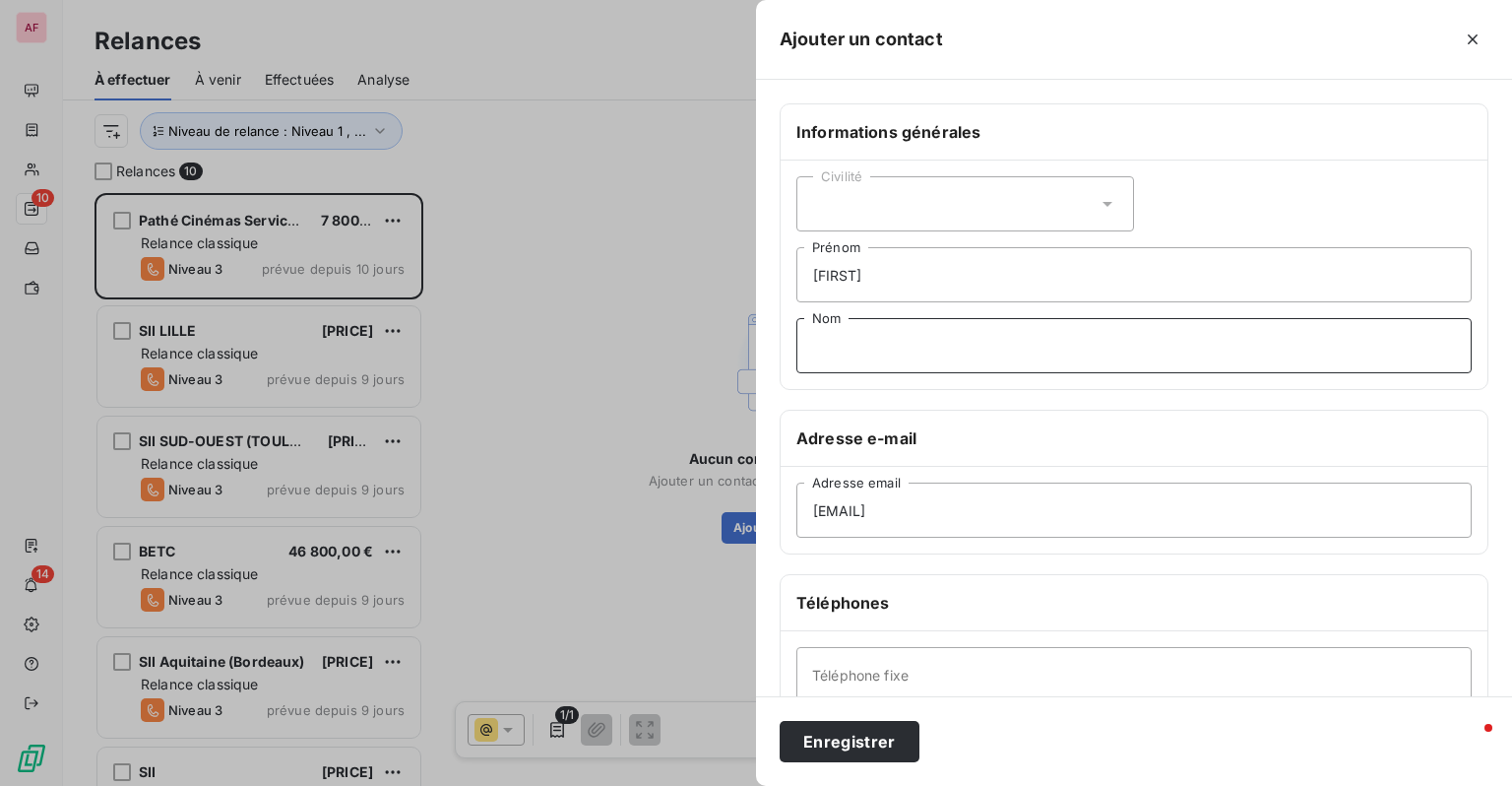 click on "Nom" at bounding box center (1134, 346) 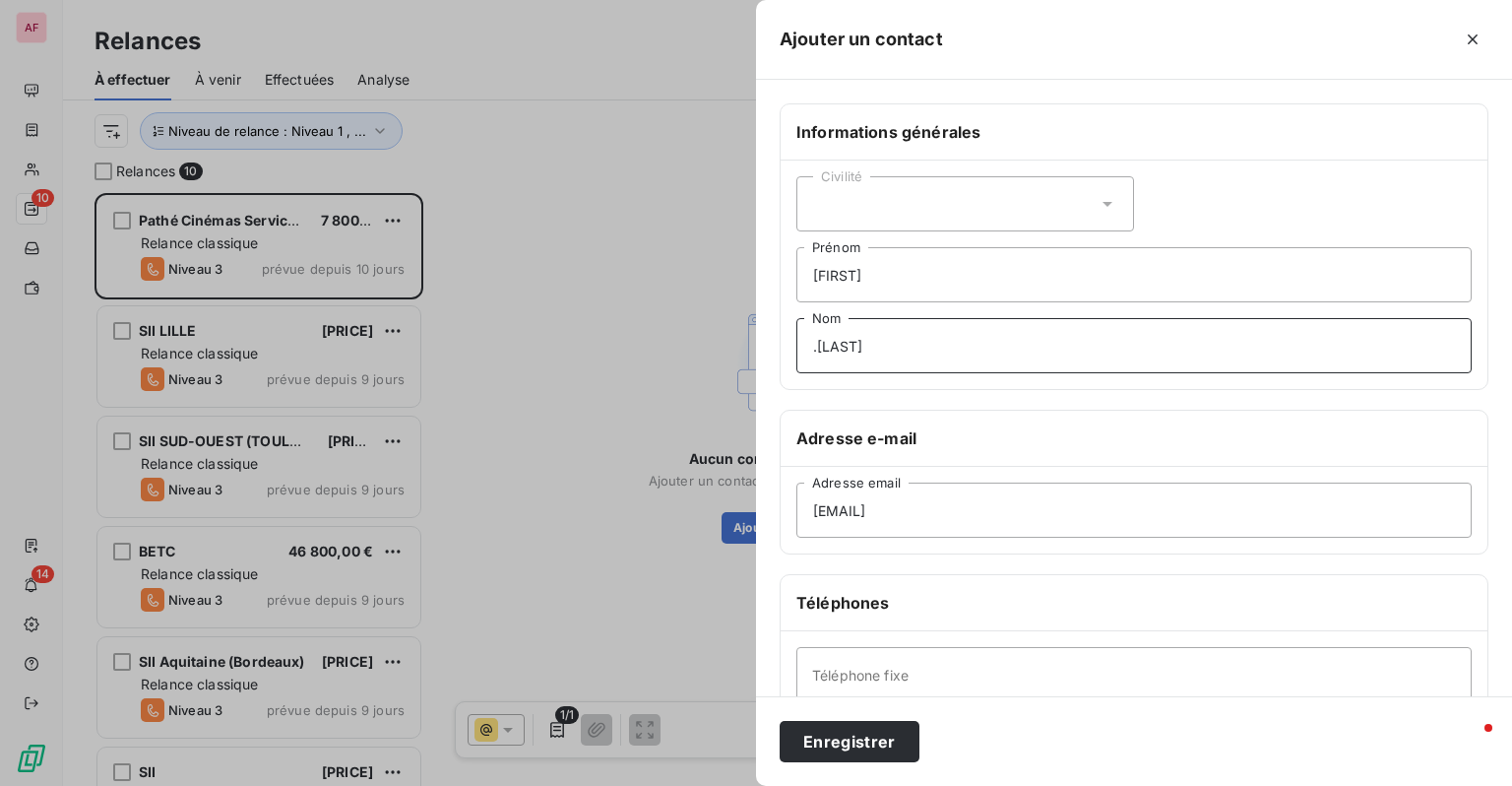 drag, startPoint x: 825, startPoint y: 345, endPoint x: 788, endPoint y: 345, distance: 37 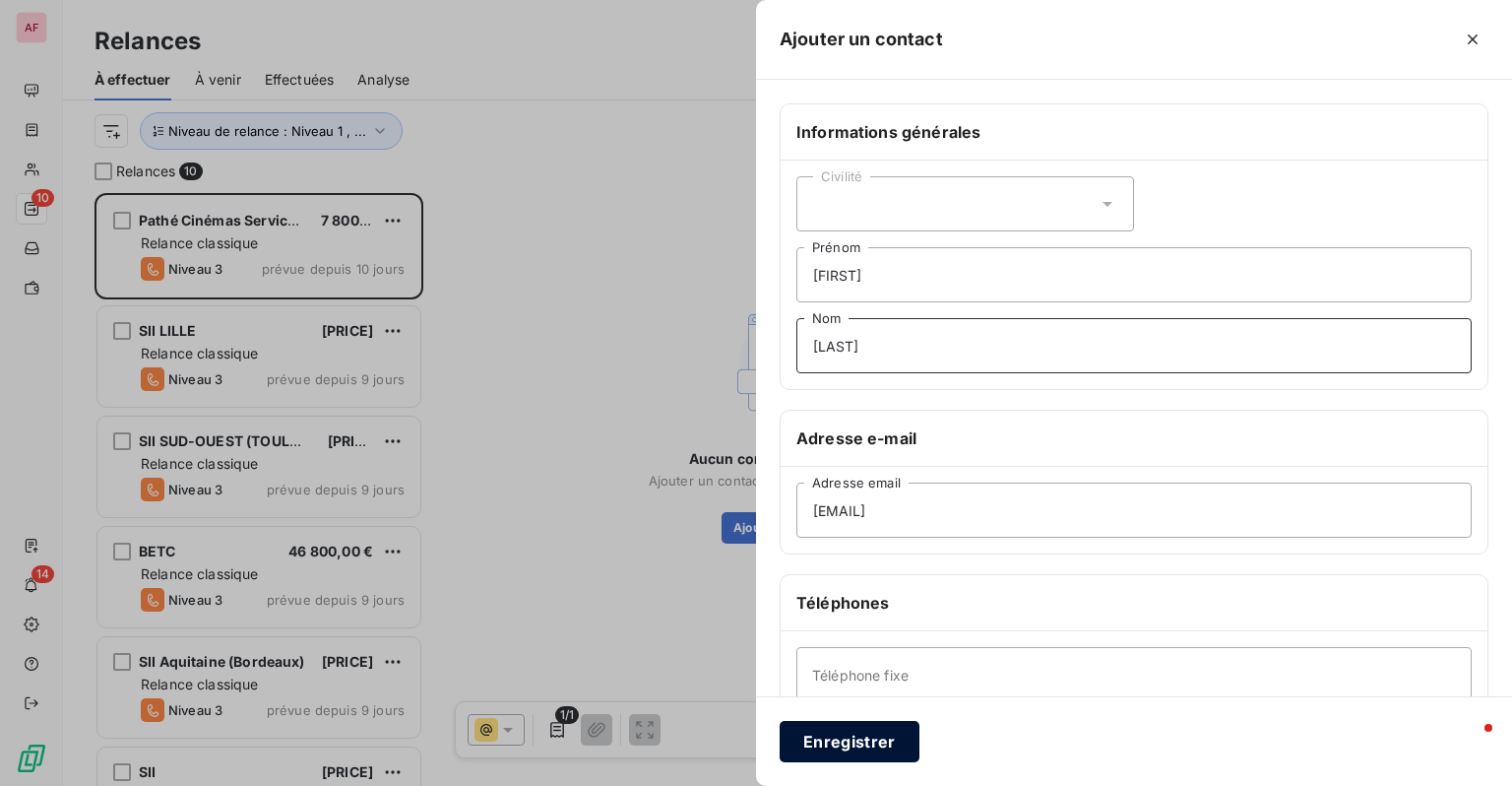 type on "[LAST]" 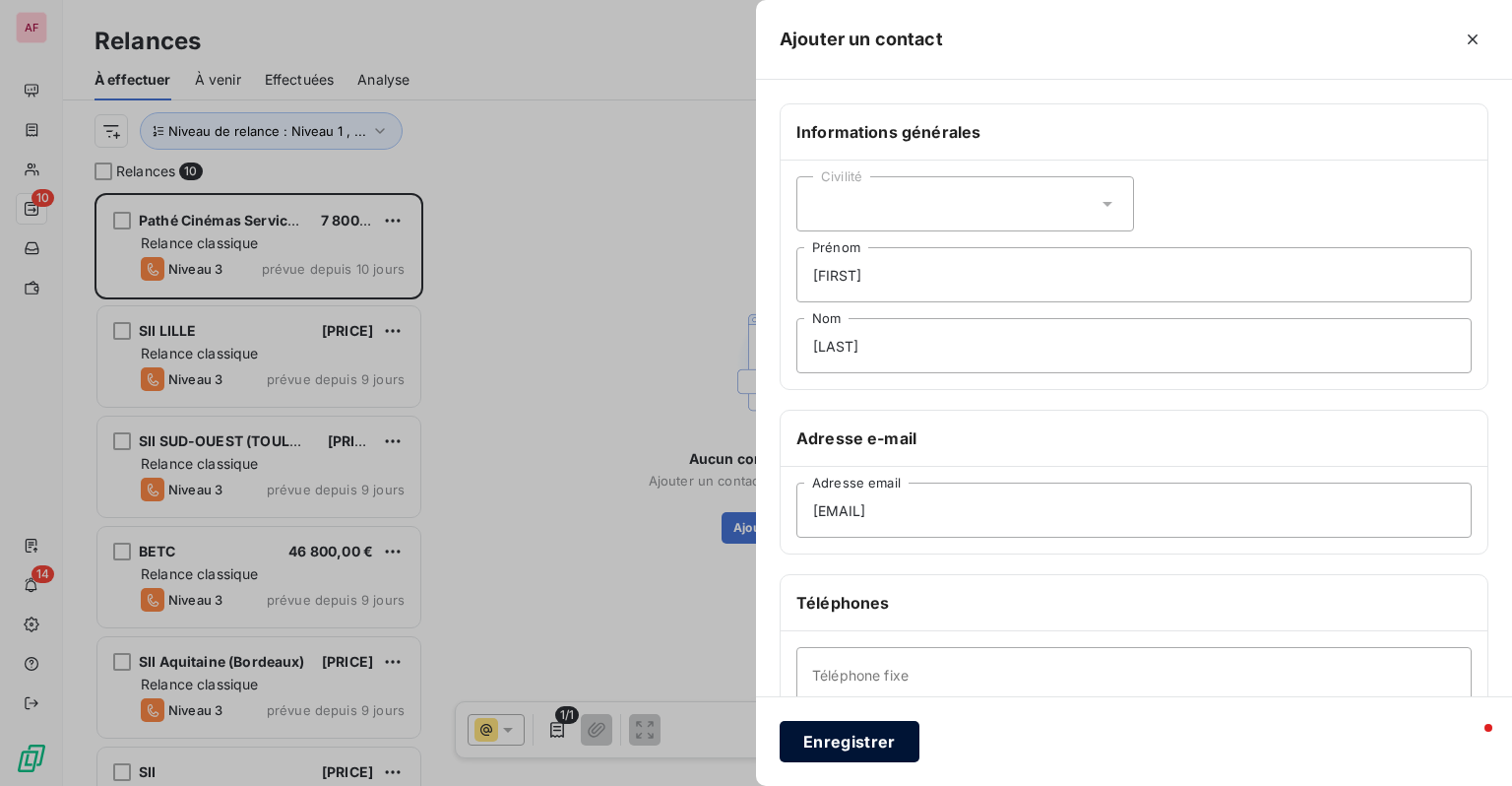click on "Enregistrer" at bounding box center [850, 742] 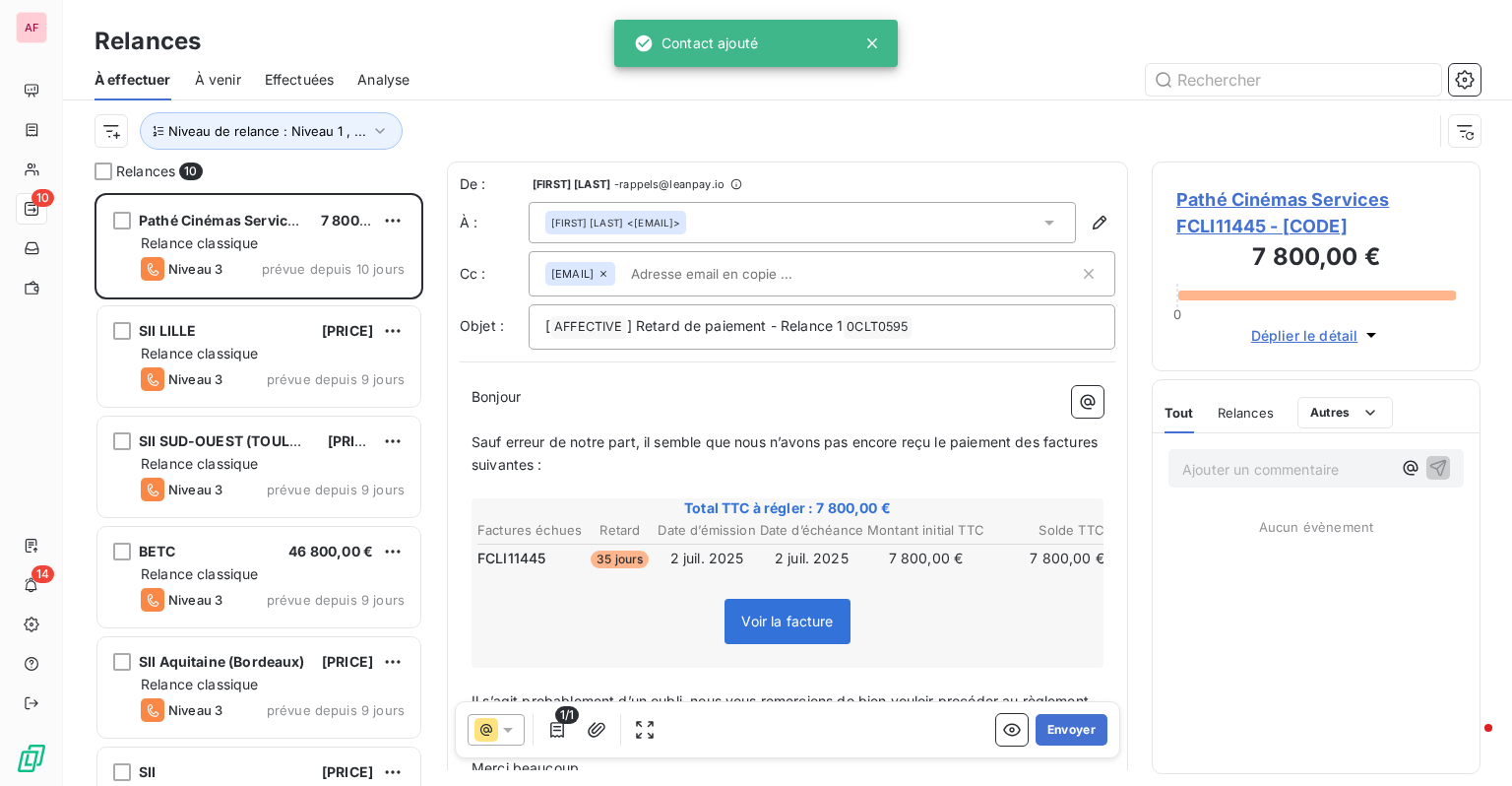 scroll, scrollTop: 198, scrollLeft: 0, axis: vertical 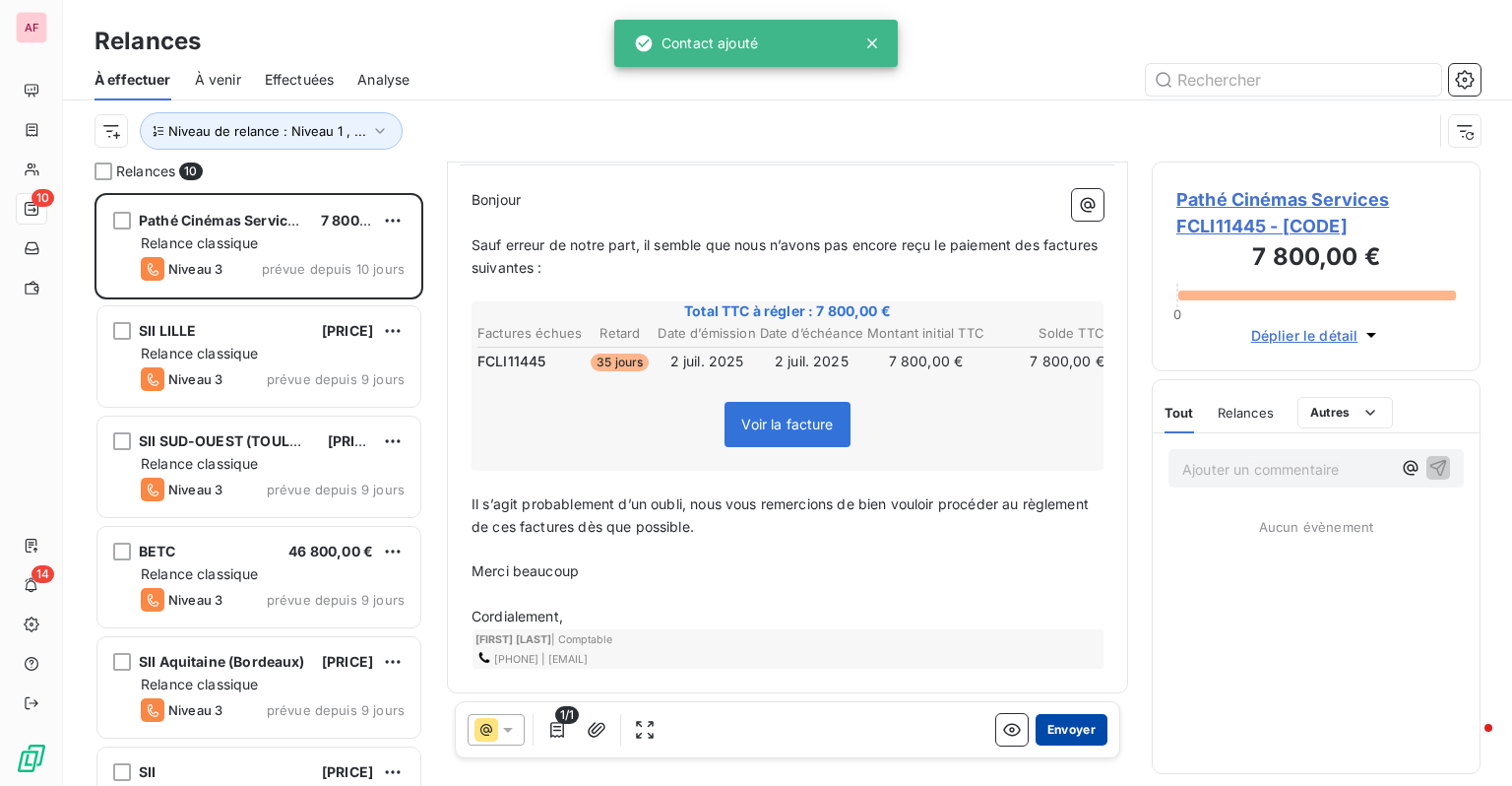 click on "Envoyer" at bounding box center [1071, 730] 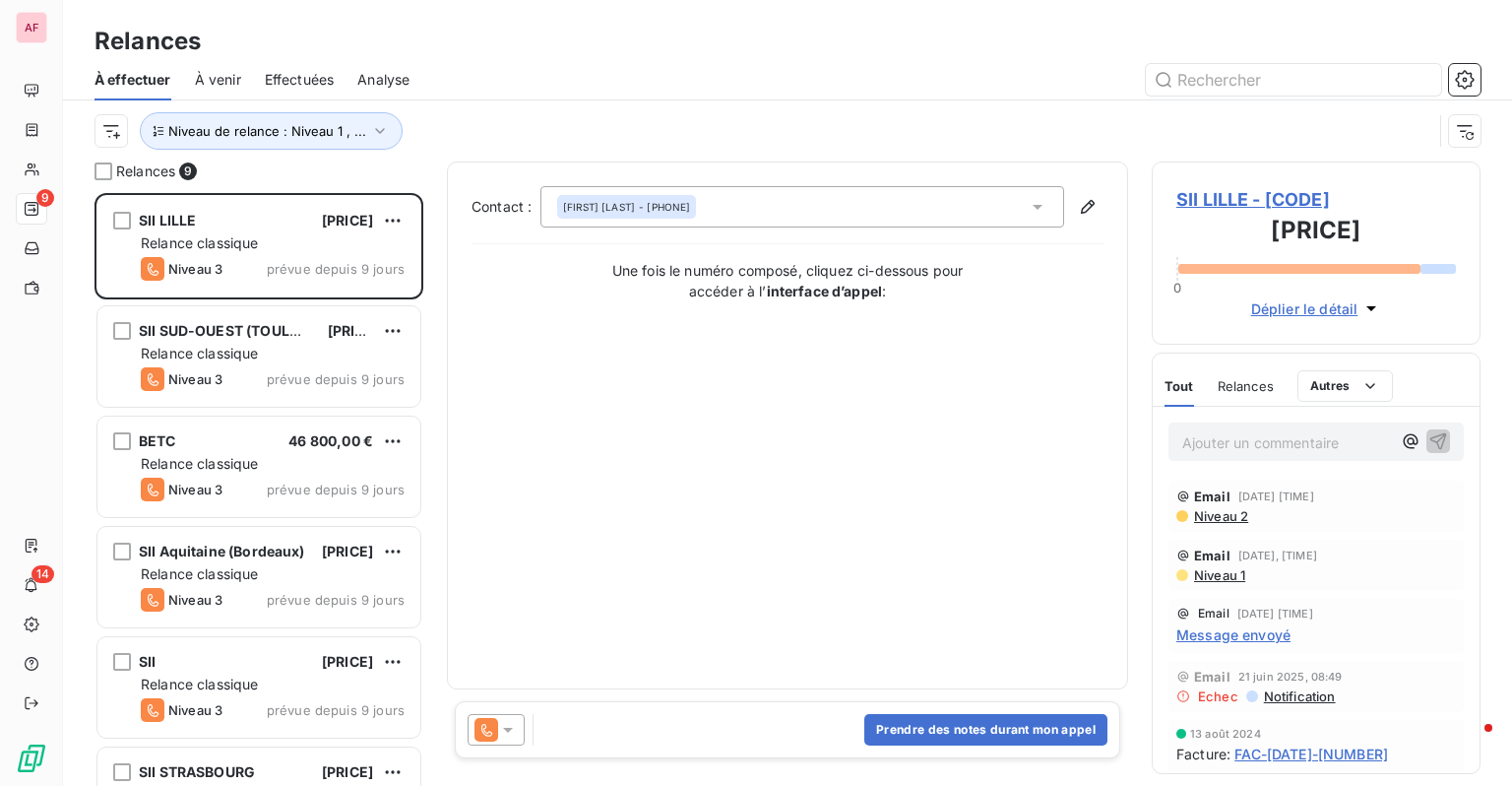 click 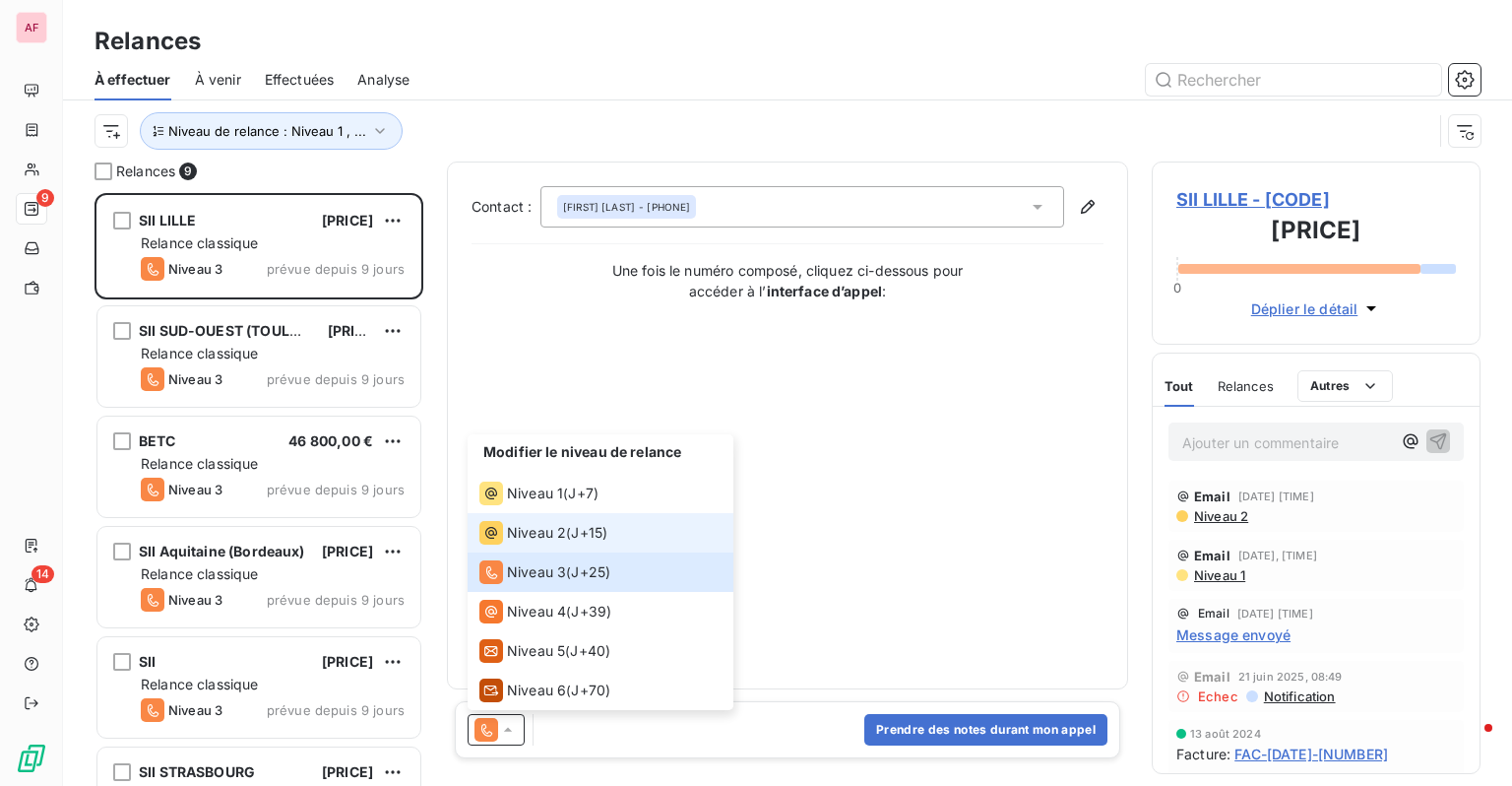 click on "Niveau 2" at bounding box center (536, 533) 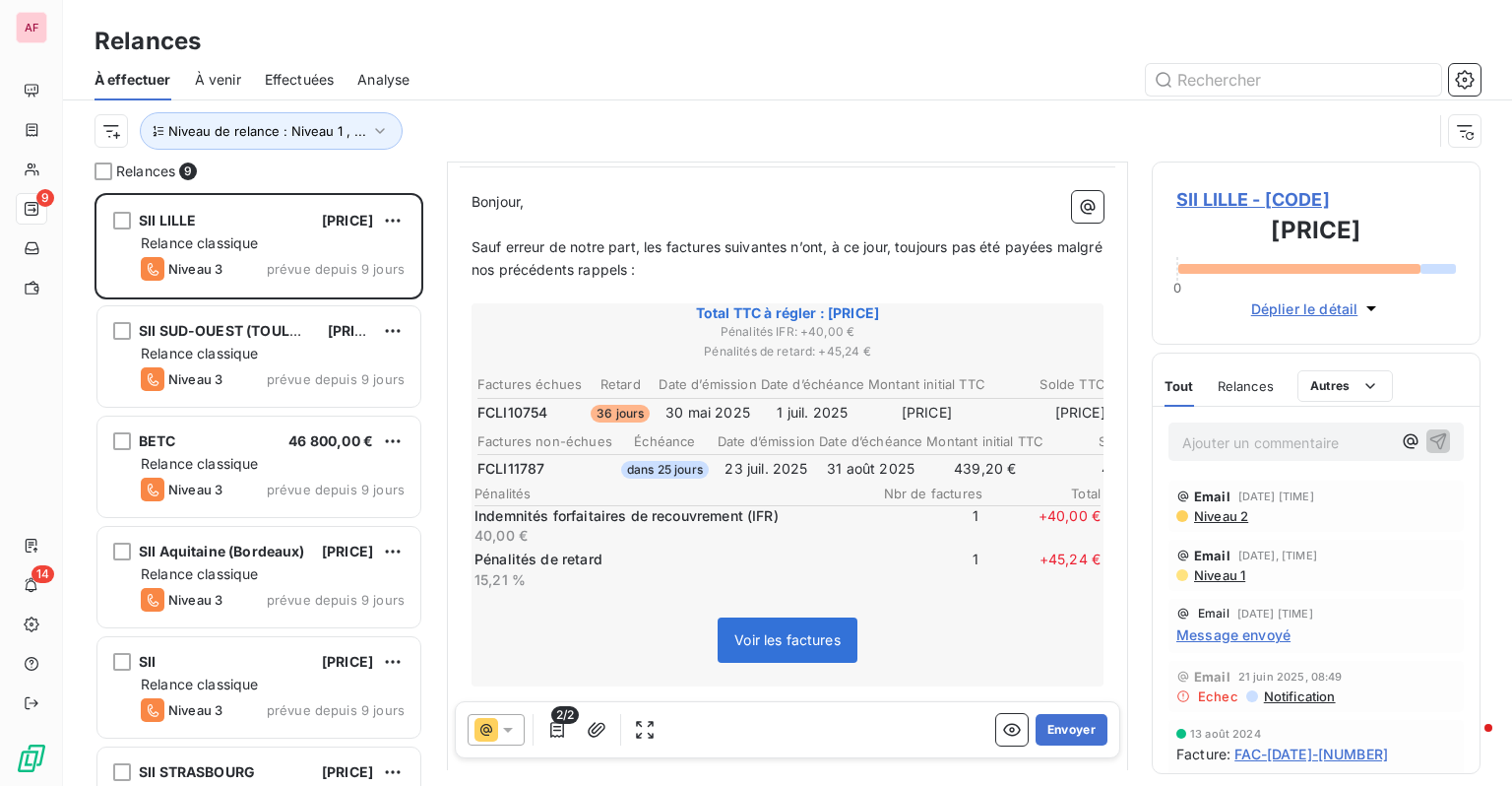 scroll, scrollTop: 197, scrollLeft: 0, axis: vertical 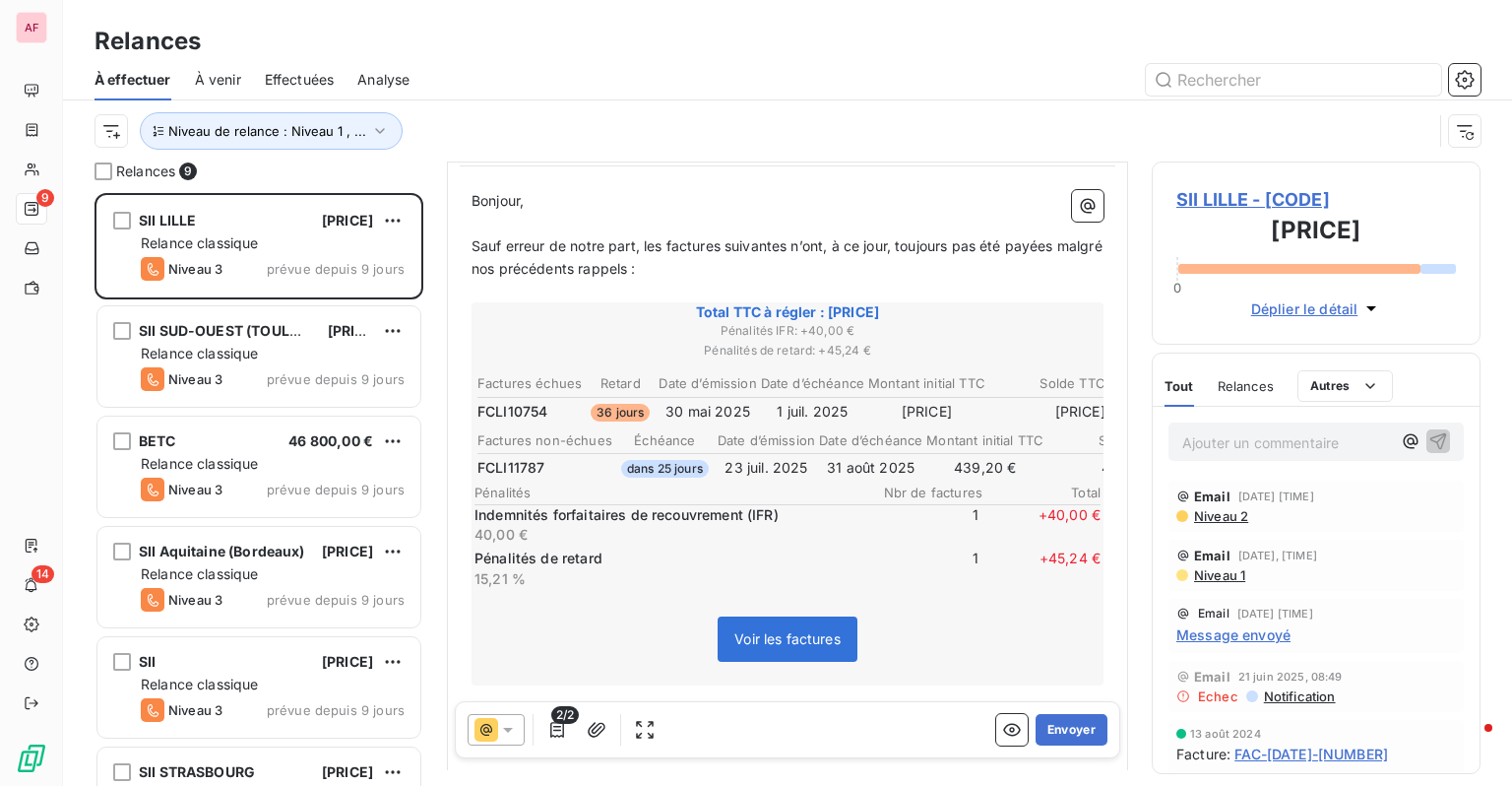 click 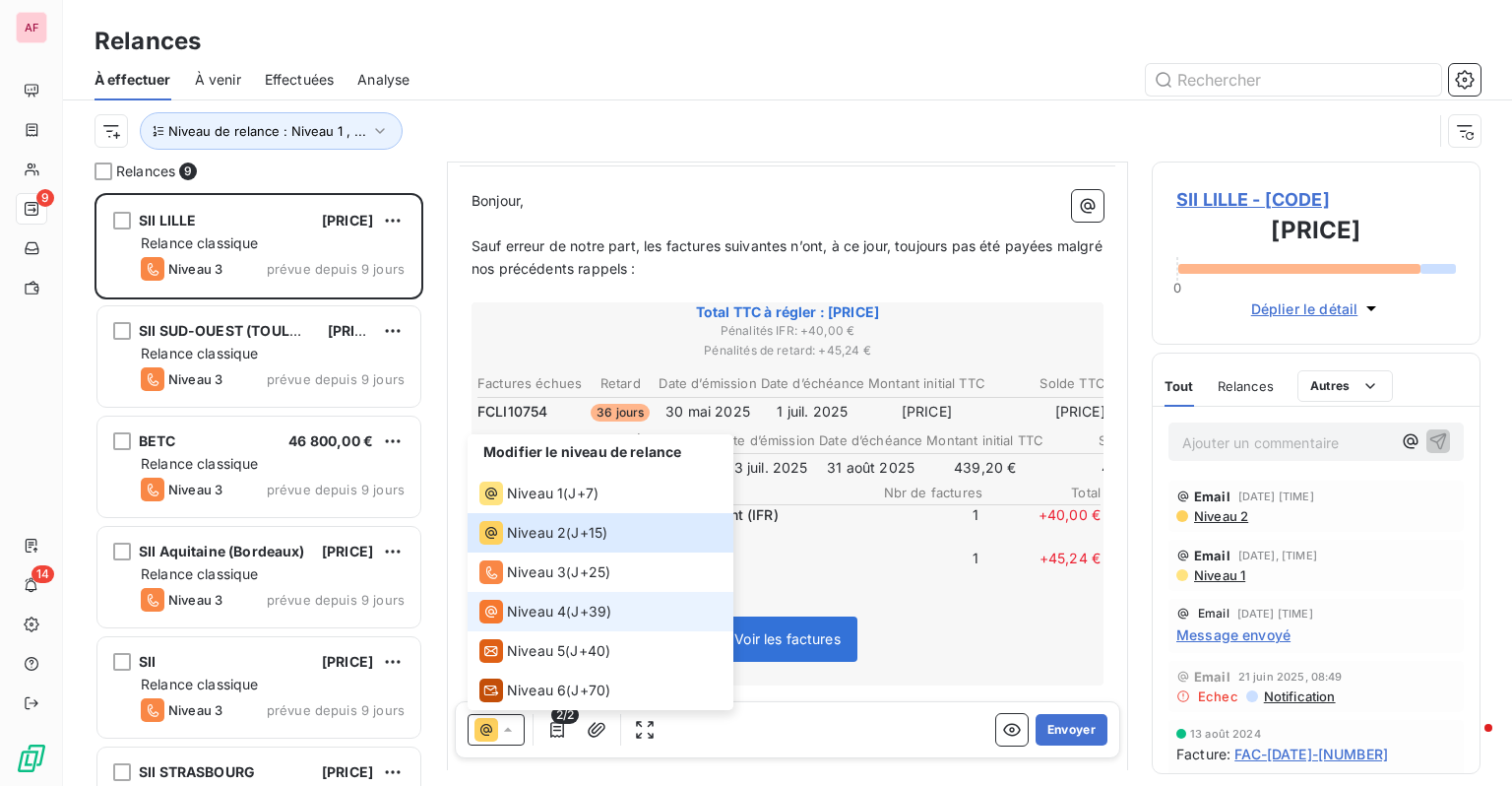 click on "(J+[NUMBER] )" at bounding box center (591, 612) 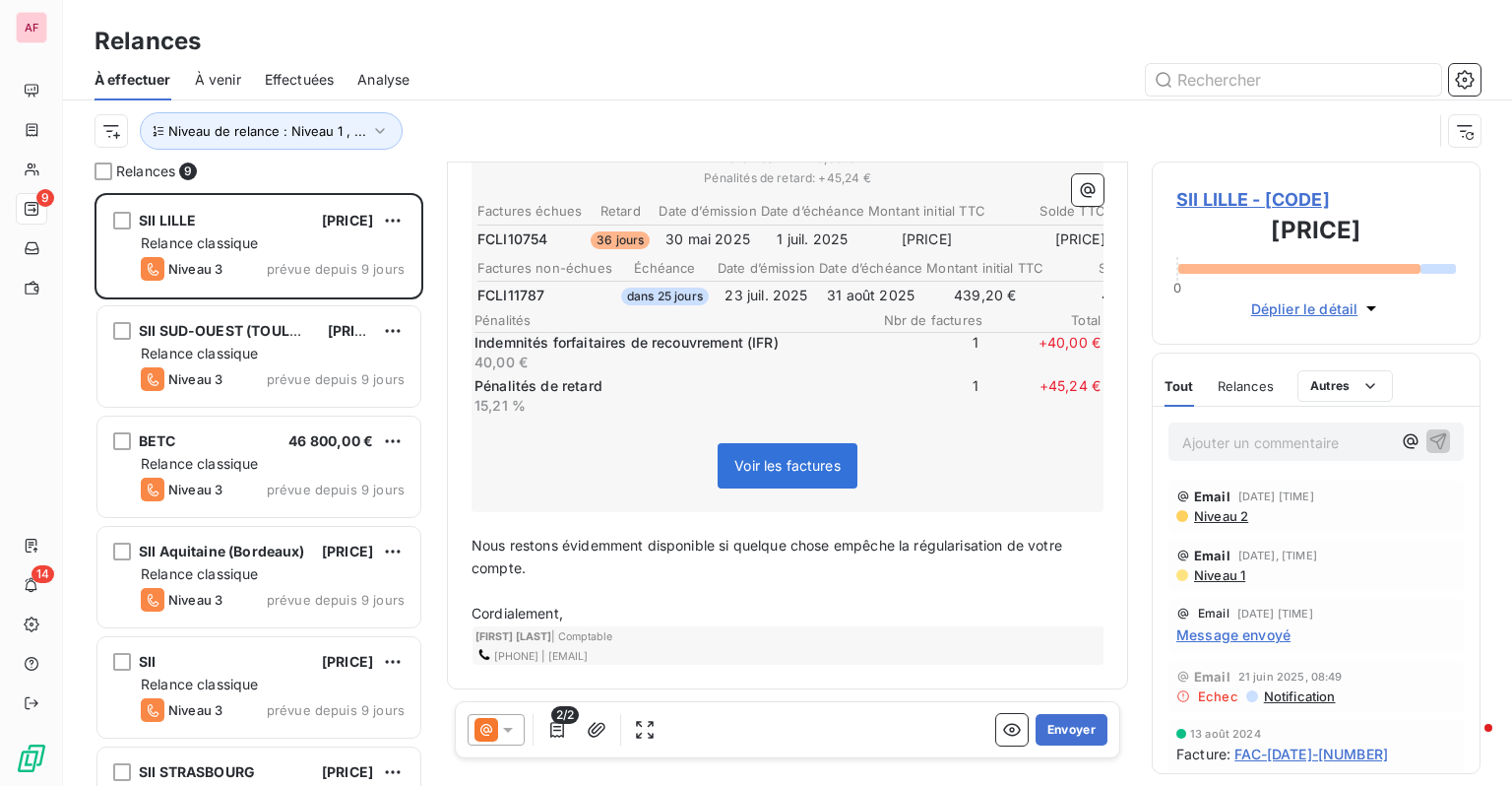 scroll, scrollTop: 0, scrollLeft: 0, axis: both 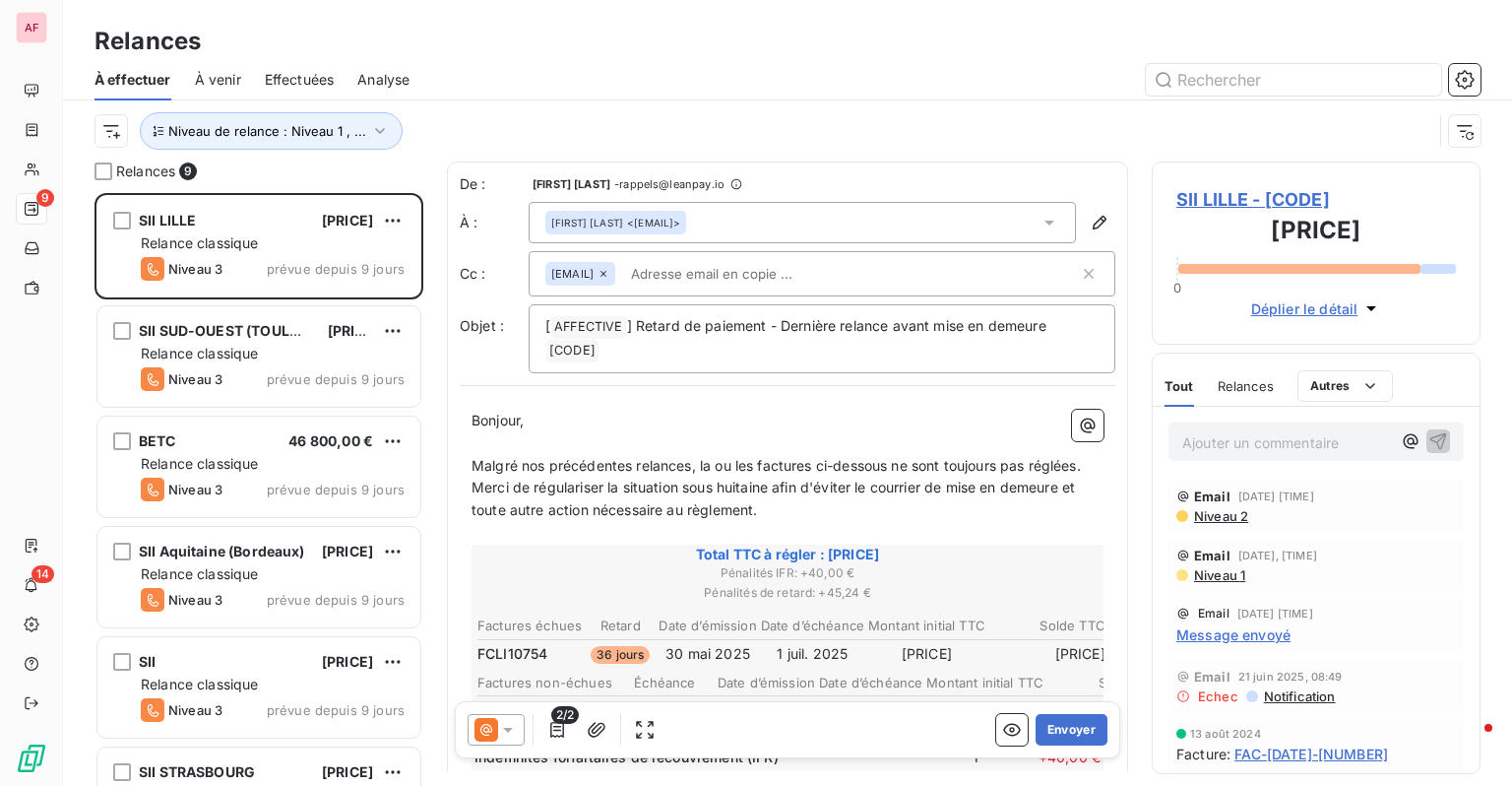 click on "[FIRST] [LAST] <[EMAIL]>" at bounding box center [802, 223] 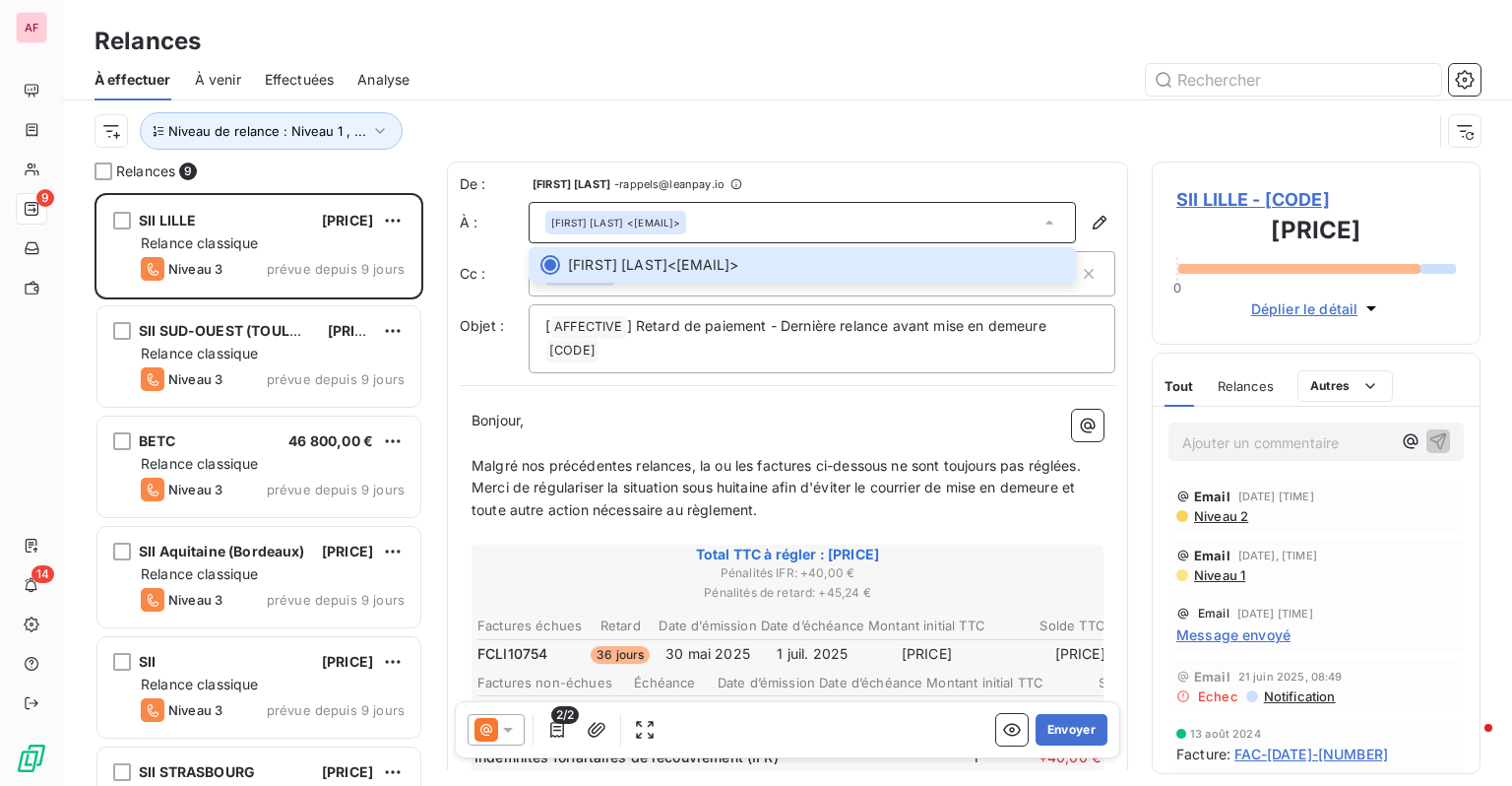 click on "﻿" at bounding box center [788, 443] 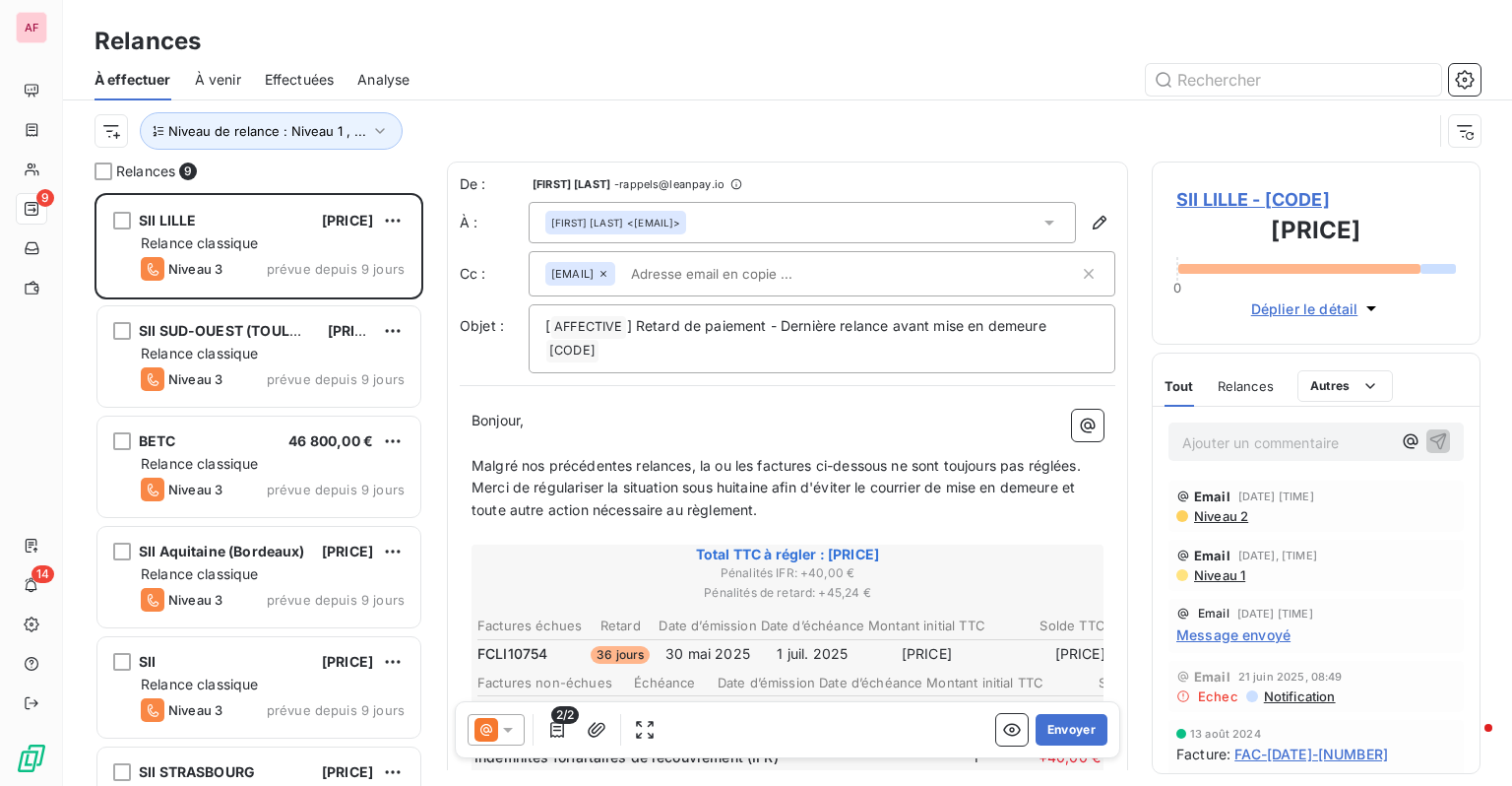 click on "[EMAIL]" at bounding box center [812, 274] 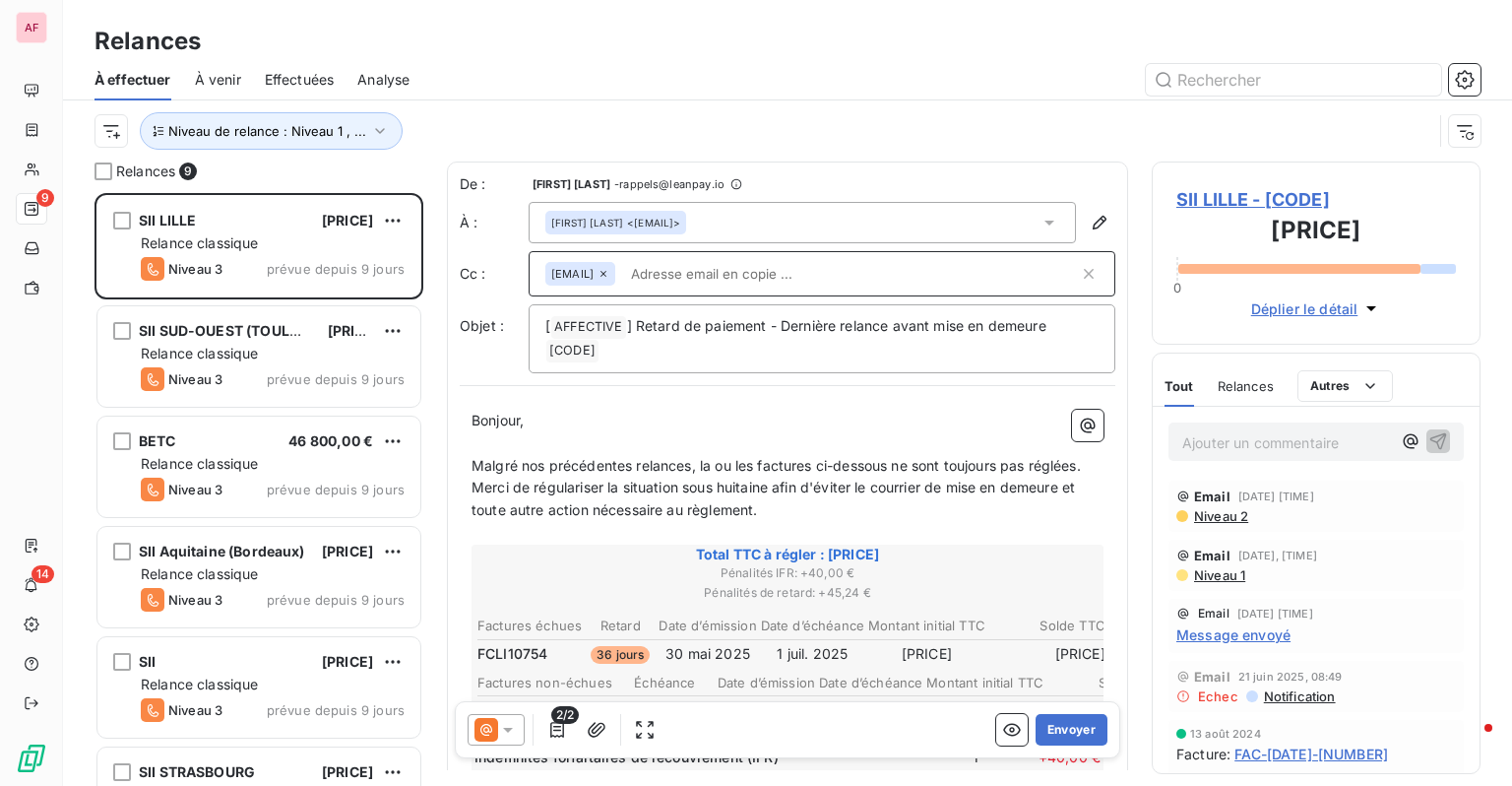 paste on "<[EMAIL]>" 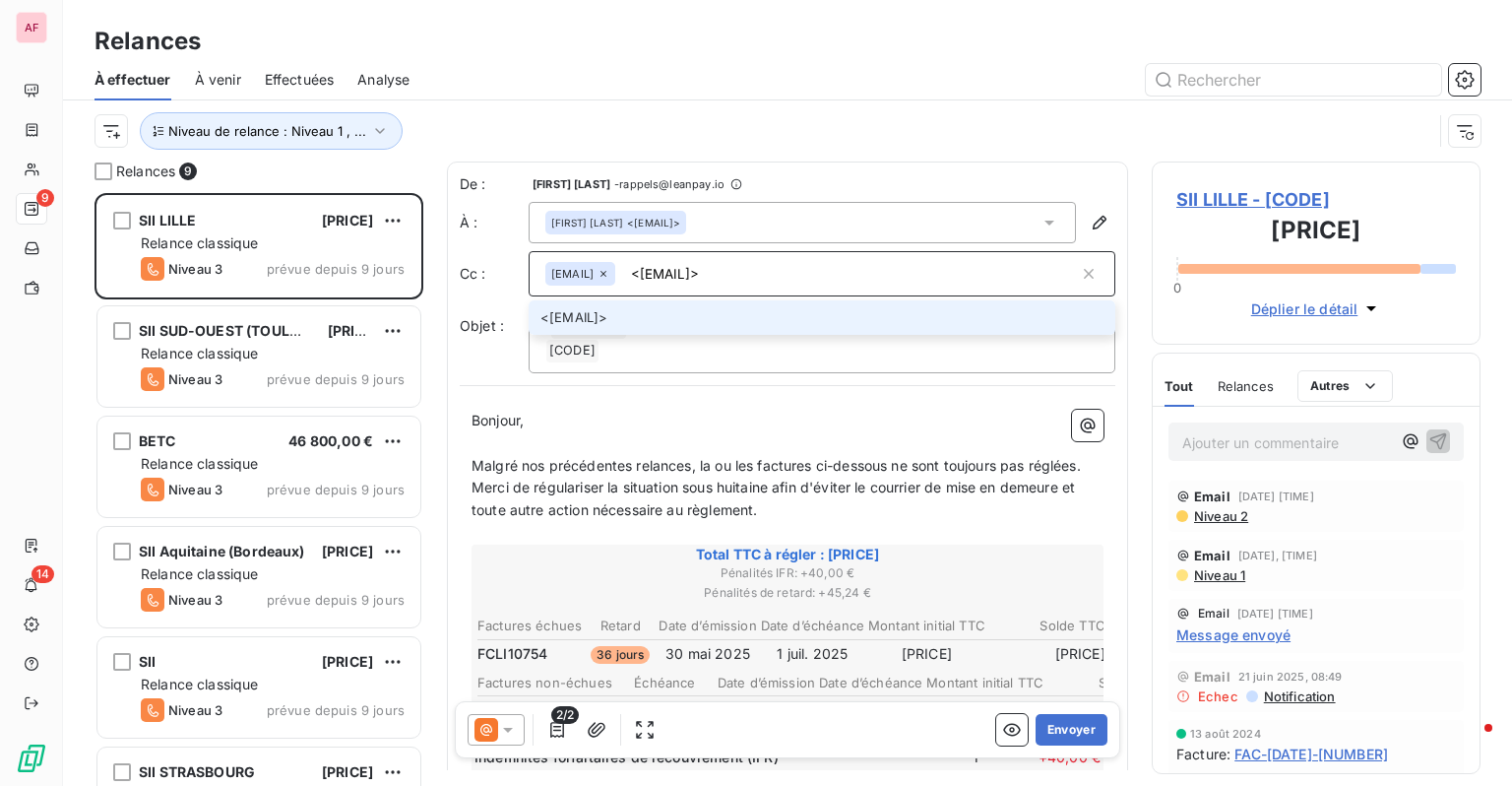 type on "<[EMAIL]>" 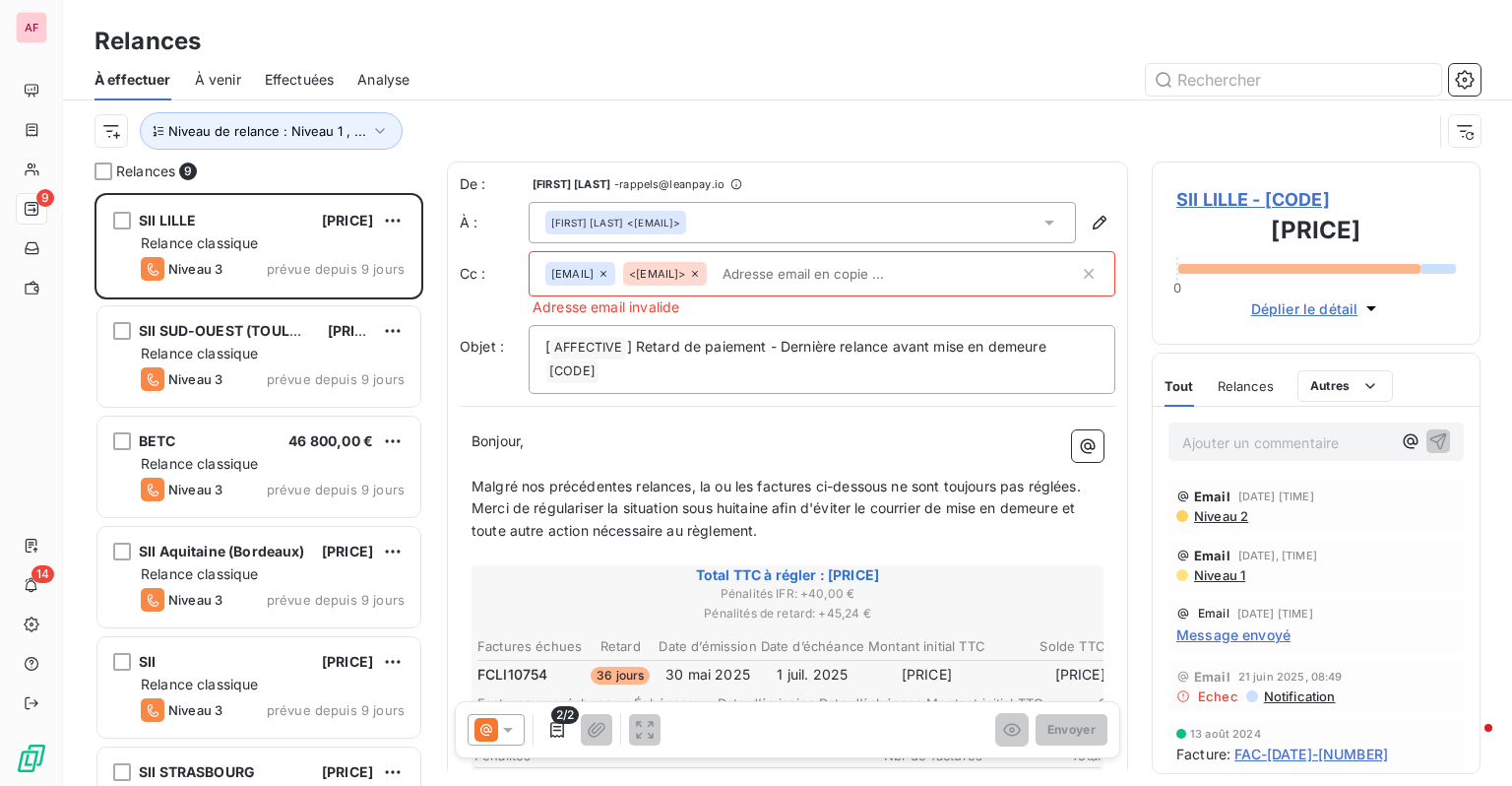 click 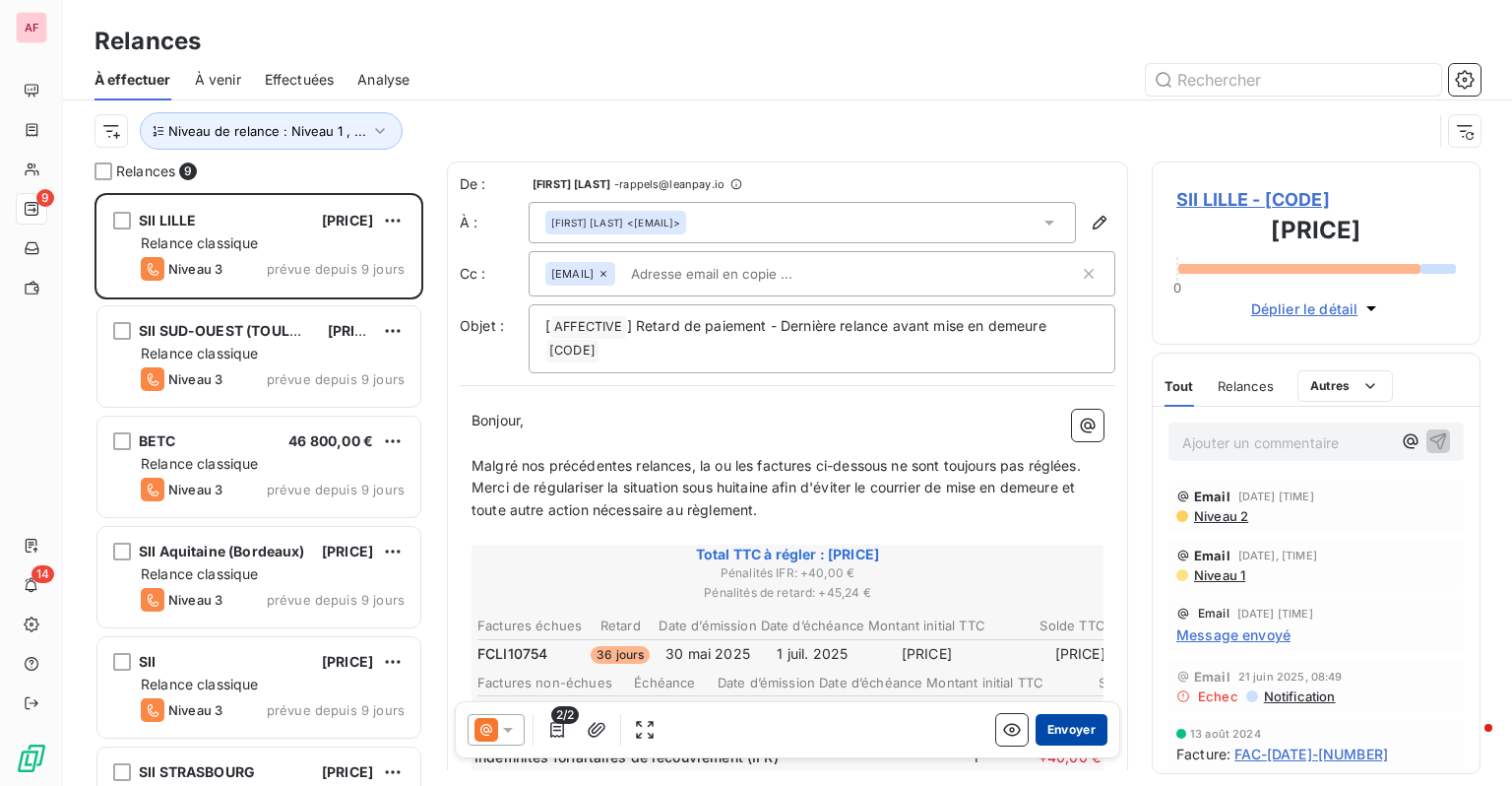 click on "Envoyer" at bounding box center [1071, 730] 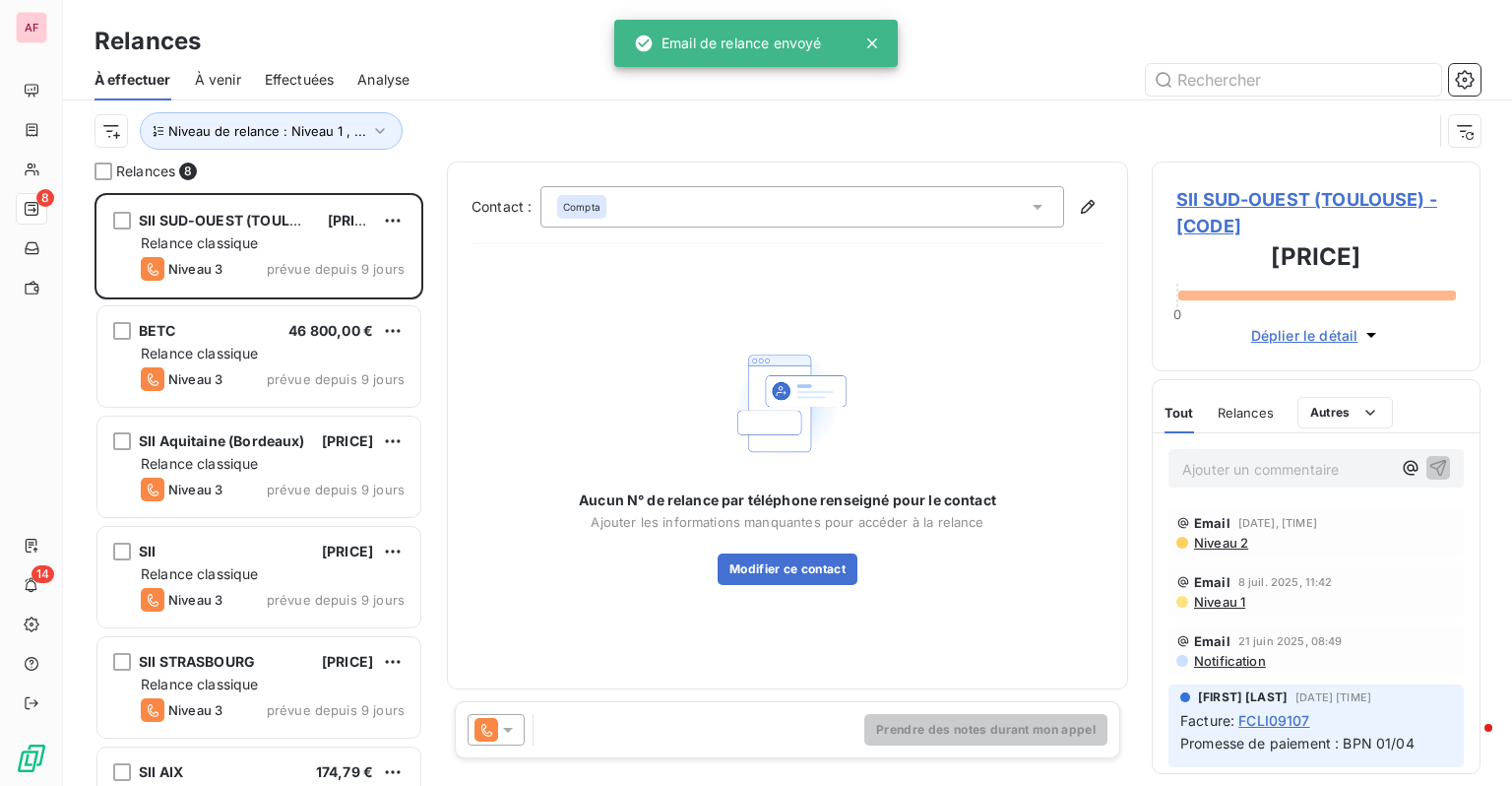 click 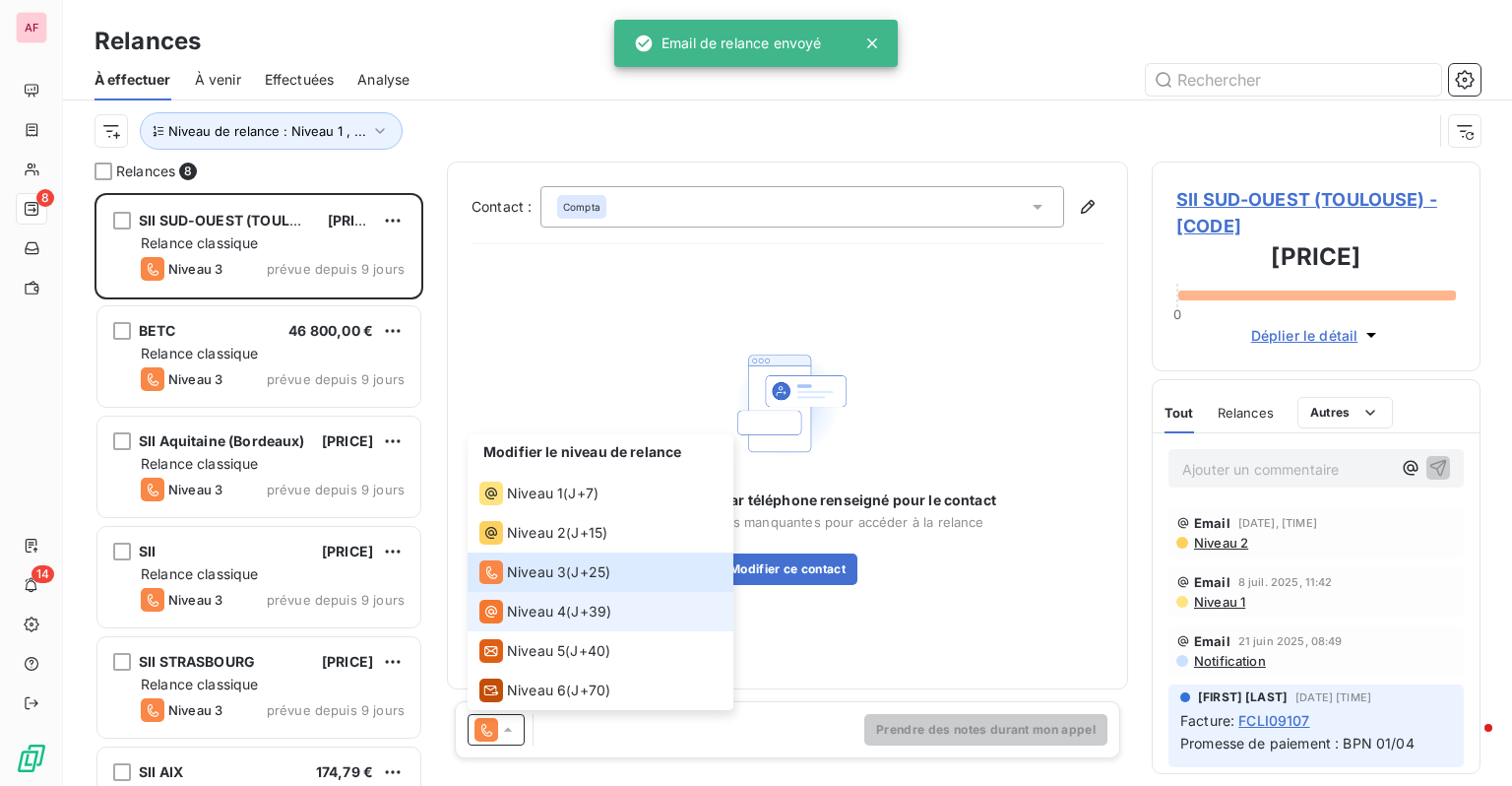 click on "Niveau 4" at bounding box center (536, 612) 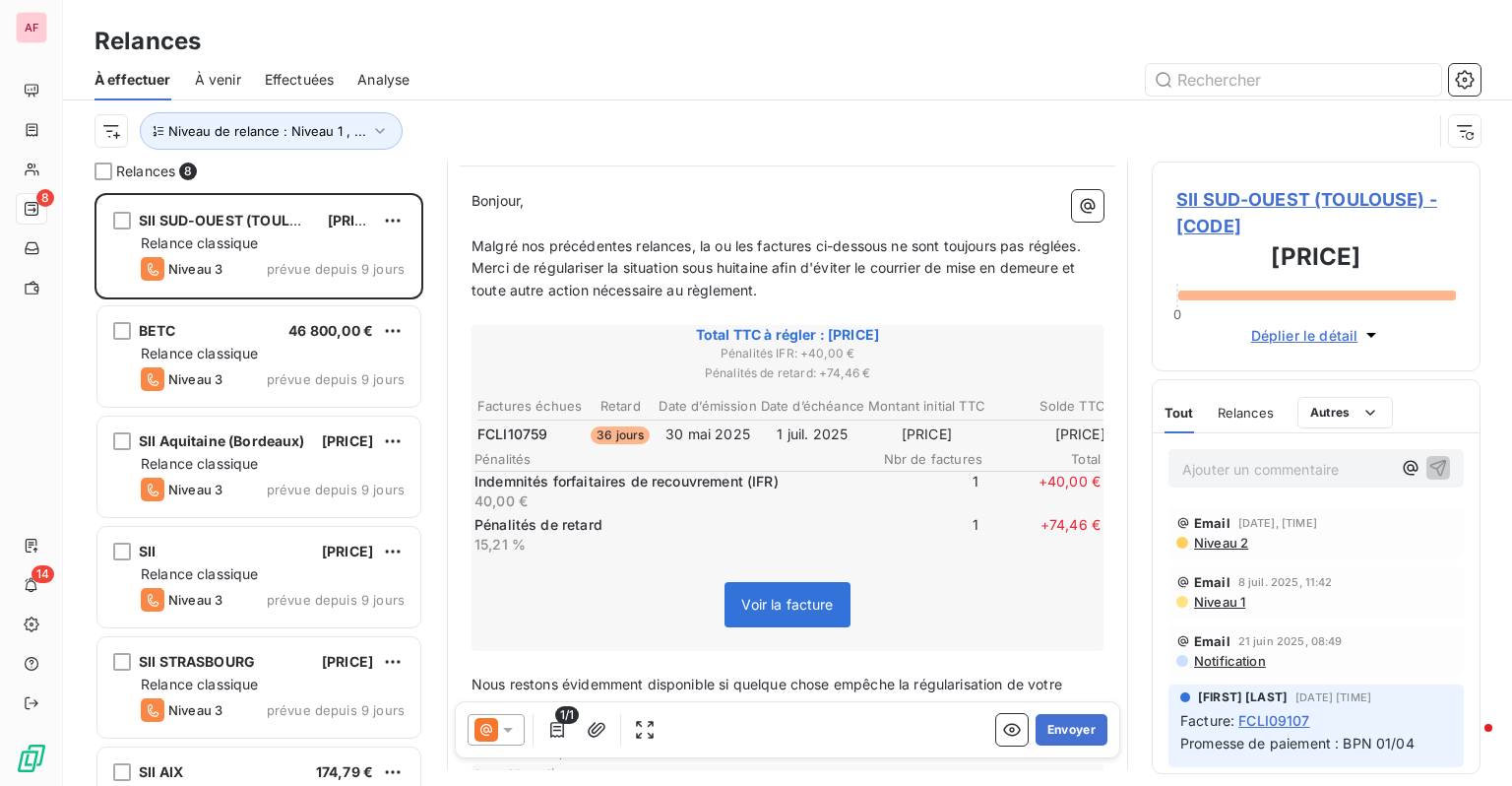 scroll, scrollTop: 0, scrollLeft: 0, axis: both 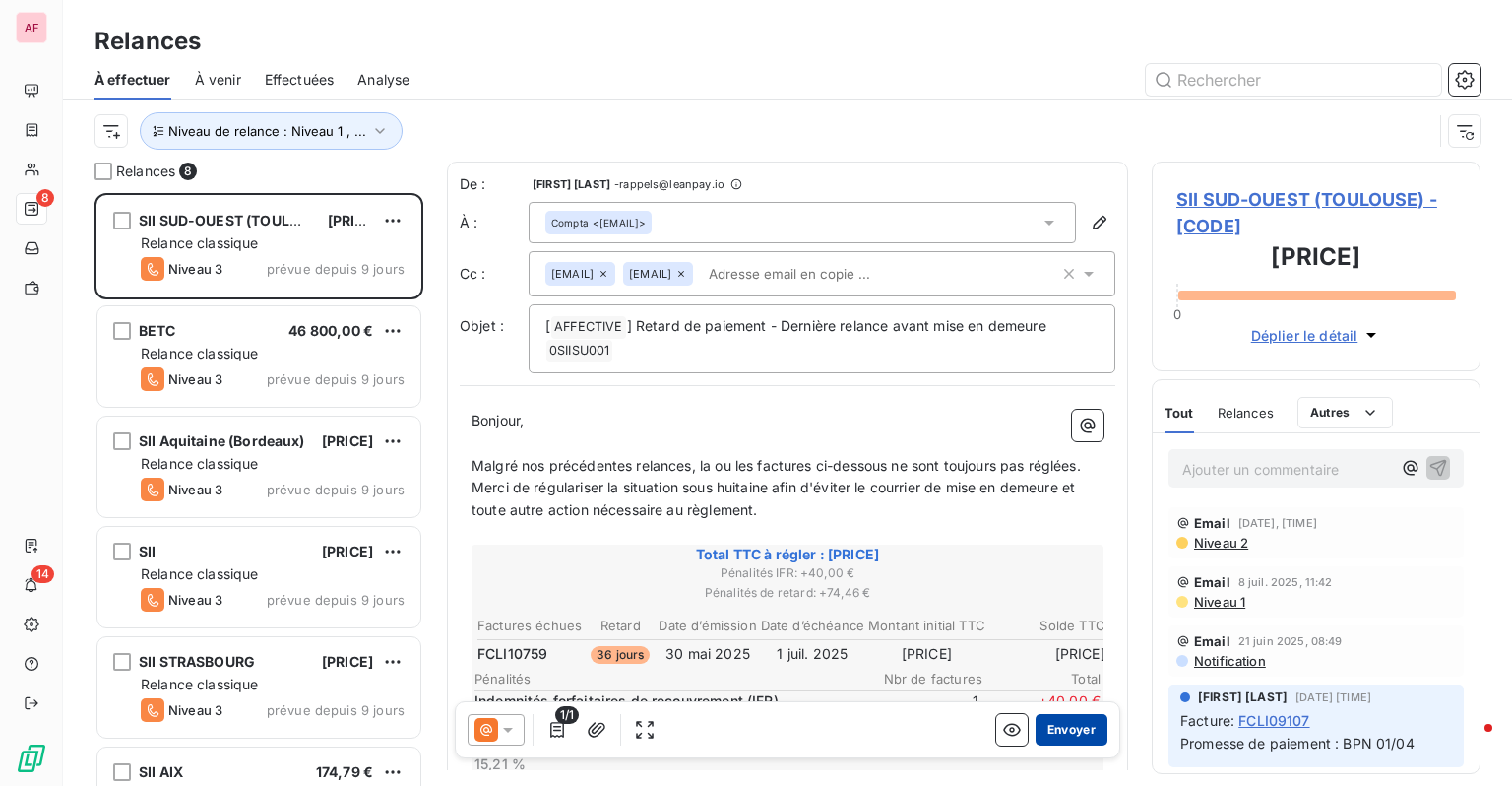 click on "Envoyer" at bounding box center (1071, 730) 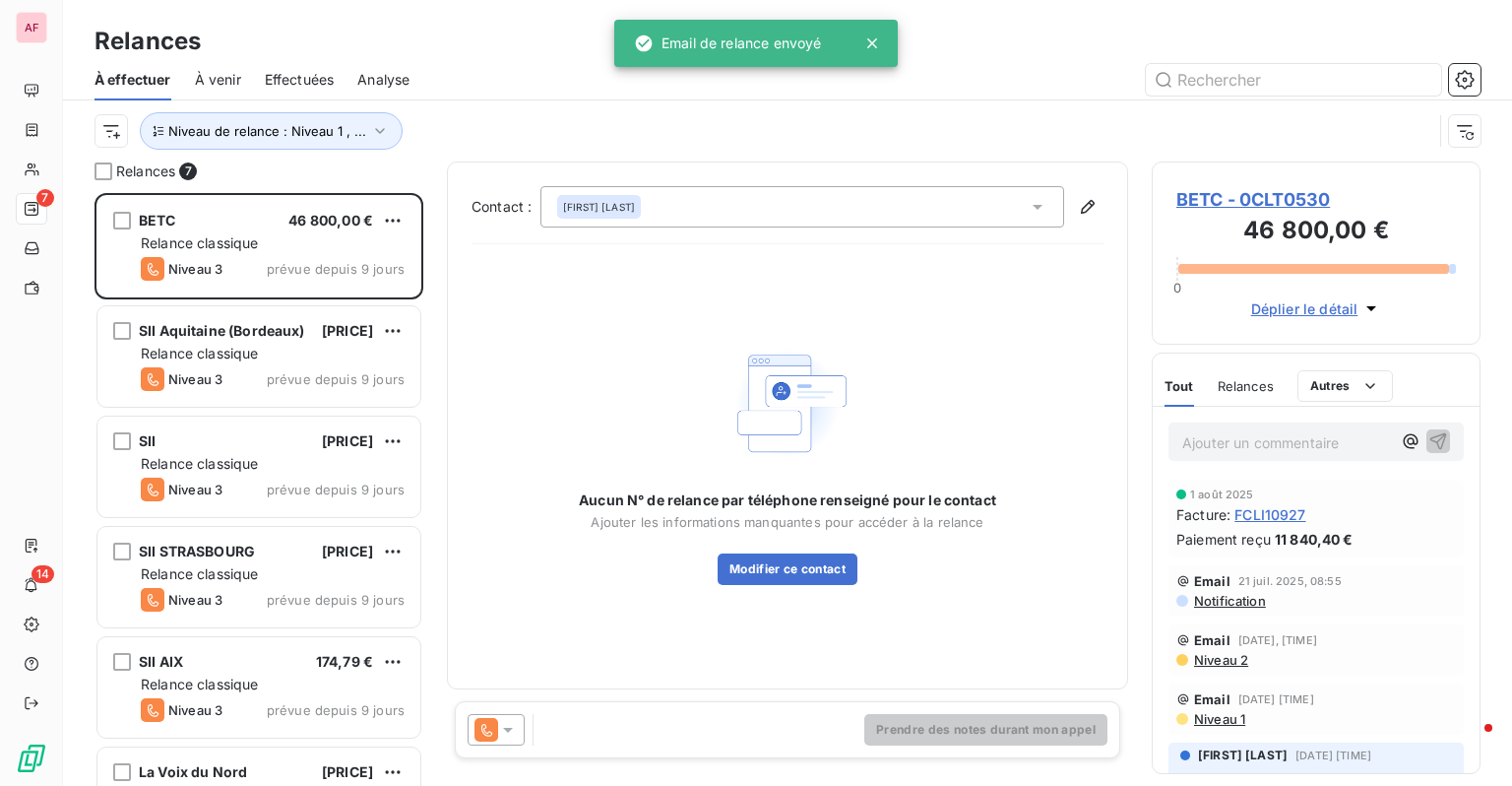 click 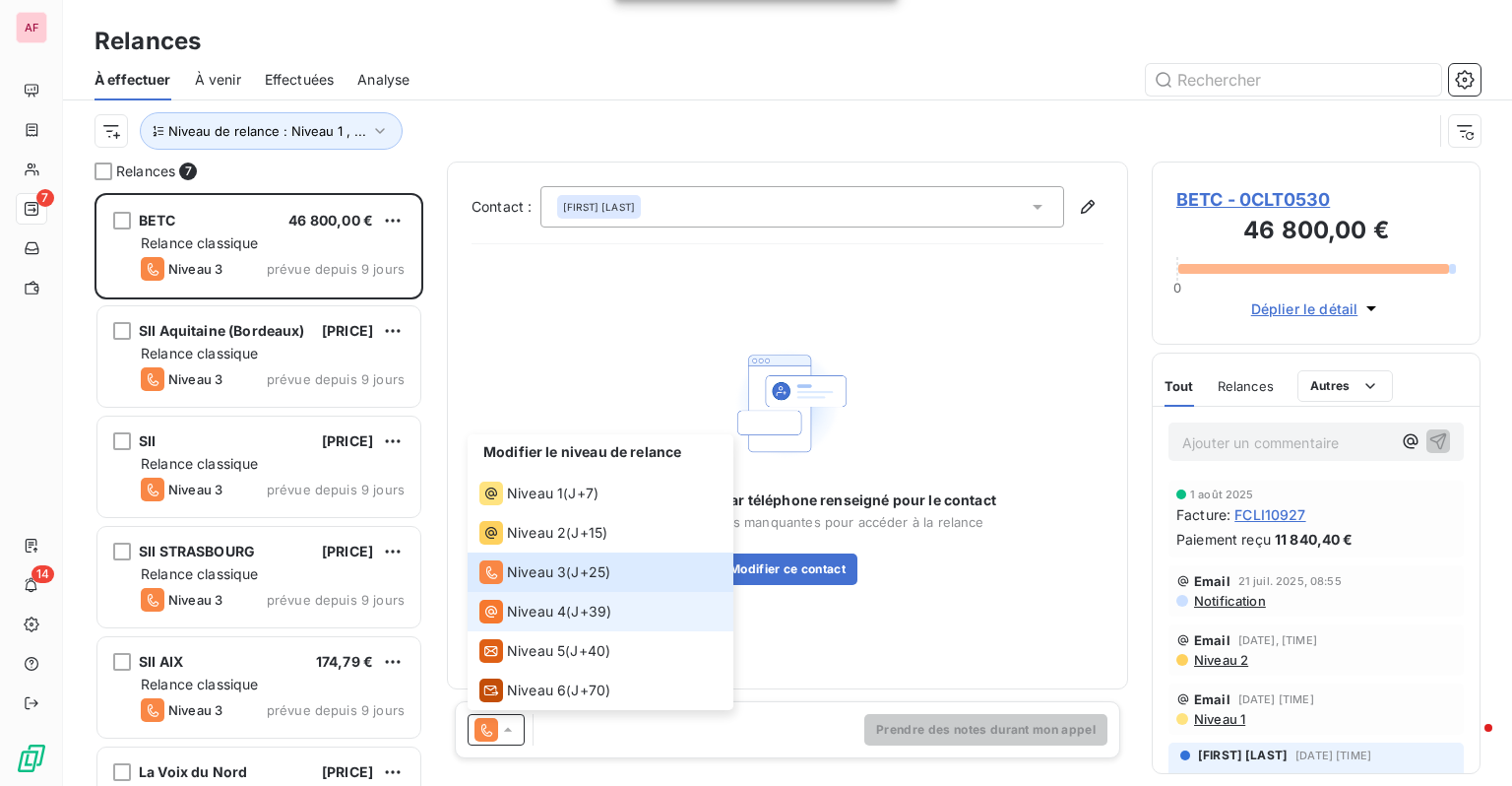 click on "Niveau 4" at bounding box center (523, 612) 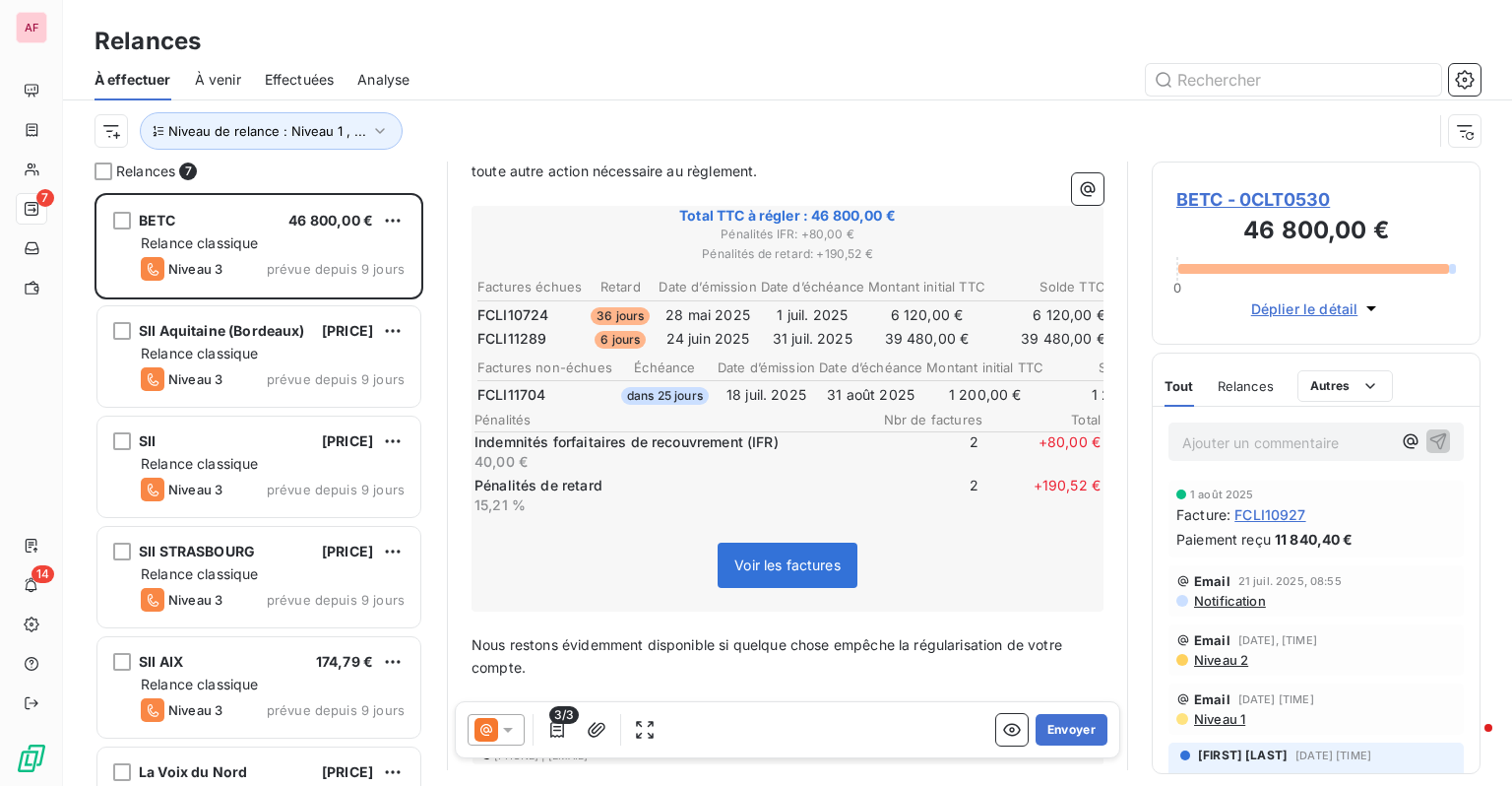 scroll, scrollTop: 0, scrollLeft: 0, axis: both 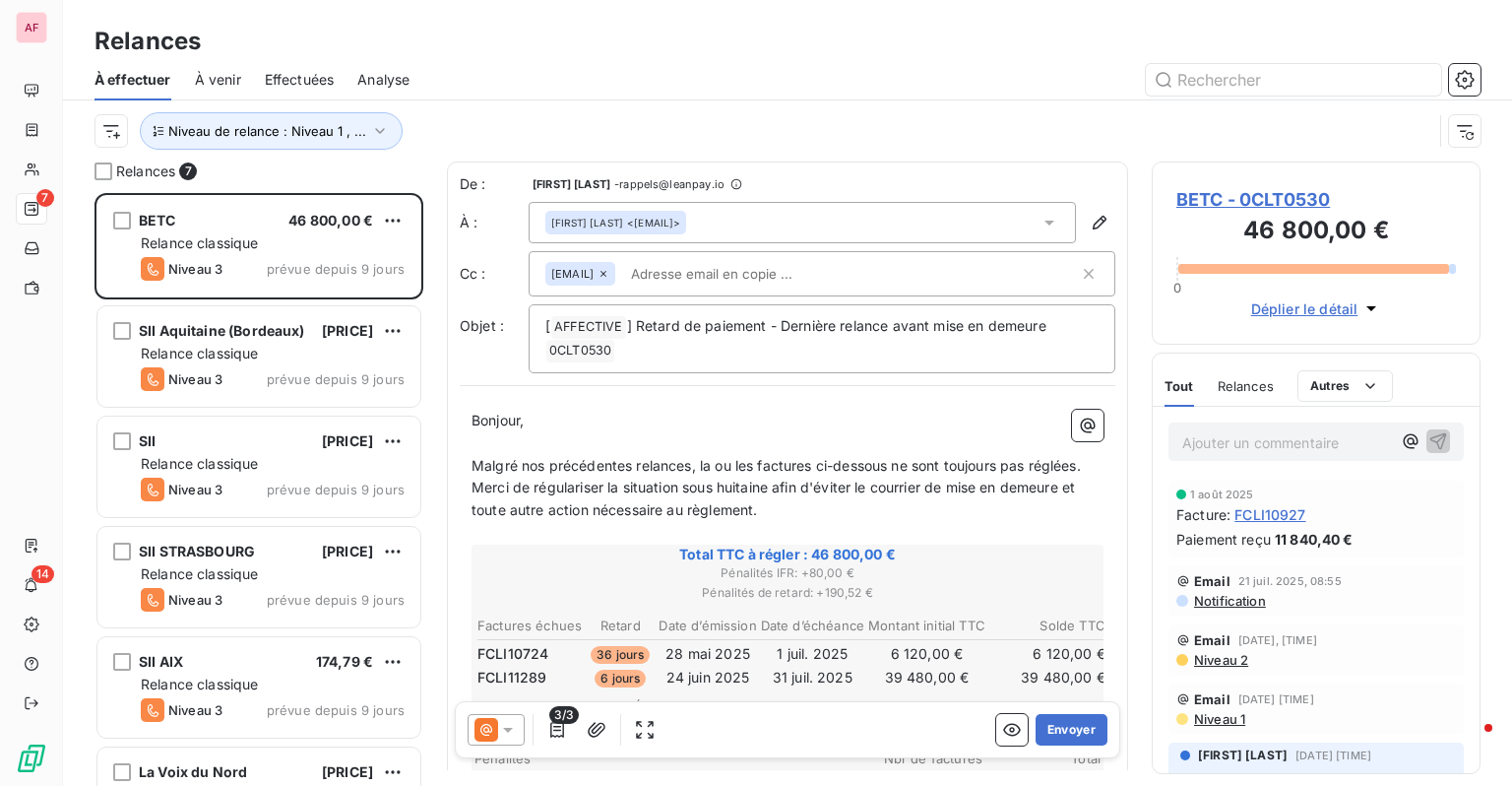 click on "[EMAIL]" at bounding box center (812, 274) 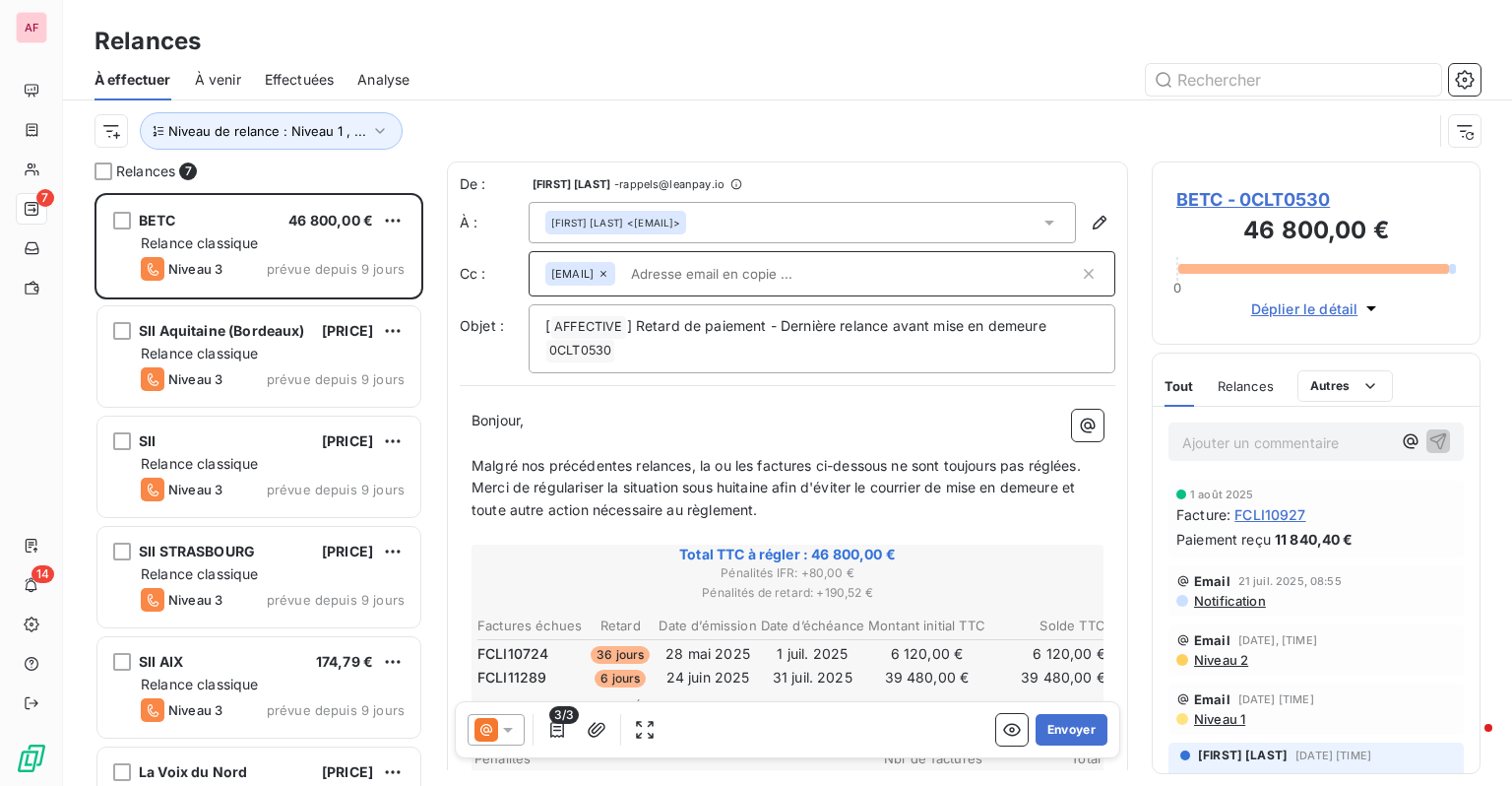 paste on "[EMAIL]" 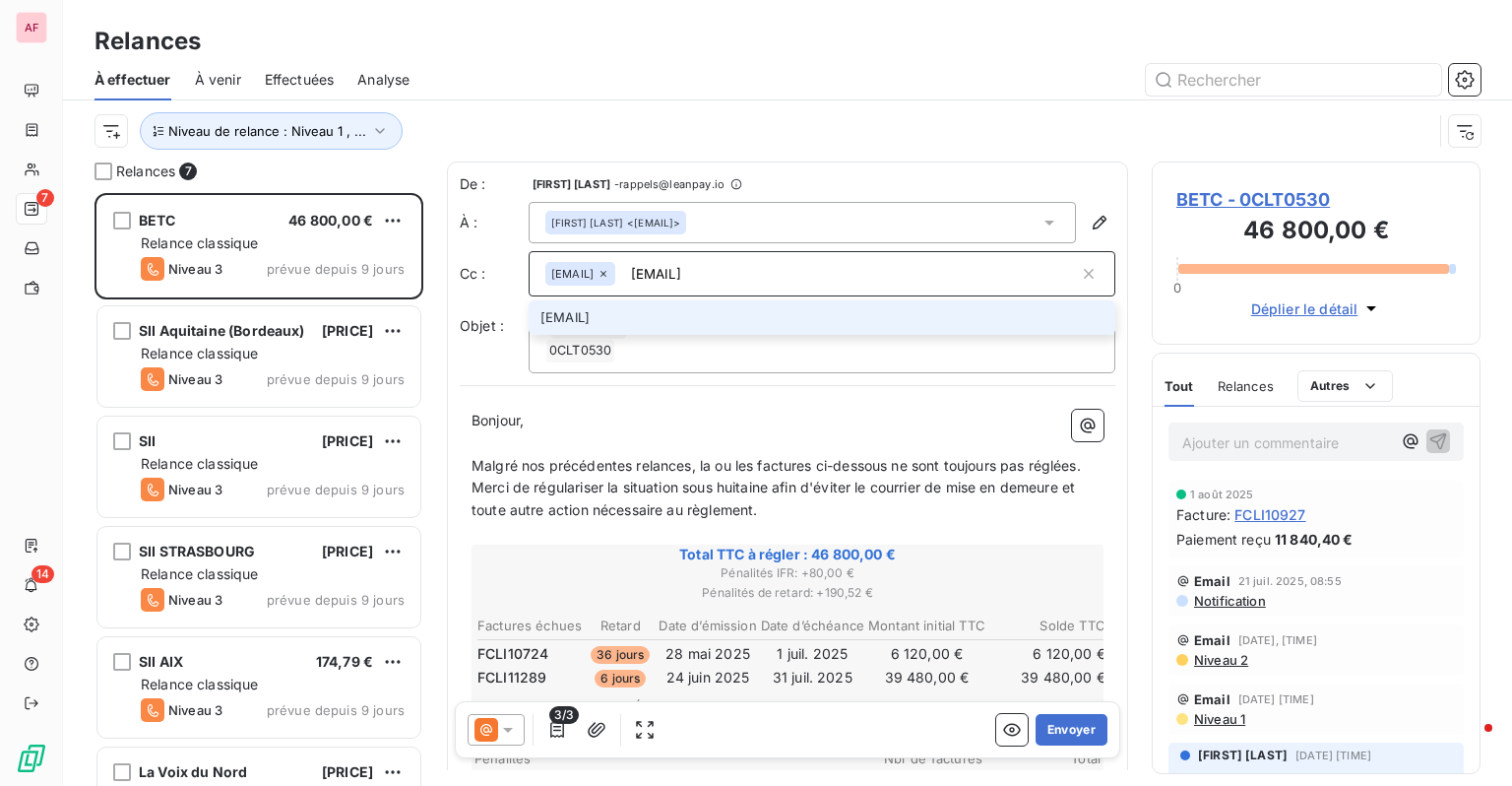 type on "[EMAIL]" 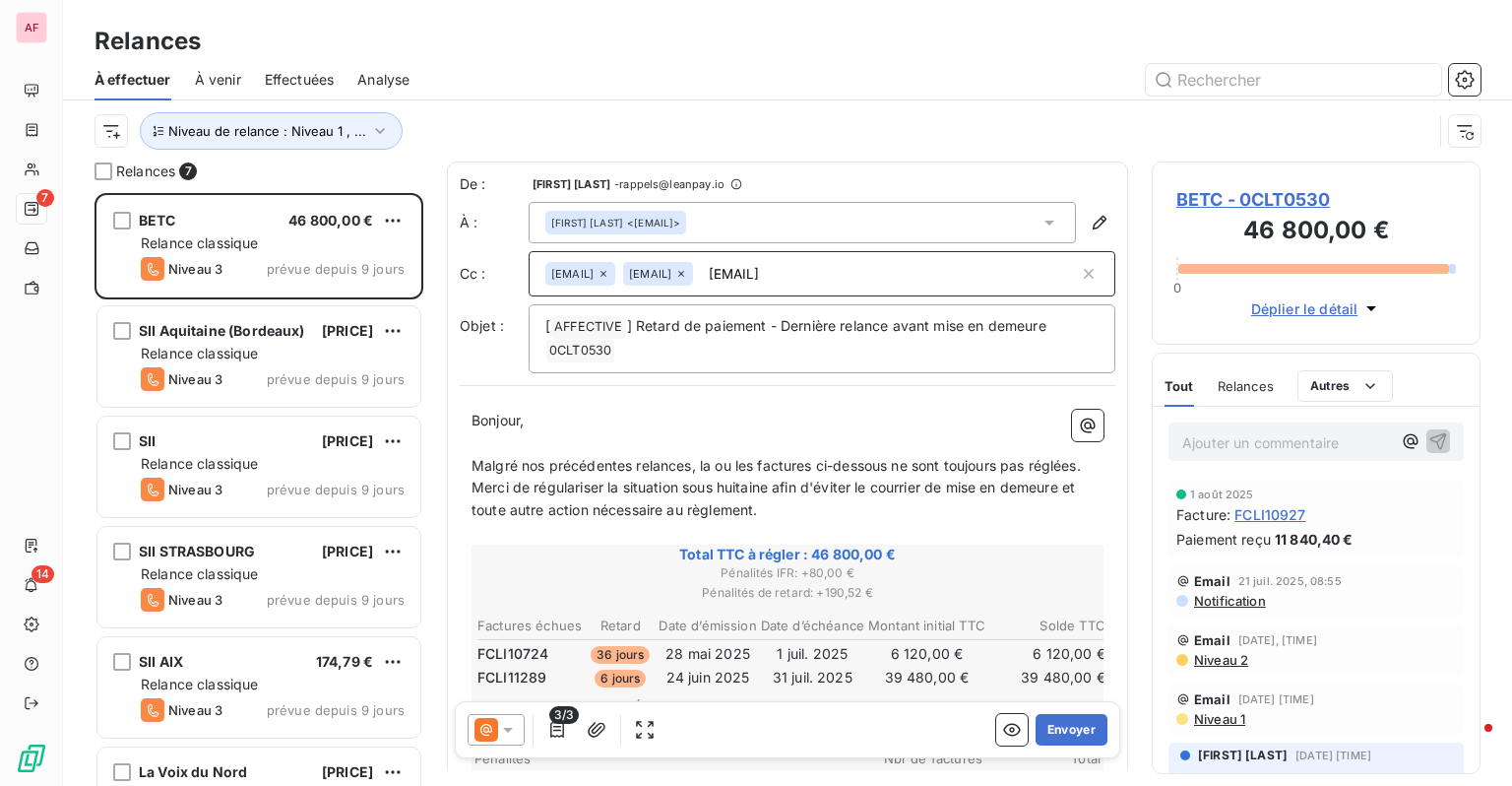 type 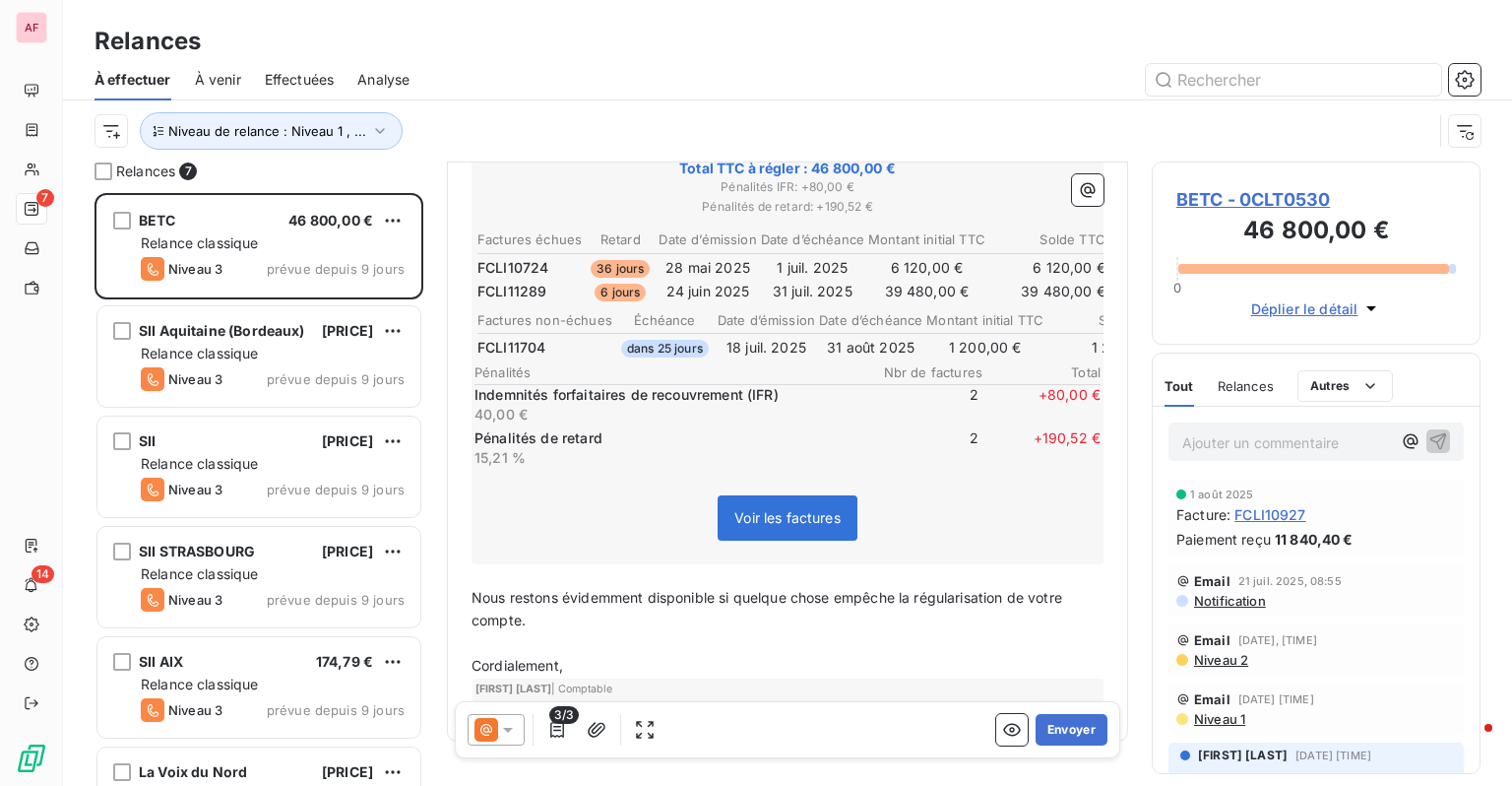 scroll, scrollTop: 457, scrollLeft: 0, axis: vertical 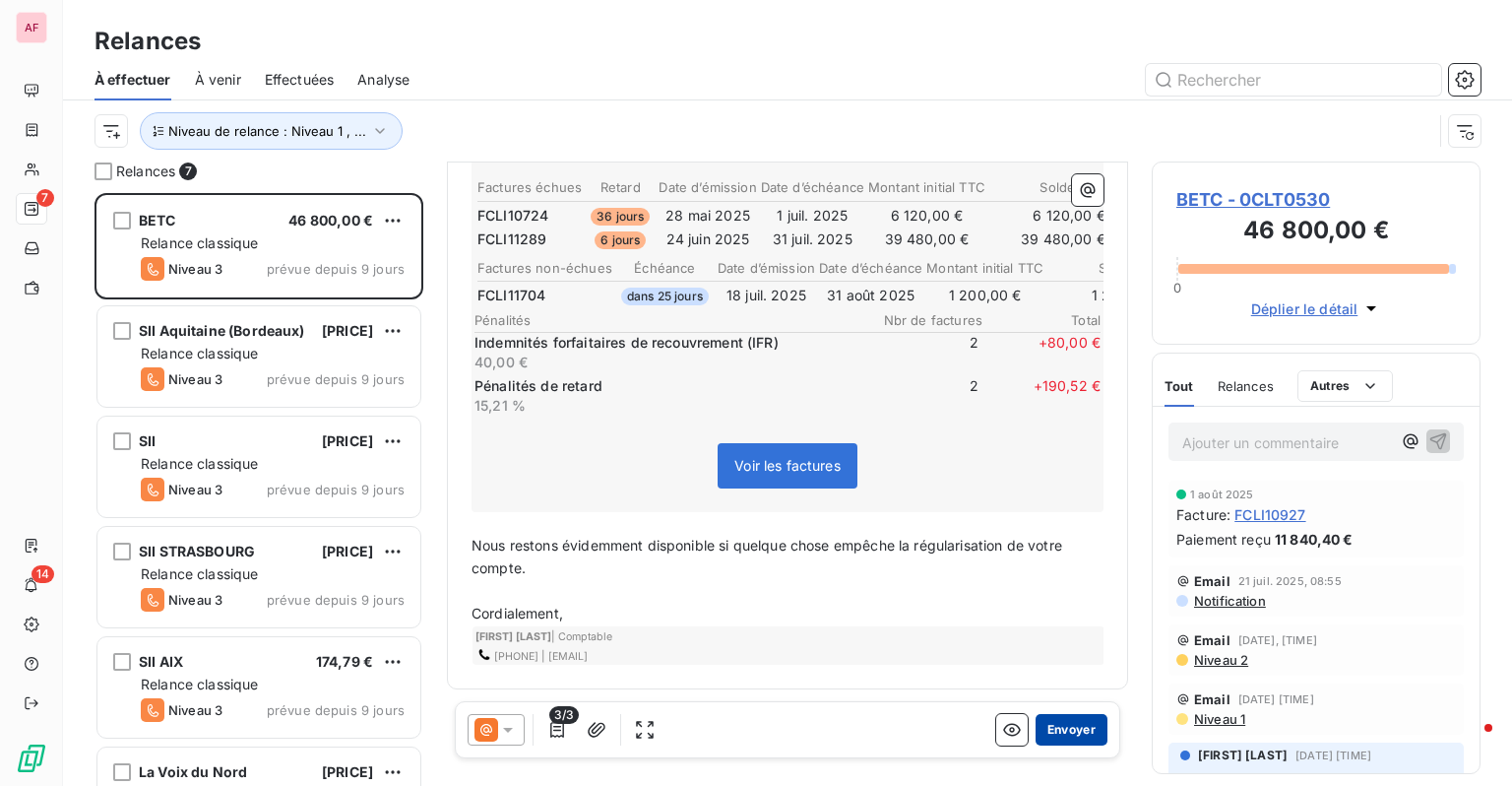 click on "Envoyer" at bounding box center (1071, 730) 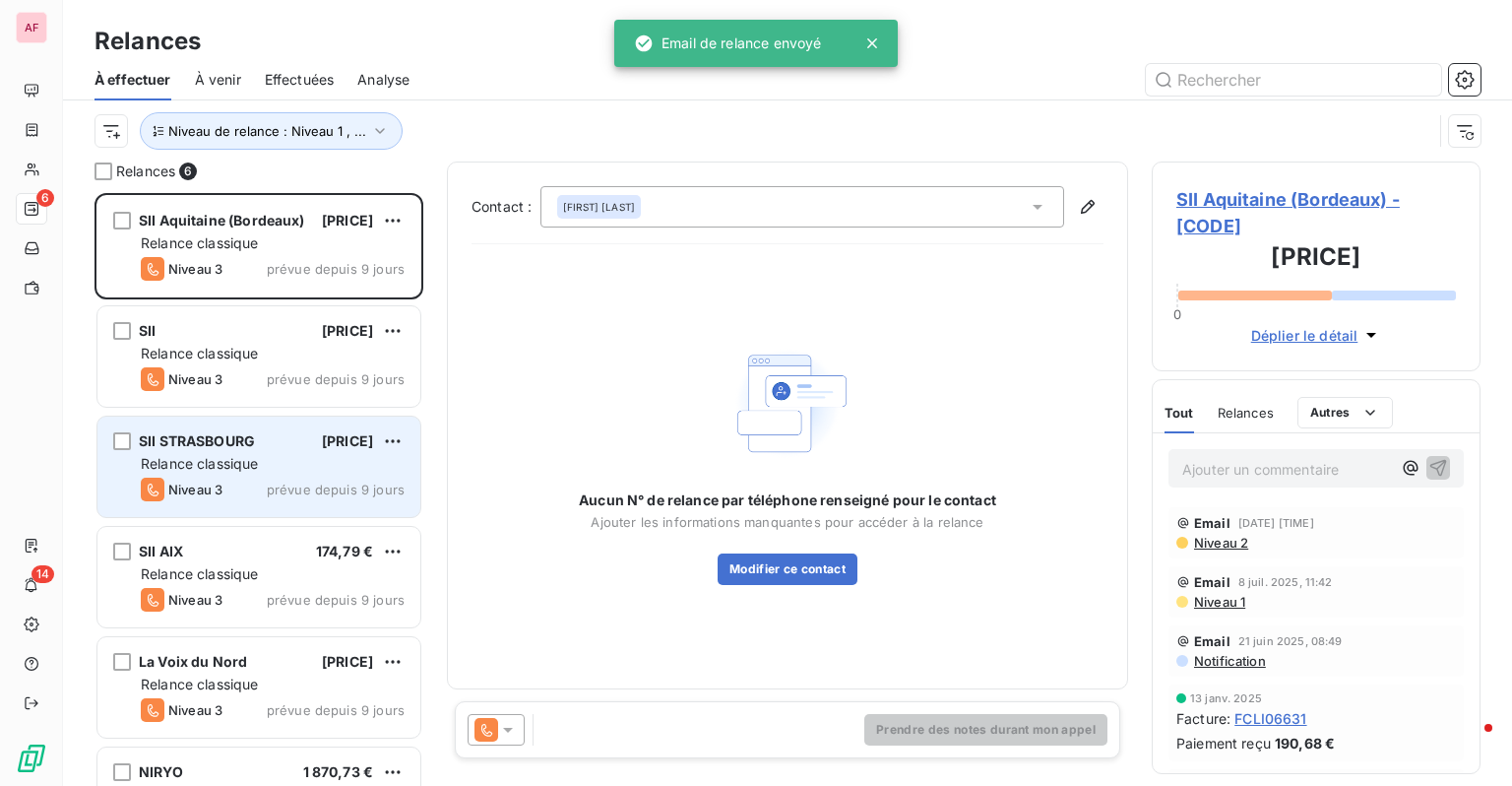 scroll, scrollTop: 69, scrollLeft: 0, axis: vertical 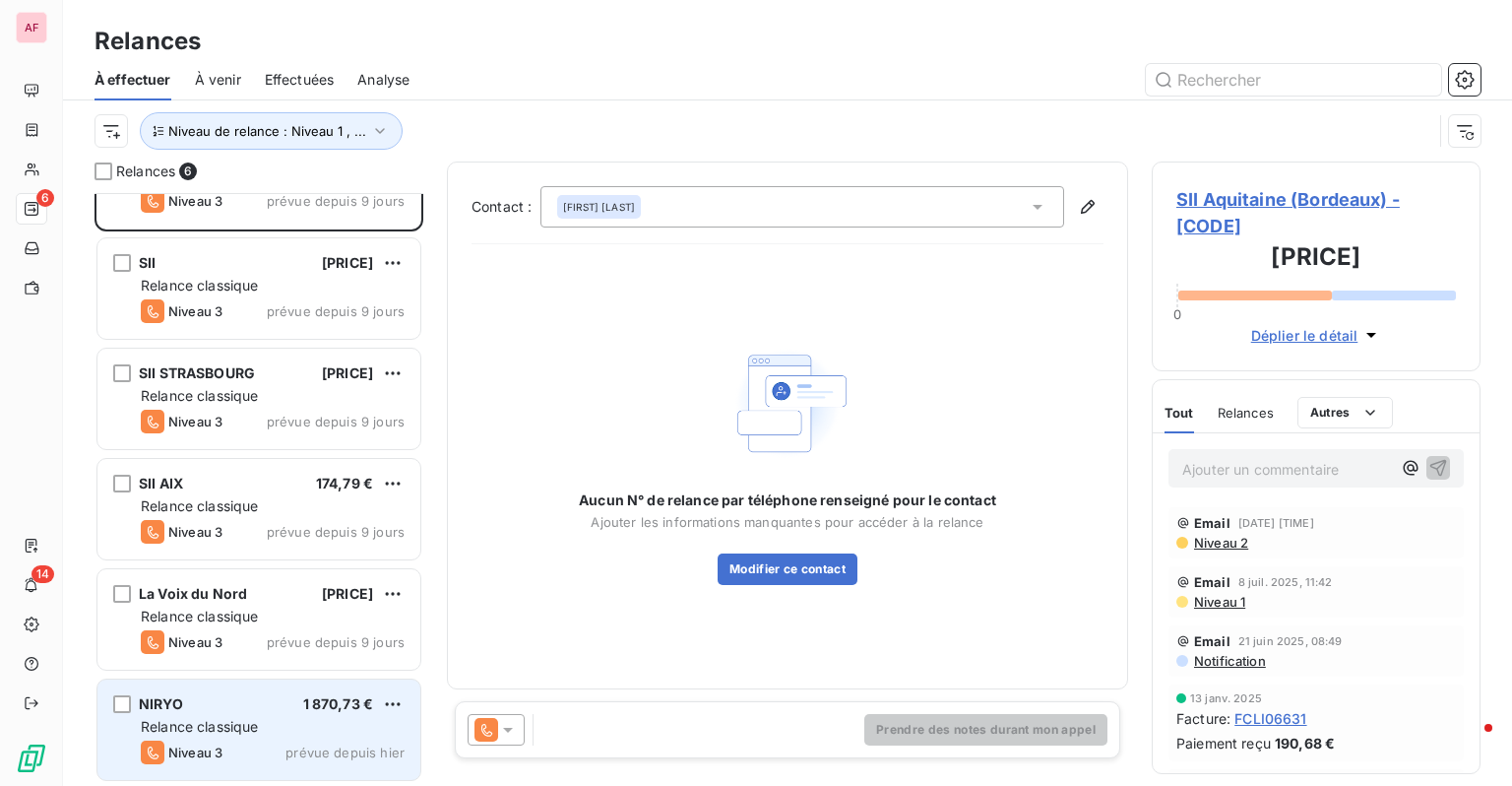 click on "NIRYO [PRICE]" at bounding box center [273, 704] 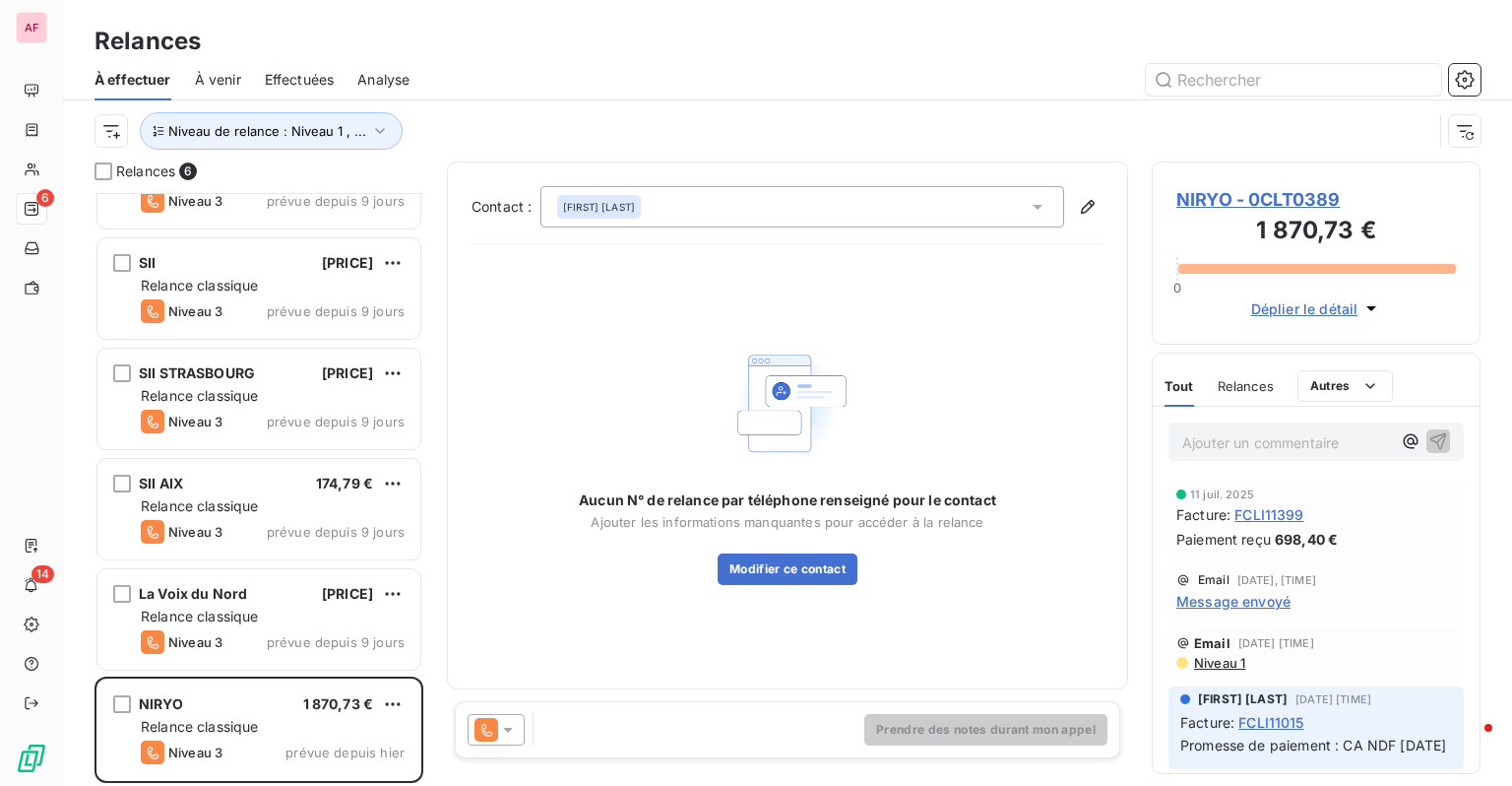 click at bounding box center (496, 730) 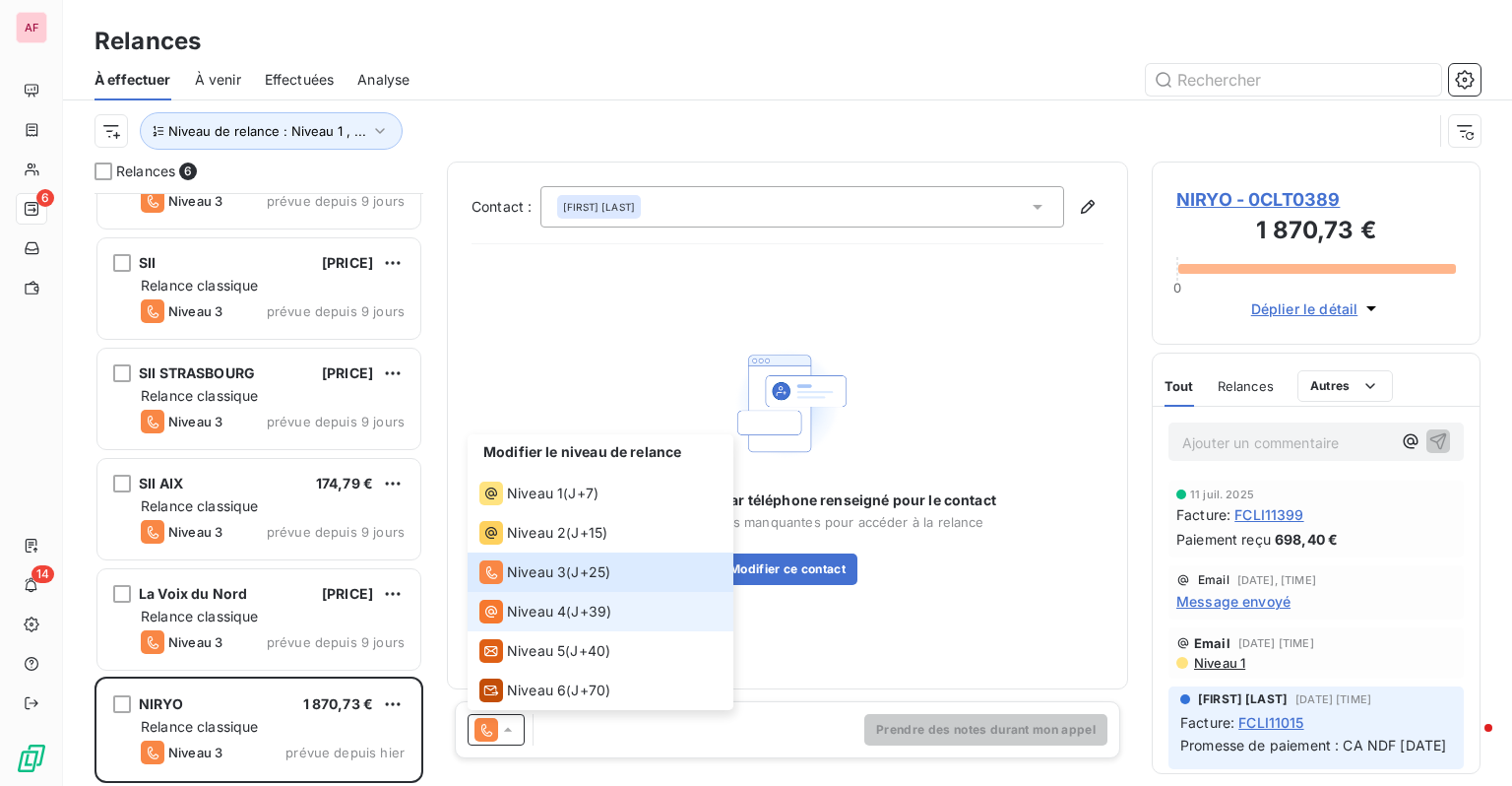 click on "(J+[NUMBER] )" at bounding box center [591, 612] 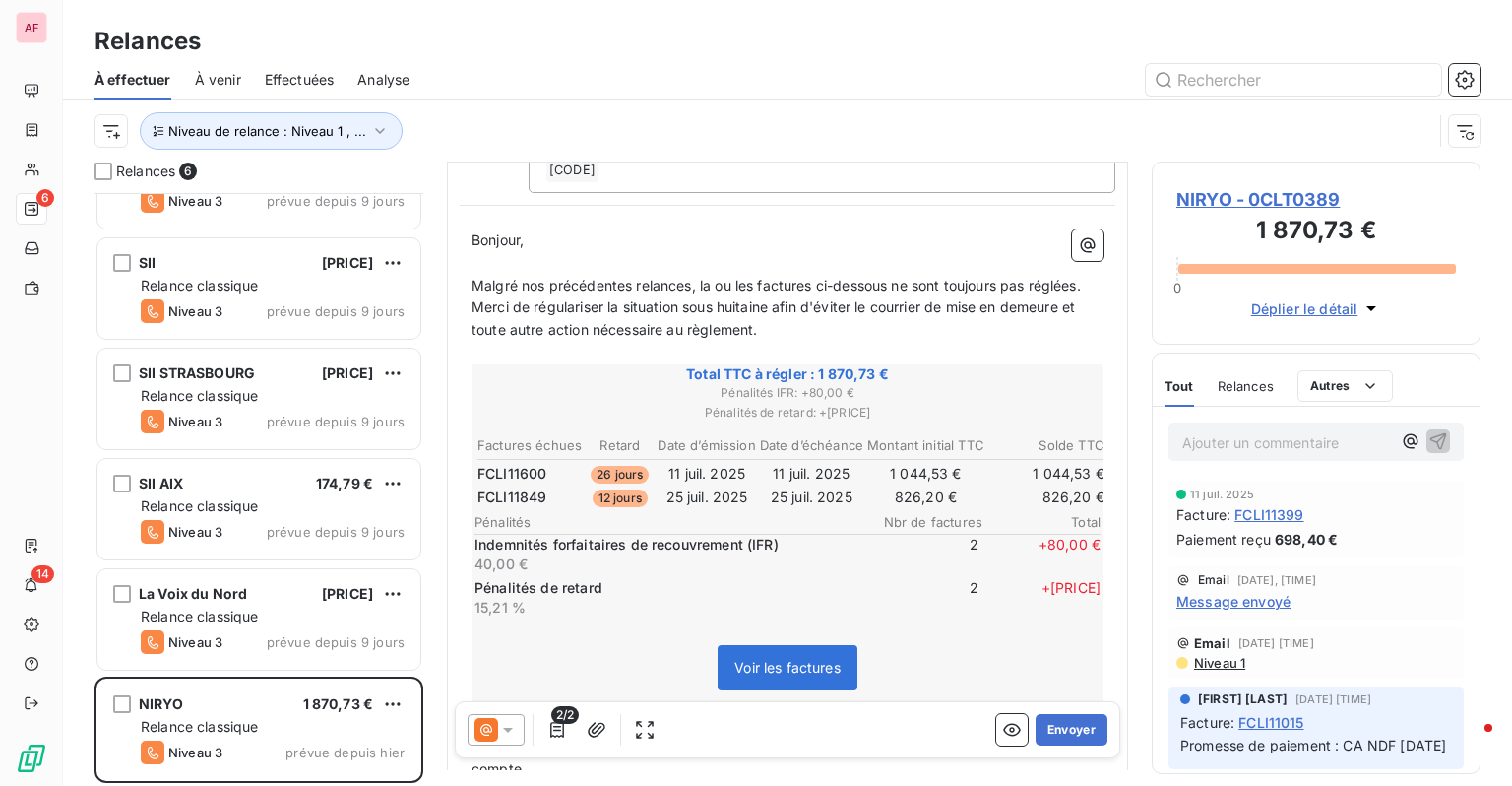 scroll, scrollTop: 182, scrollLeft: 0, axis: vertical 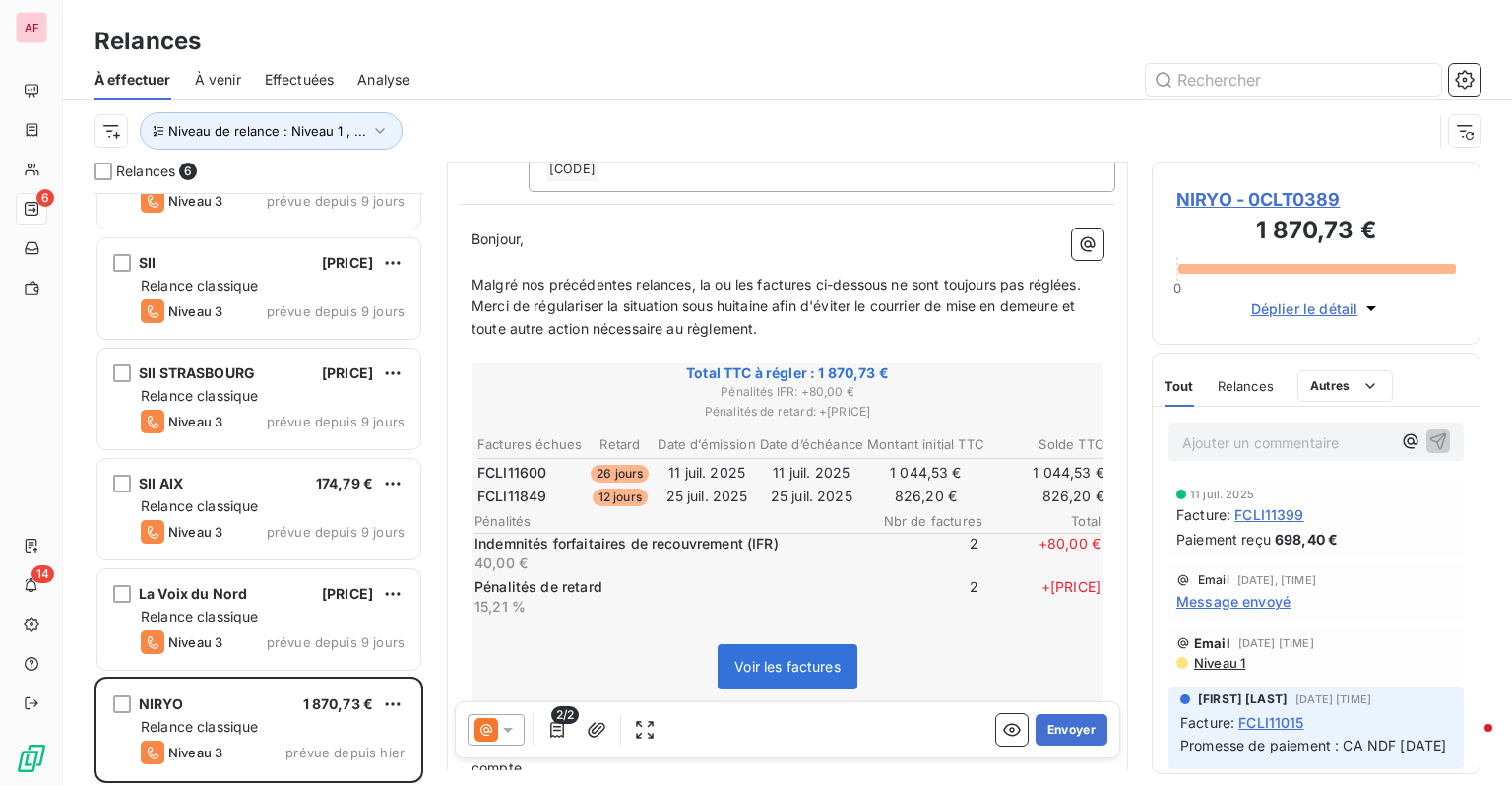 click on "FCLI11600" at bounding box center (512, 473) 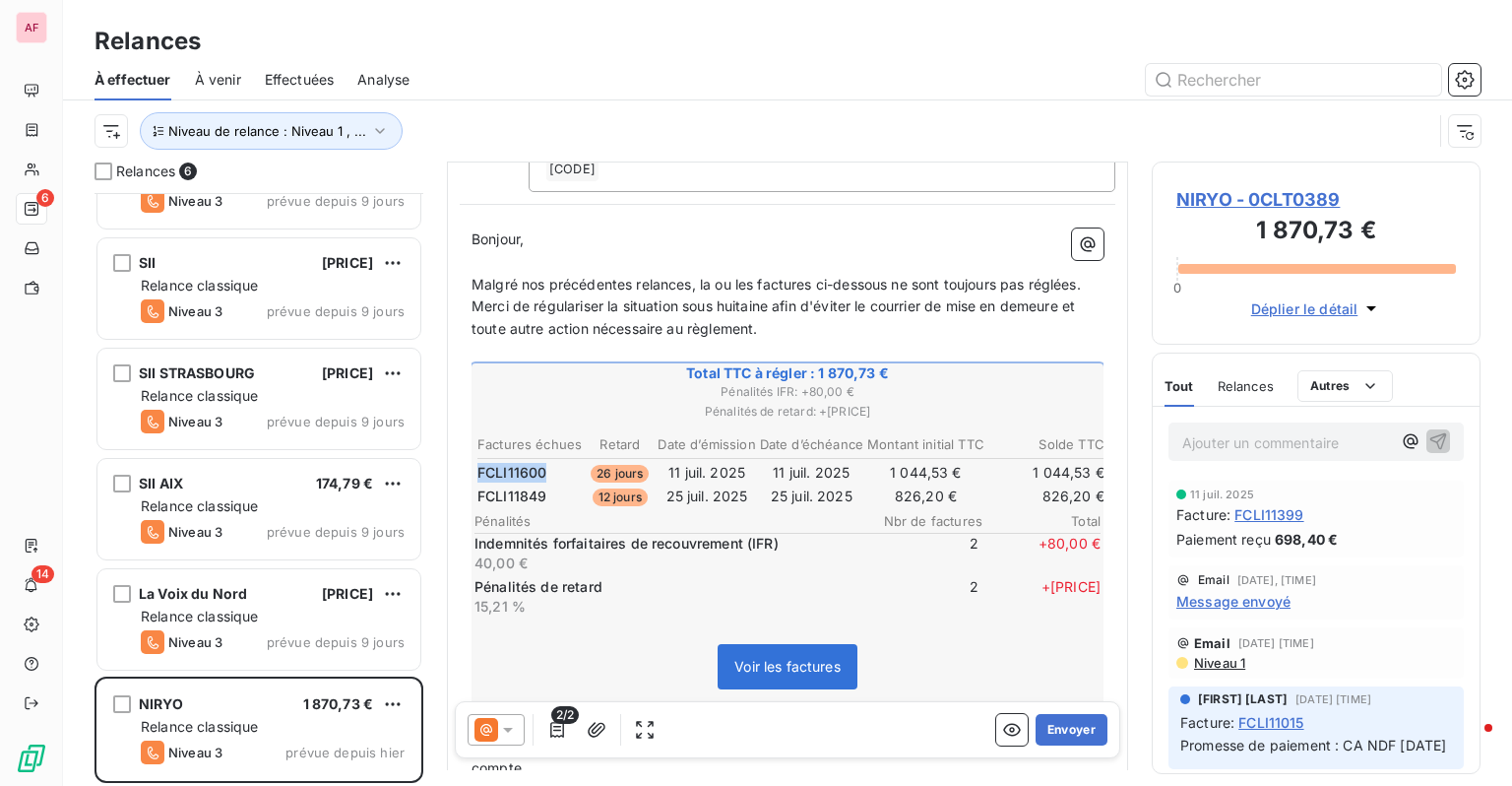 click on "FCLI11600" at bounding box center [512, 473] 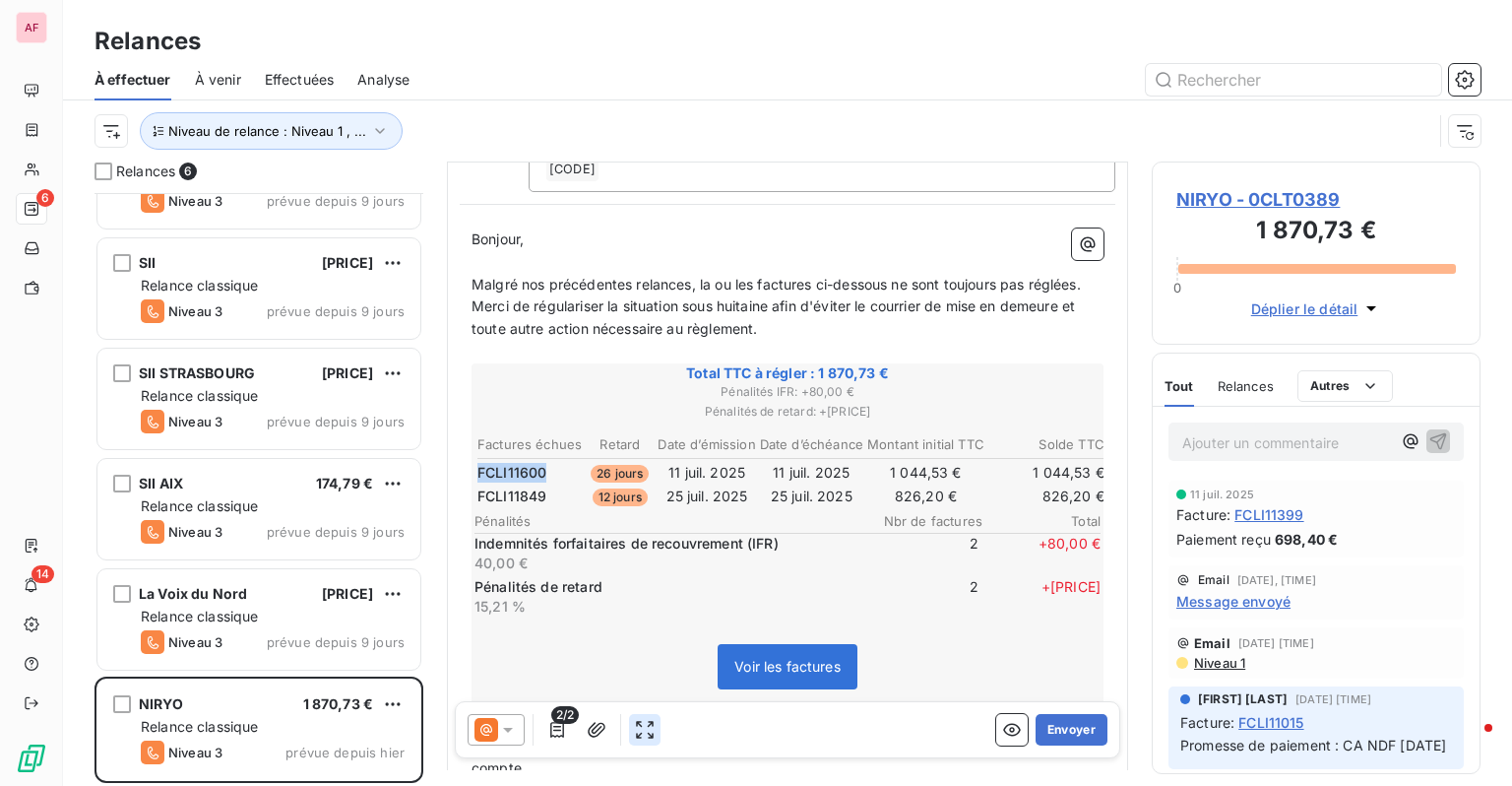 copy on "FCLI11600" 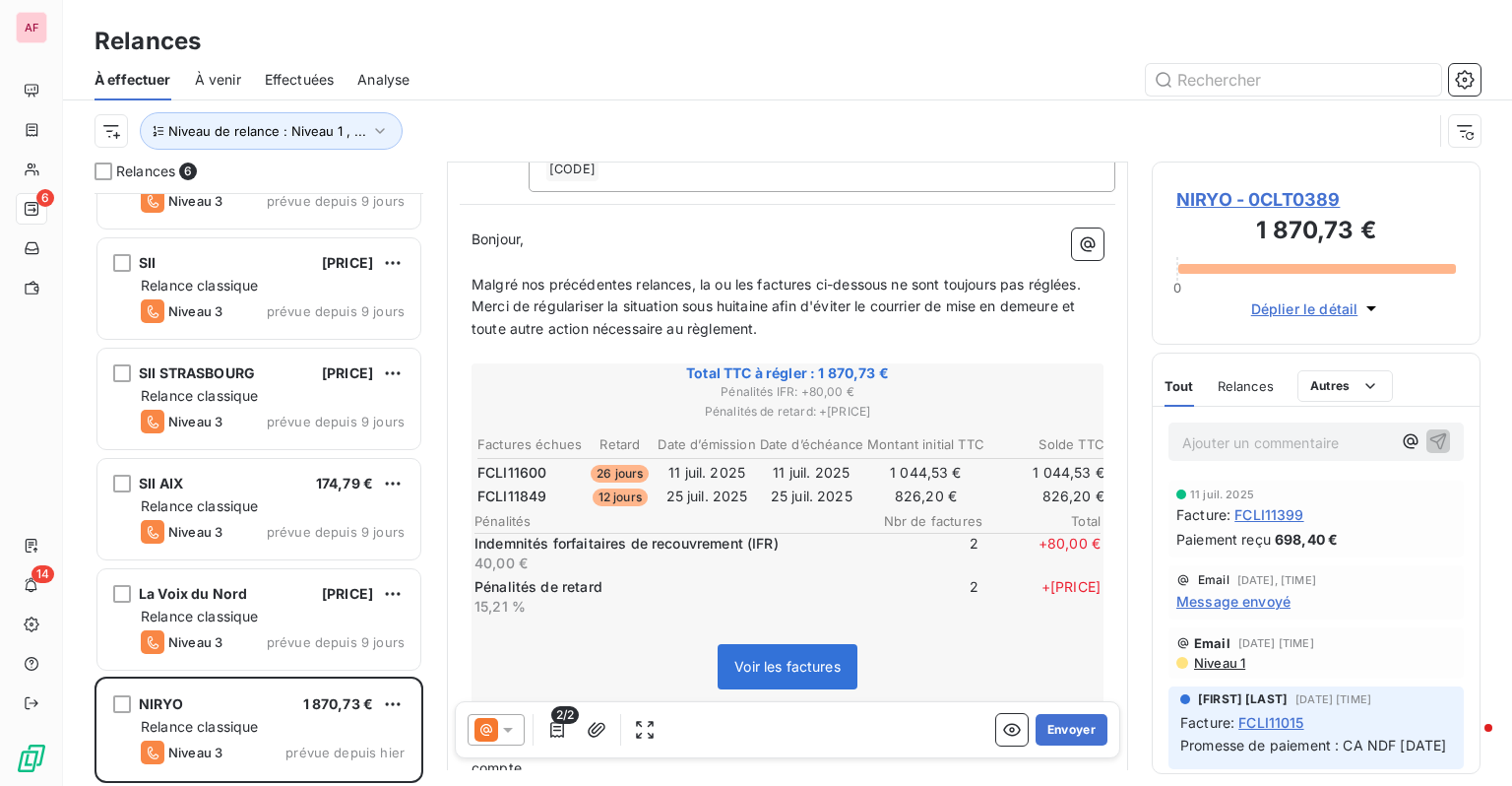 click 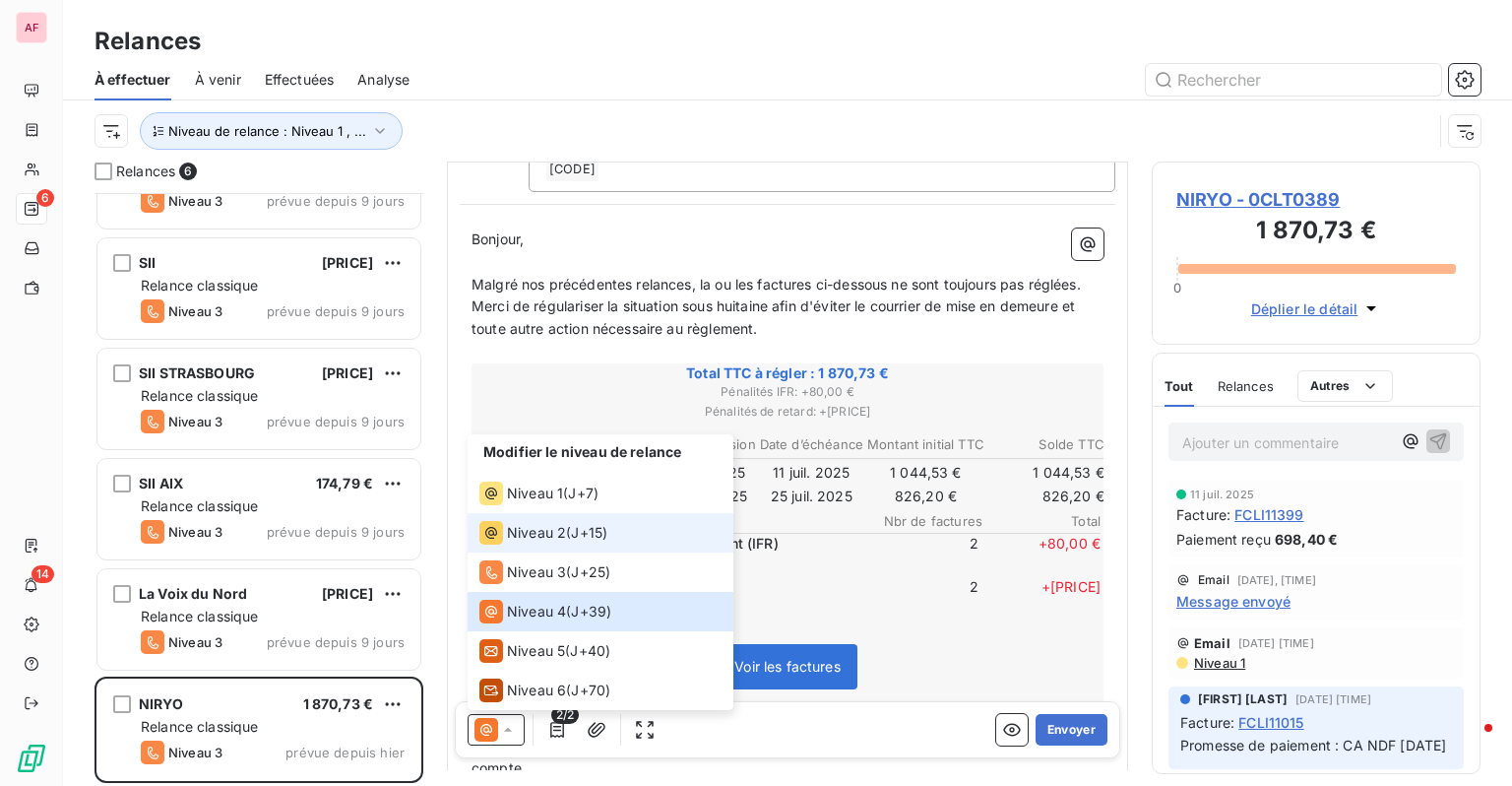 click 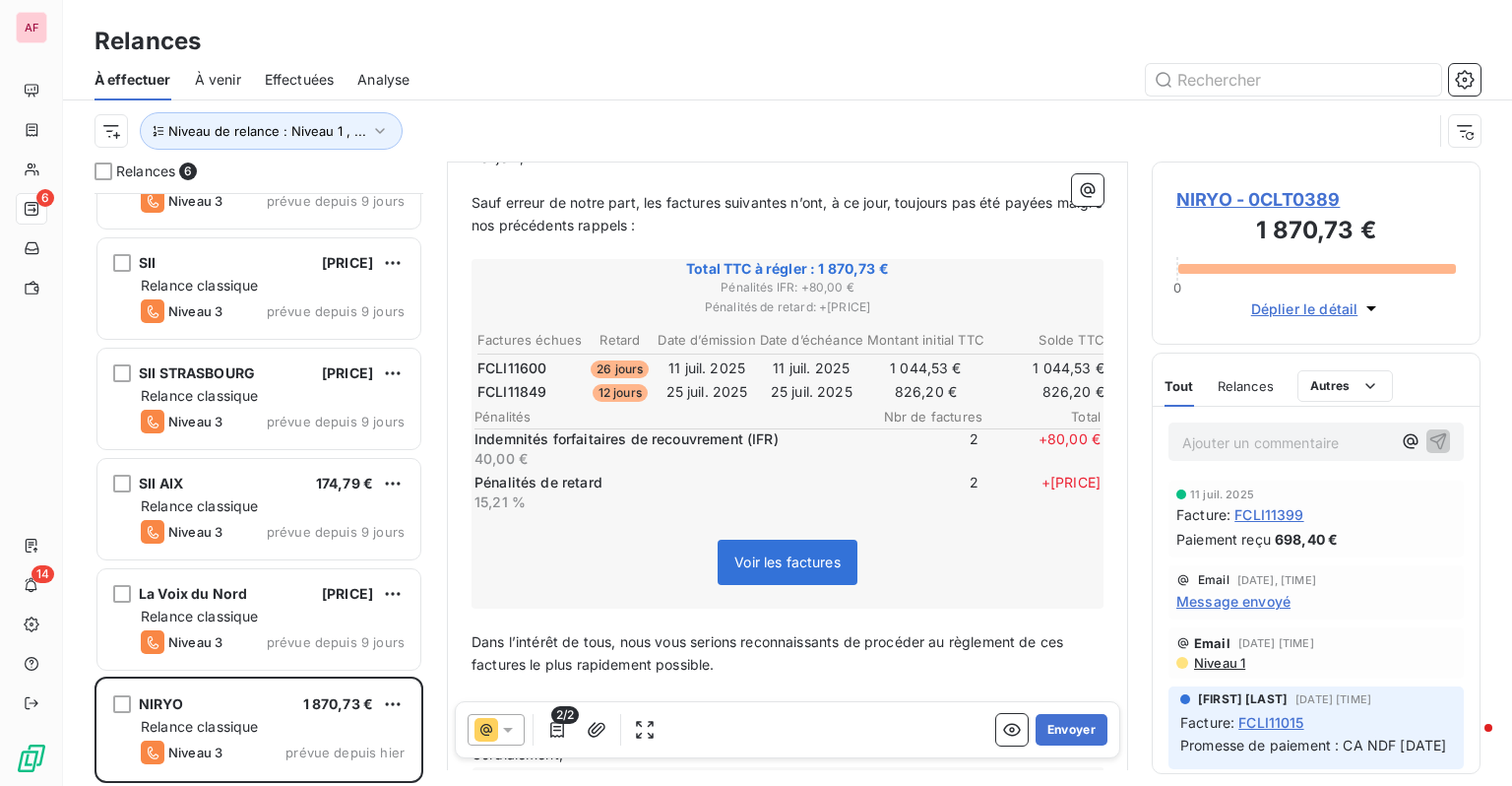 scroll, scrollTop: 0, scrollLeft: 0, axis: both 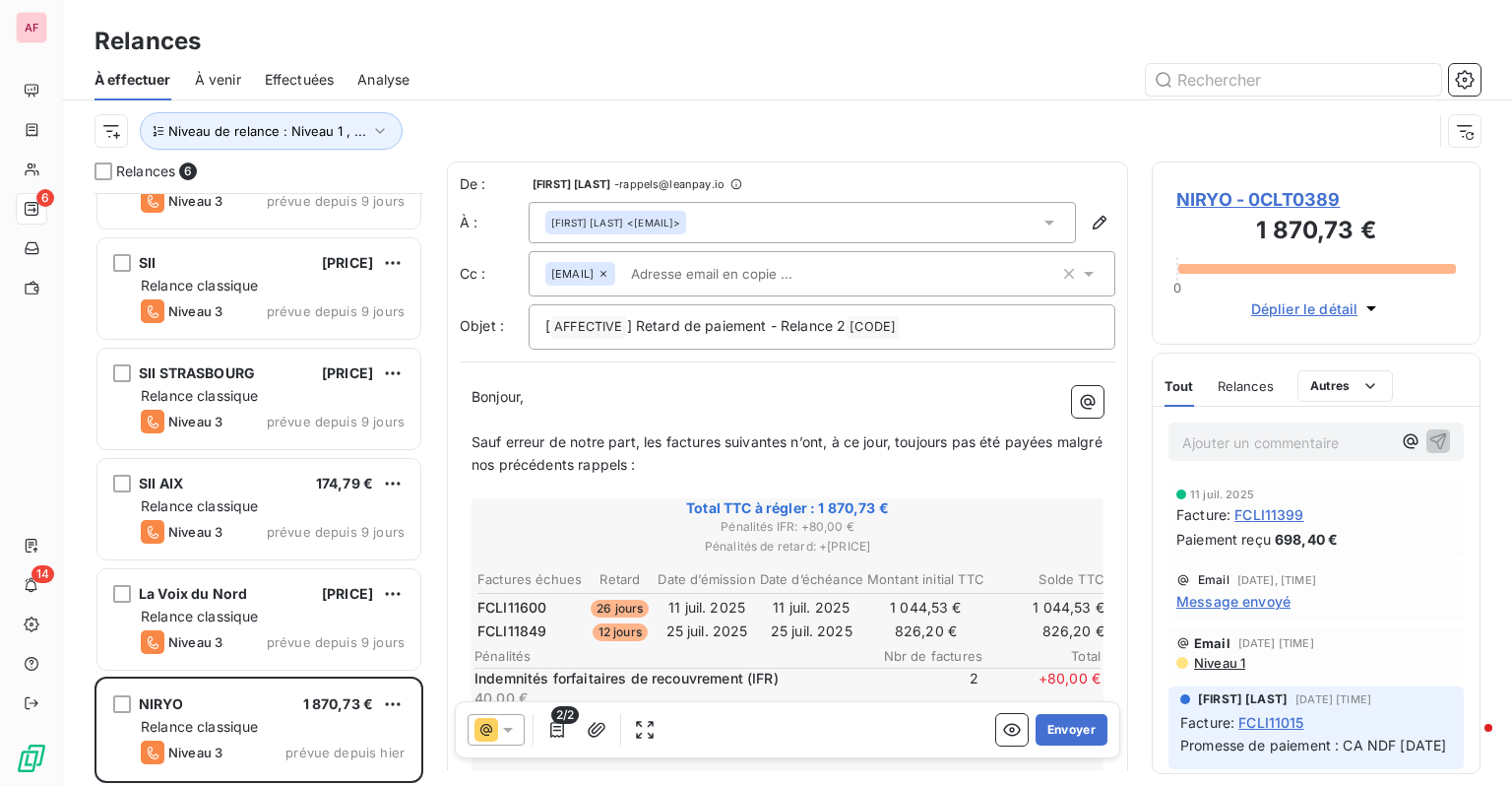 click on "[EMAIL]" at bounding box center (822, 274) 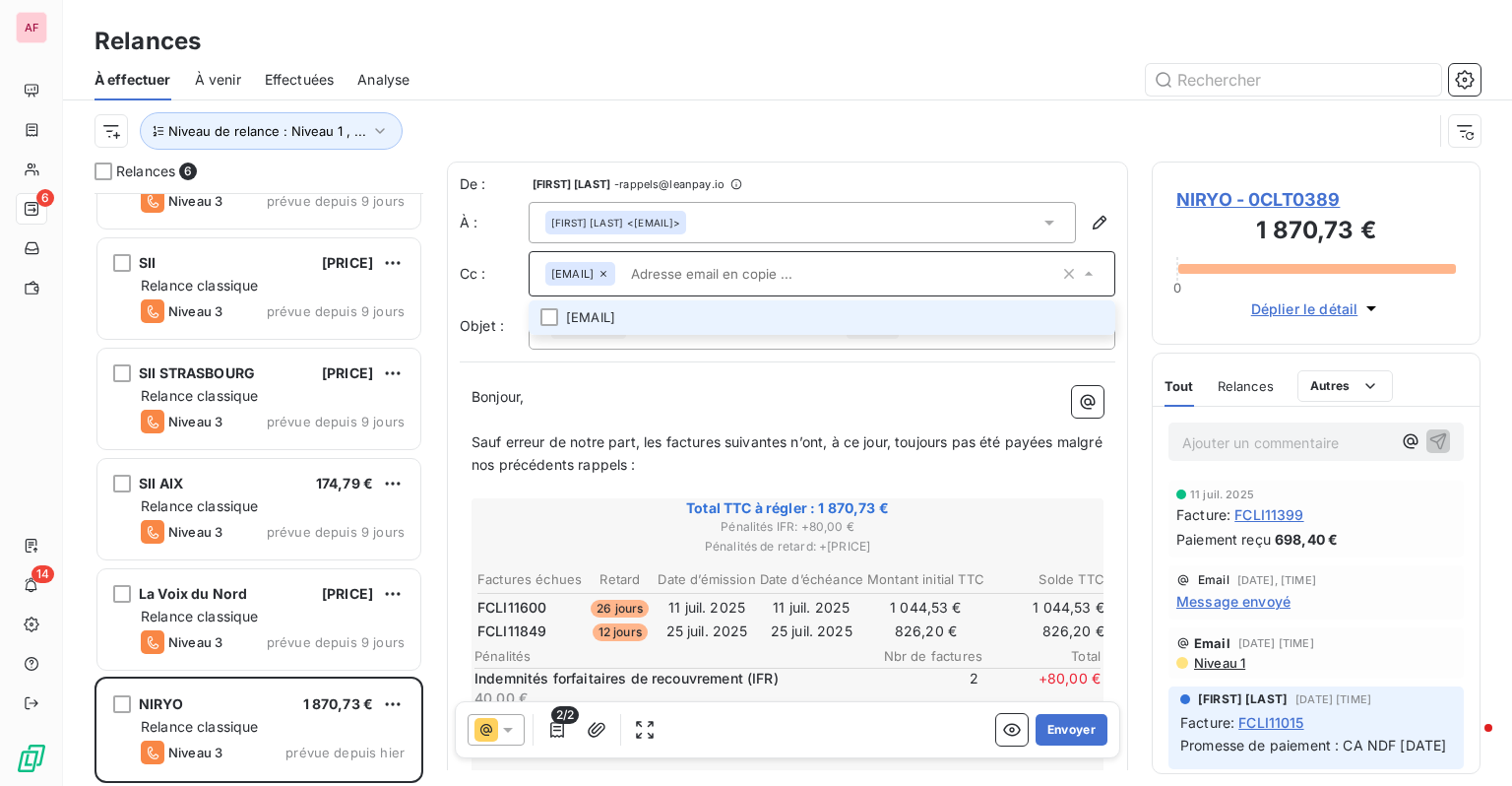 paste on "[EMAIL]" 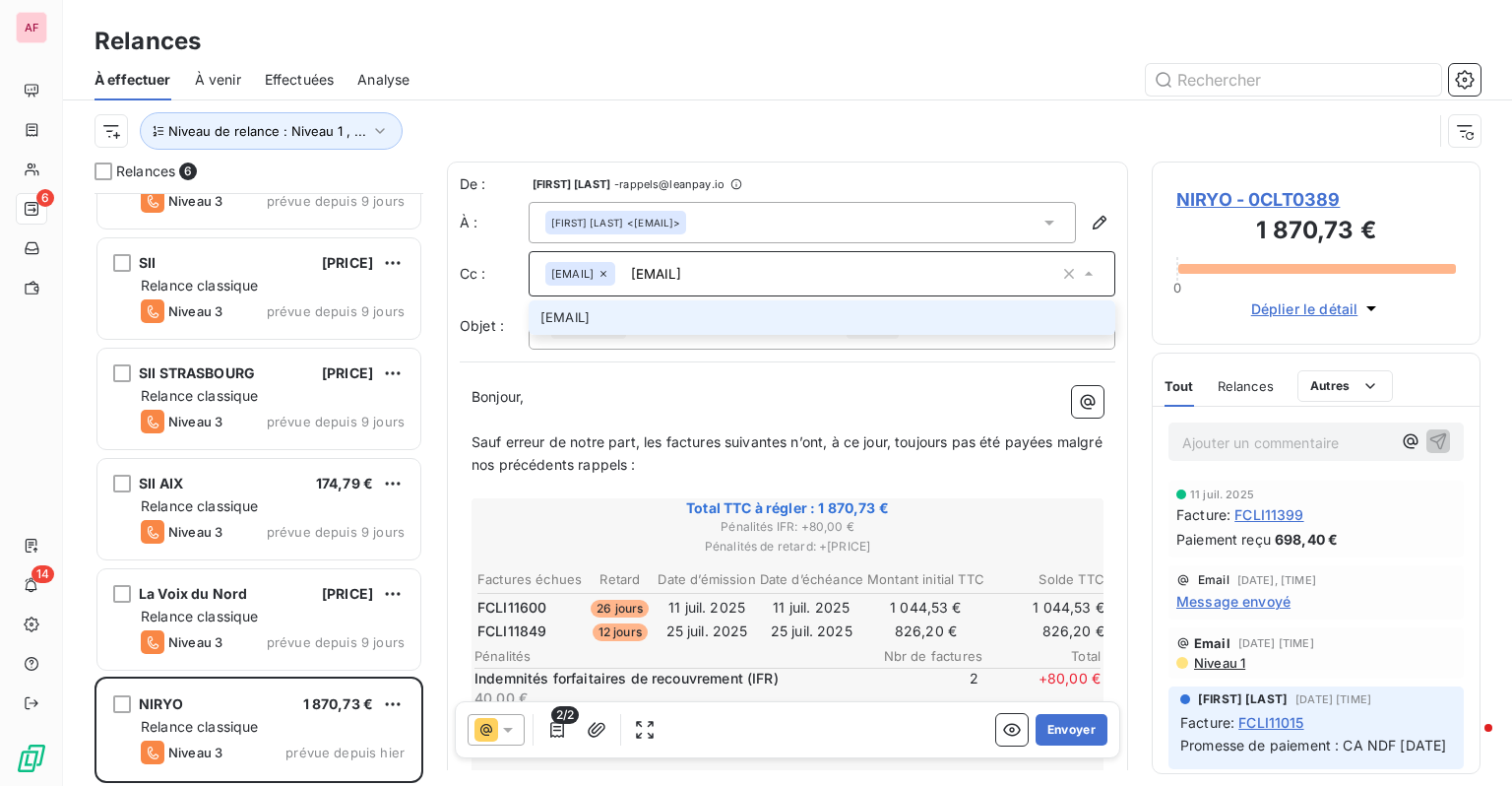 type on "[EMAIL]" 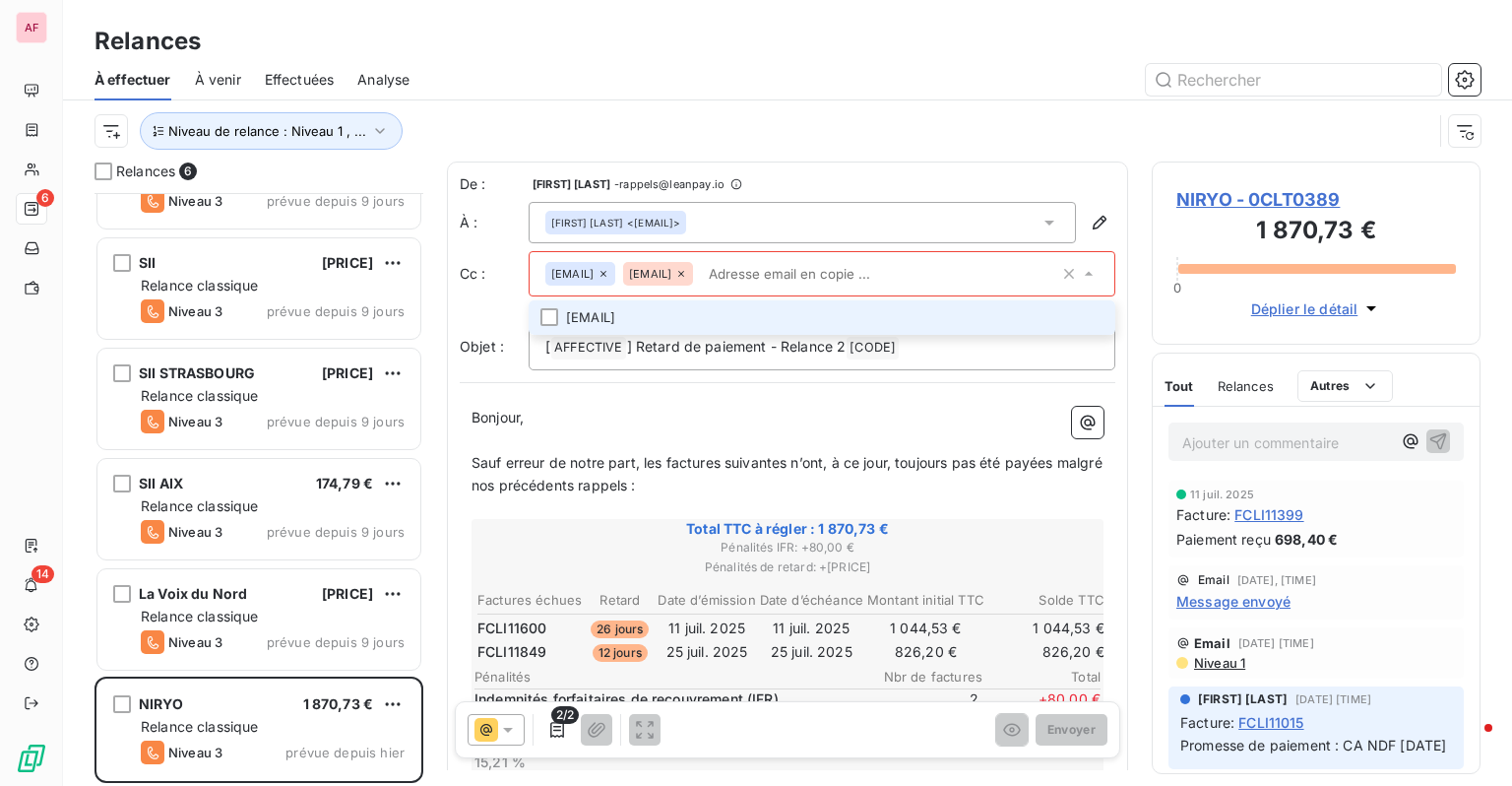 click on "[EMAIL]" at bounding box center [822, 317] 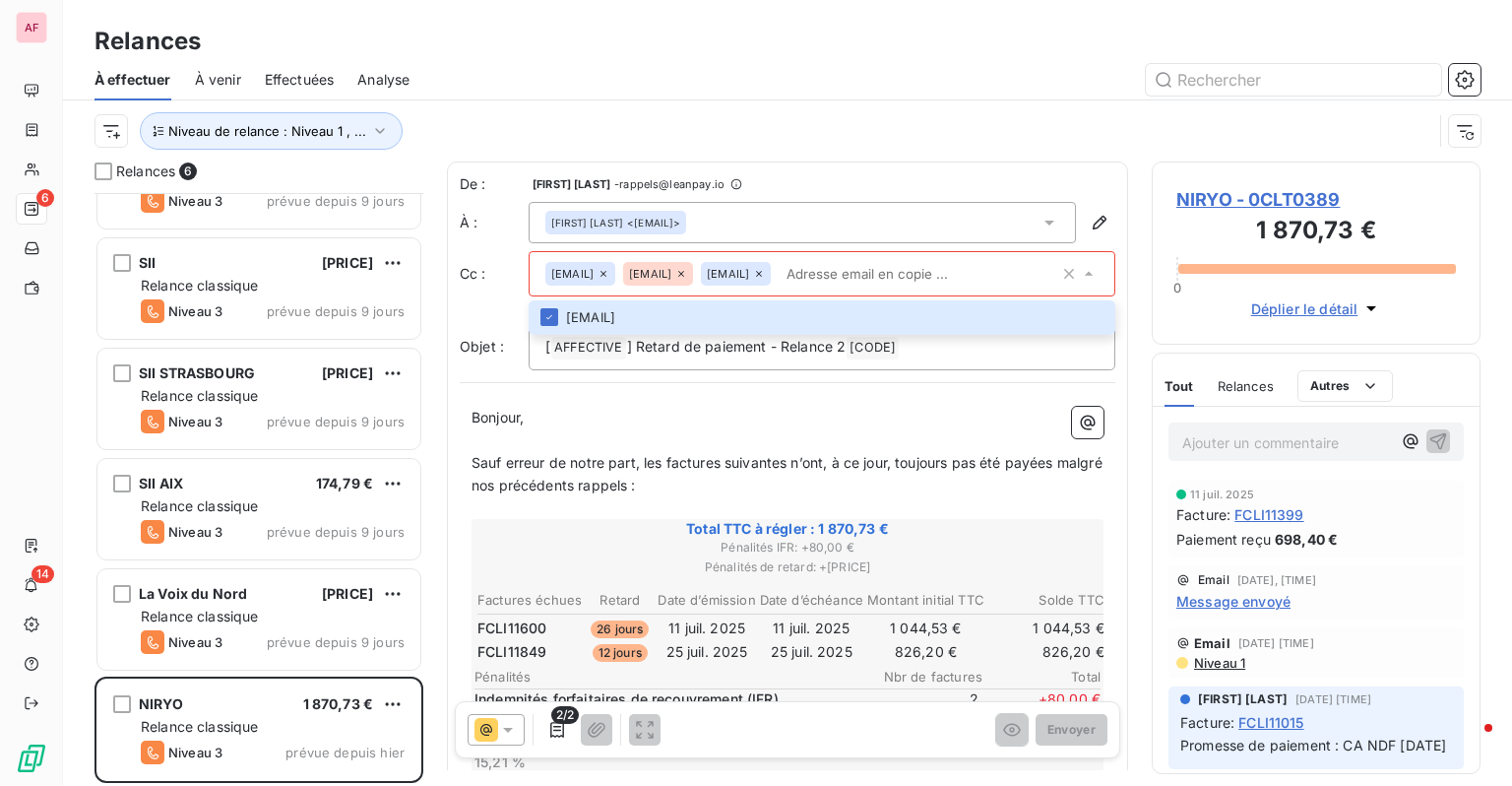 click on "Bonjour," at bounding box center [788, 418] 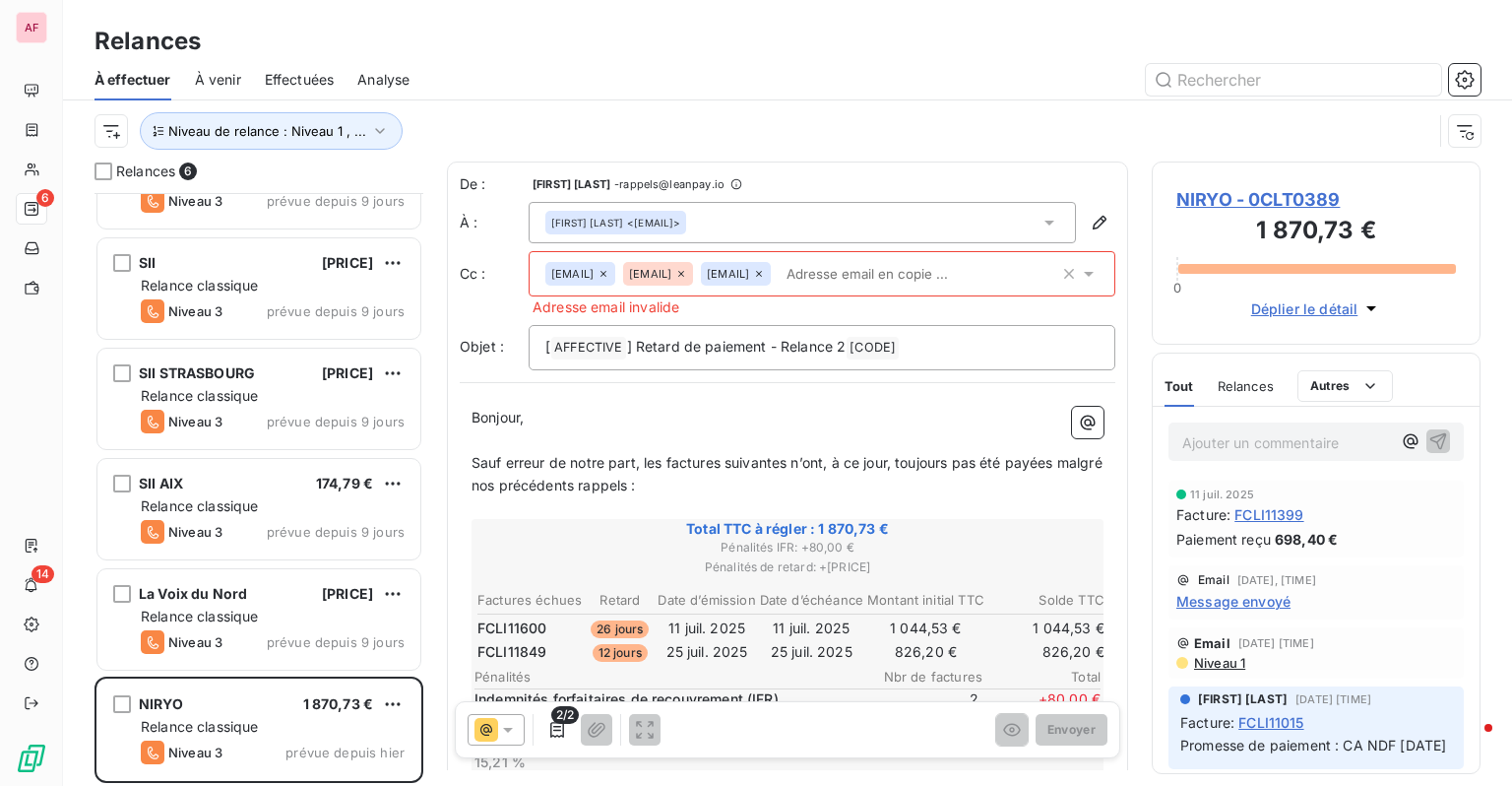 click 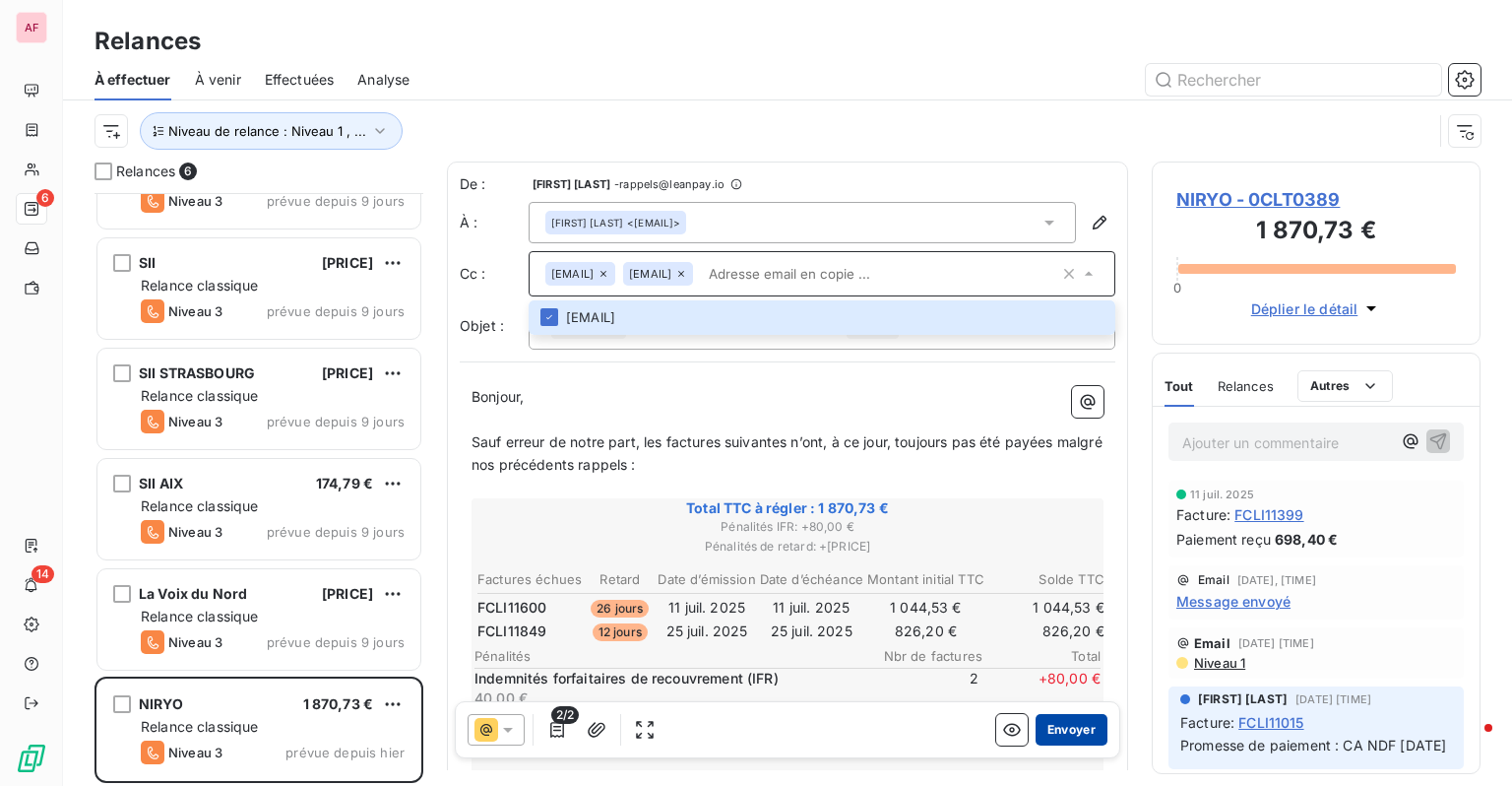 click on "Envoyer" at bounding box center (1071, 730) 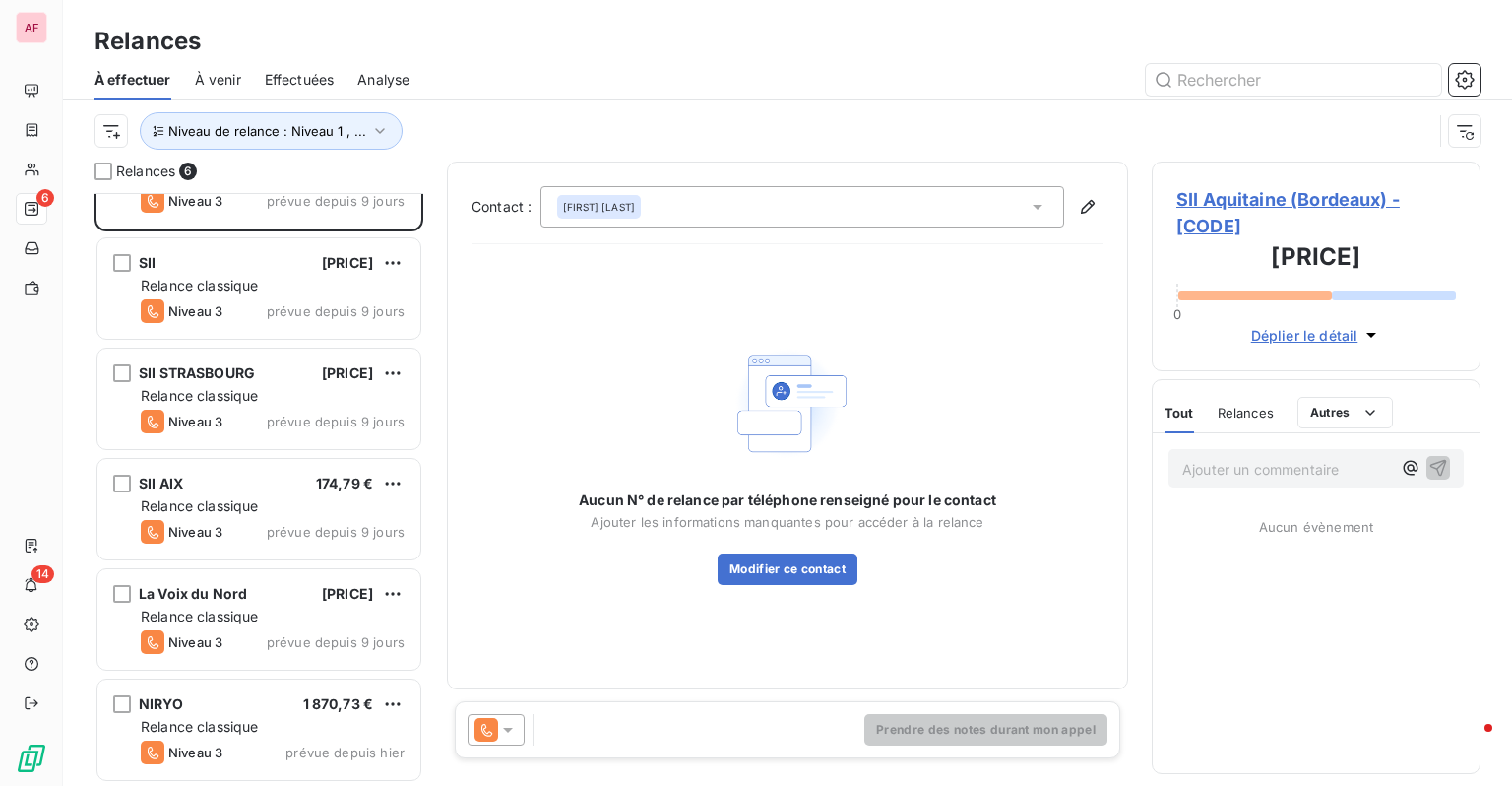 scroll, scrollTop: 0, scrollLeft: 0, axis: both 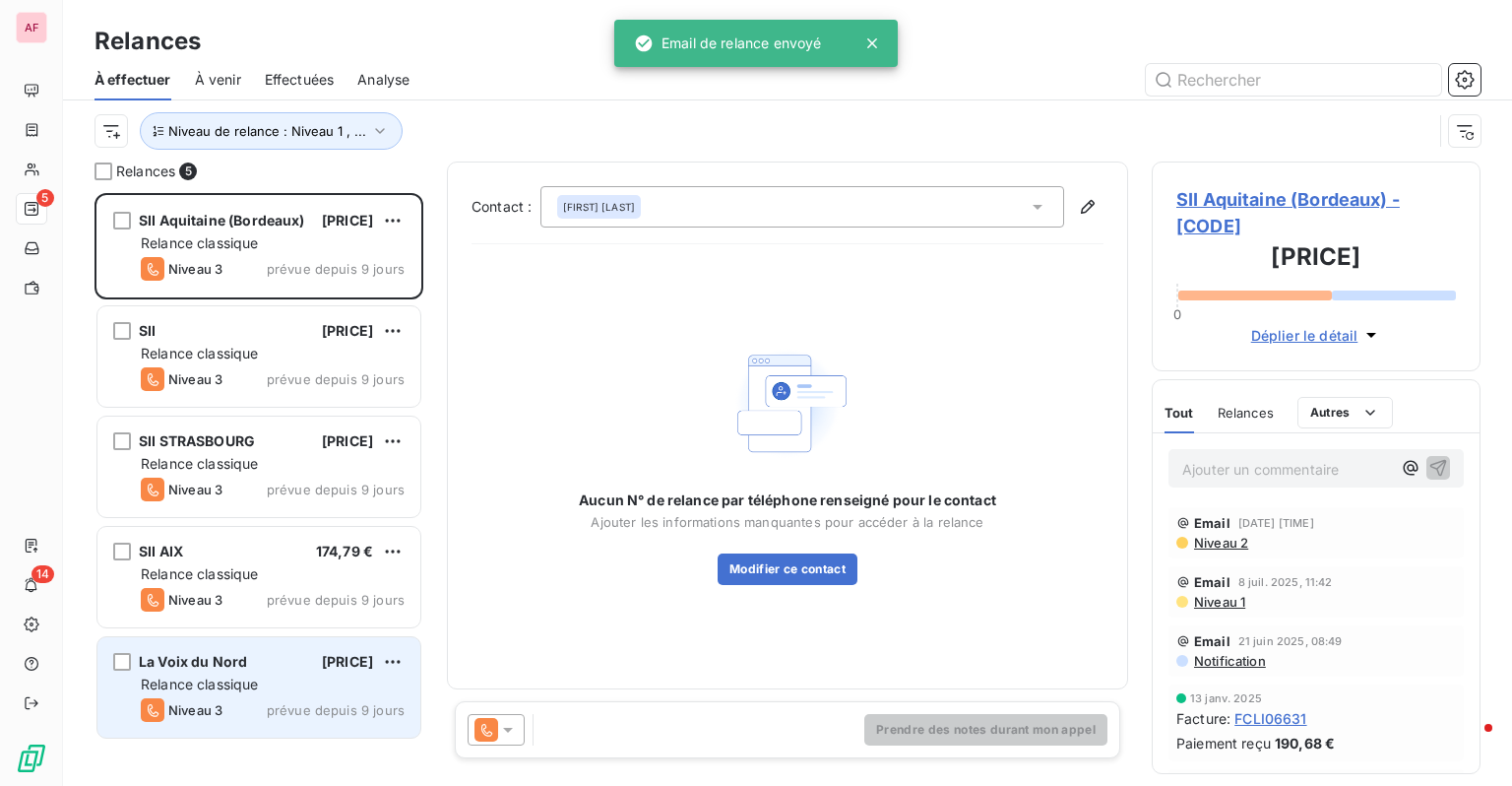 click on "Niveau 3 prévue depuis 9 jours" at bounding box center (273, 710) 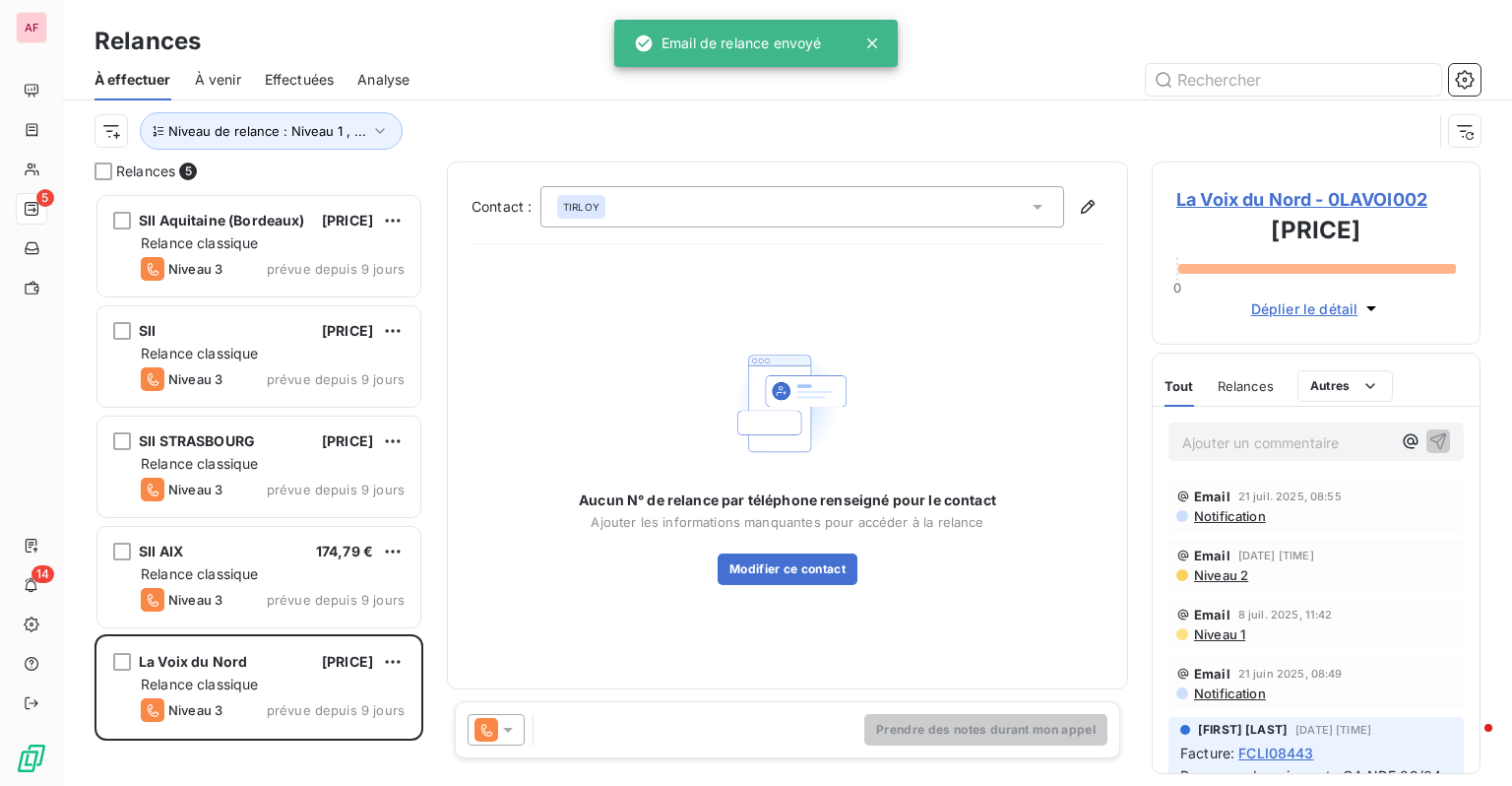 click 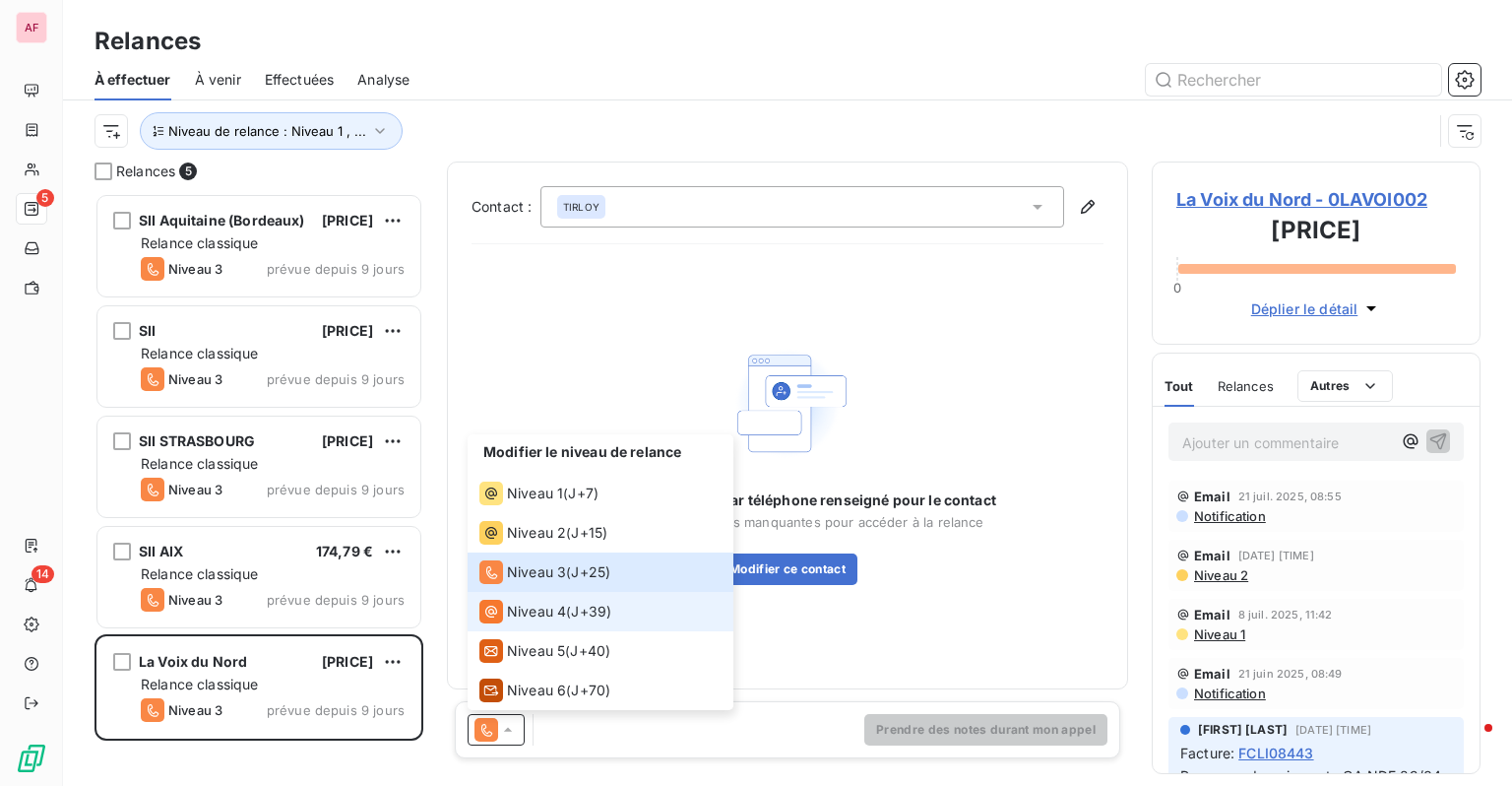 click on "Niveau 4" at bounding box center [523, 612] 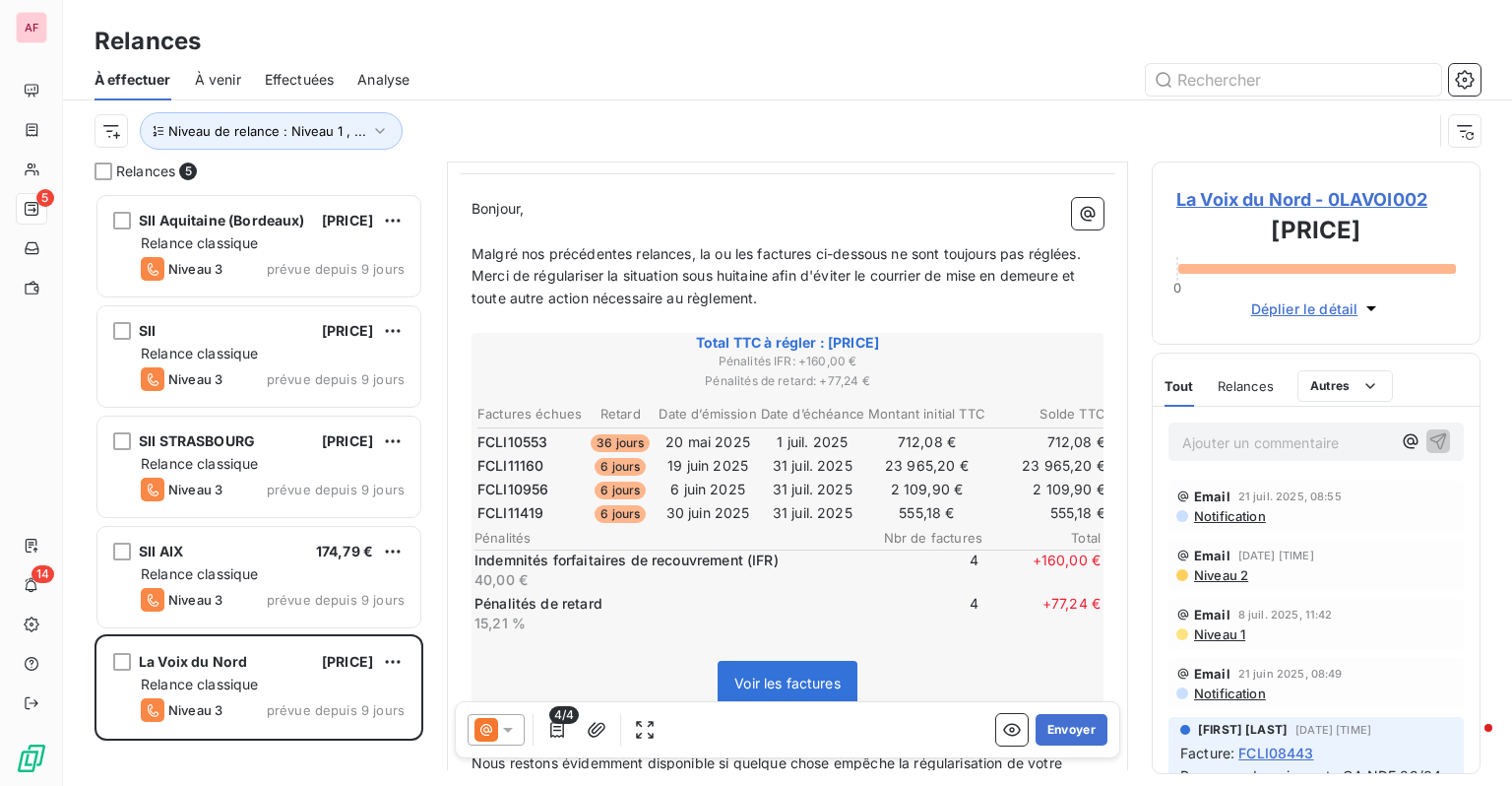 scroll, scrollTop: 235, scrollLeft: 0, axis: vertical 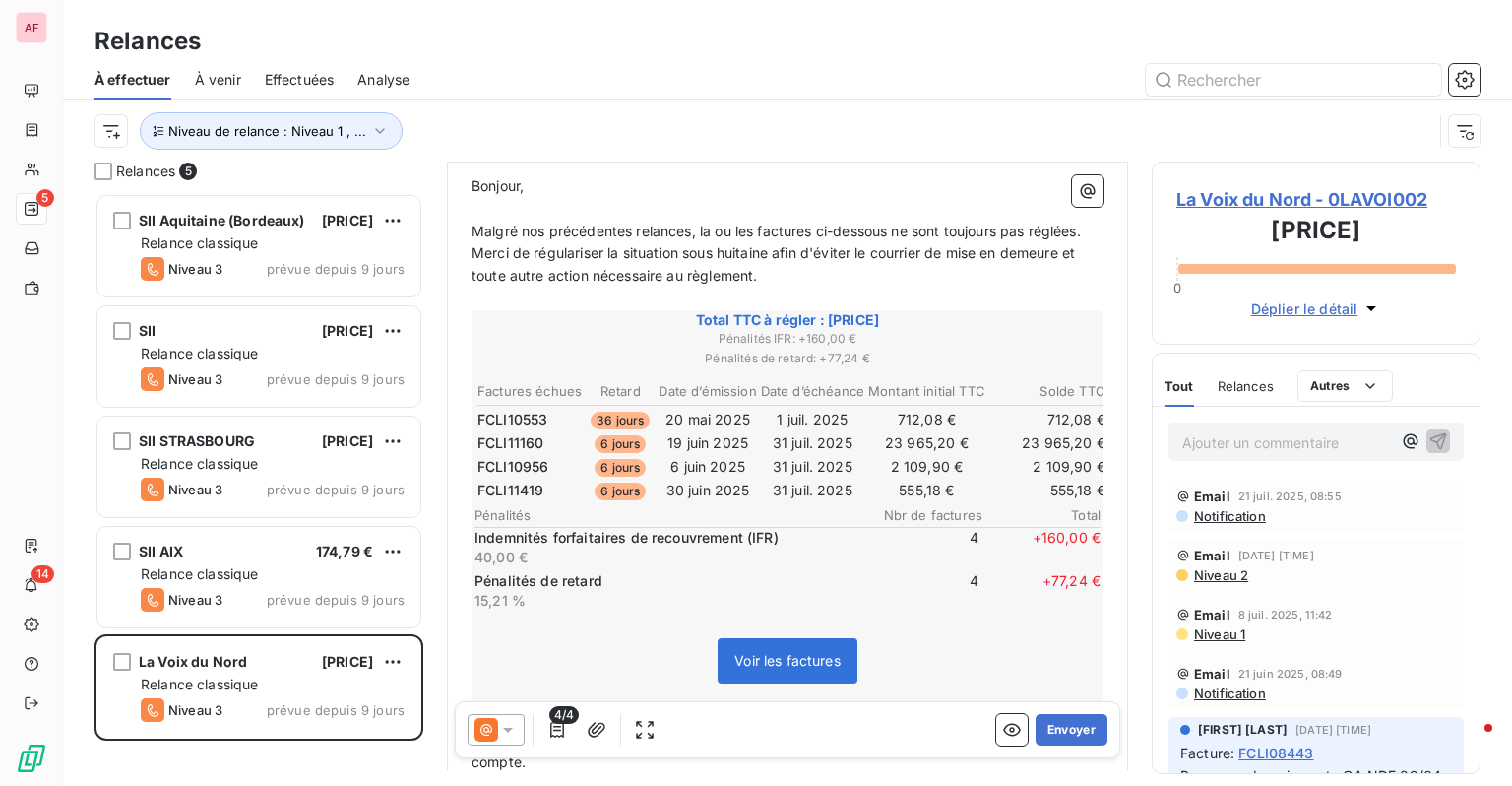 click on "FCLI10553" at bounding box center (512, 420) 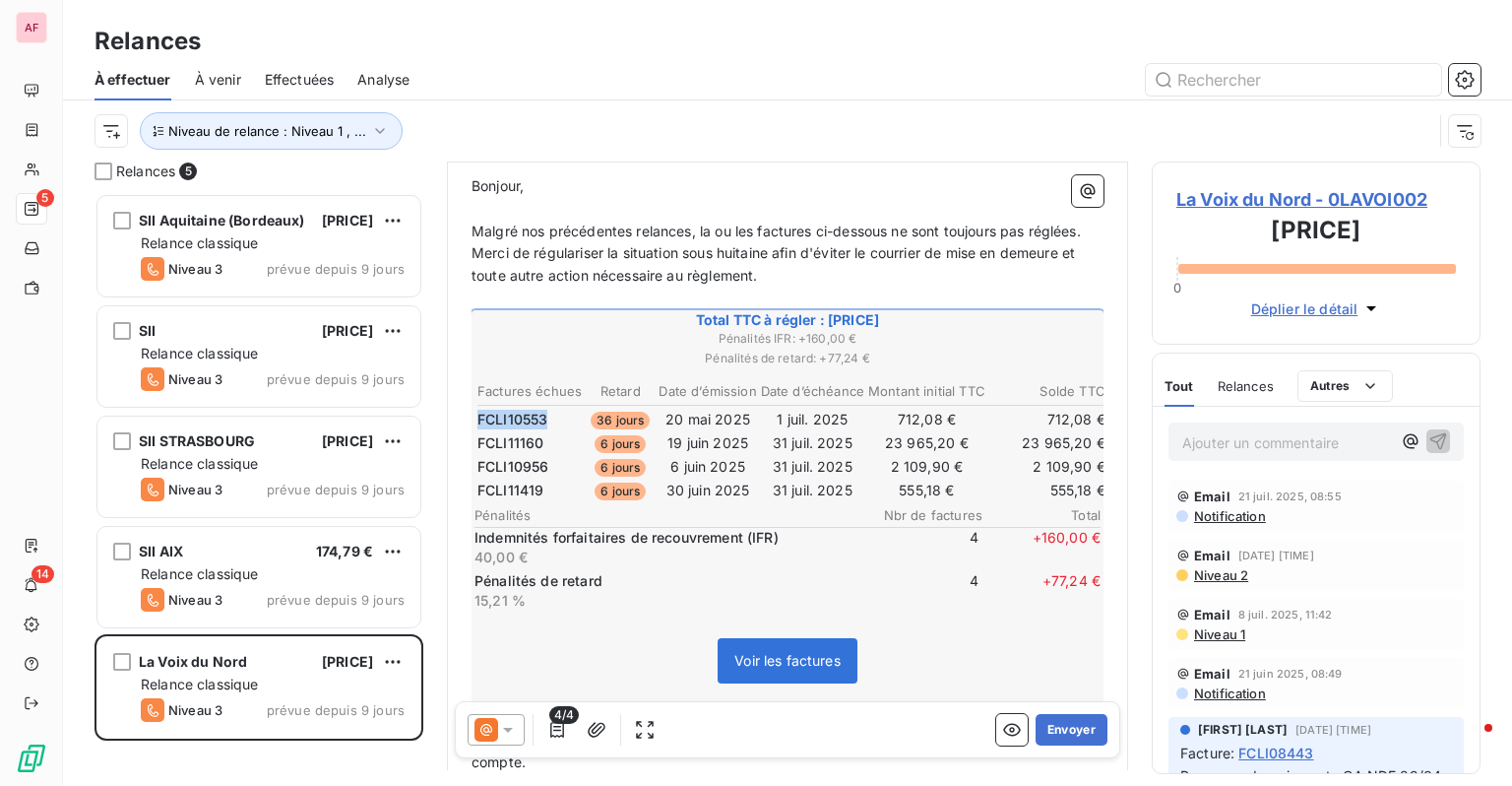 click on "FCLI10553" at bounding box center (512, 420) 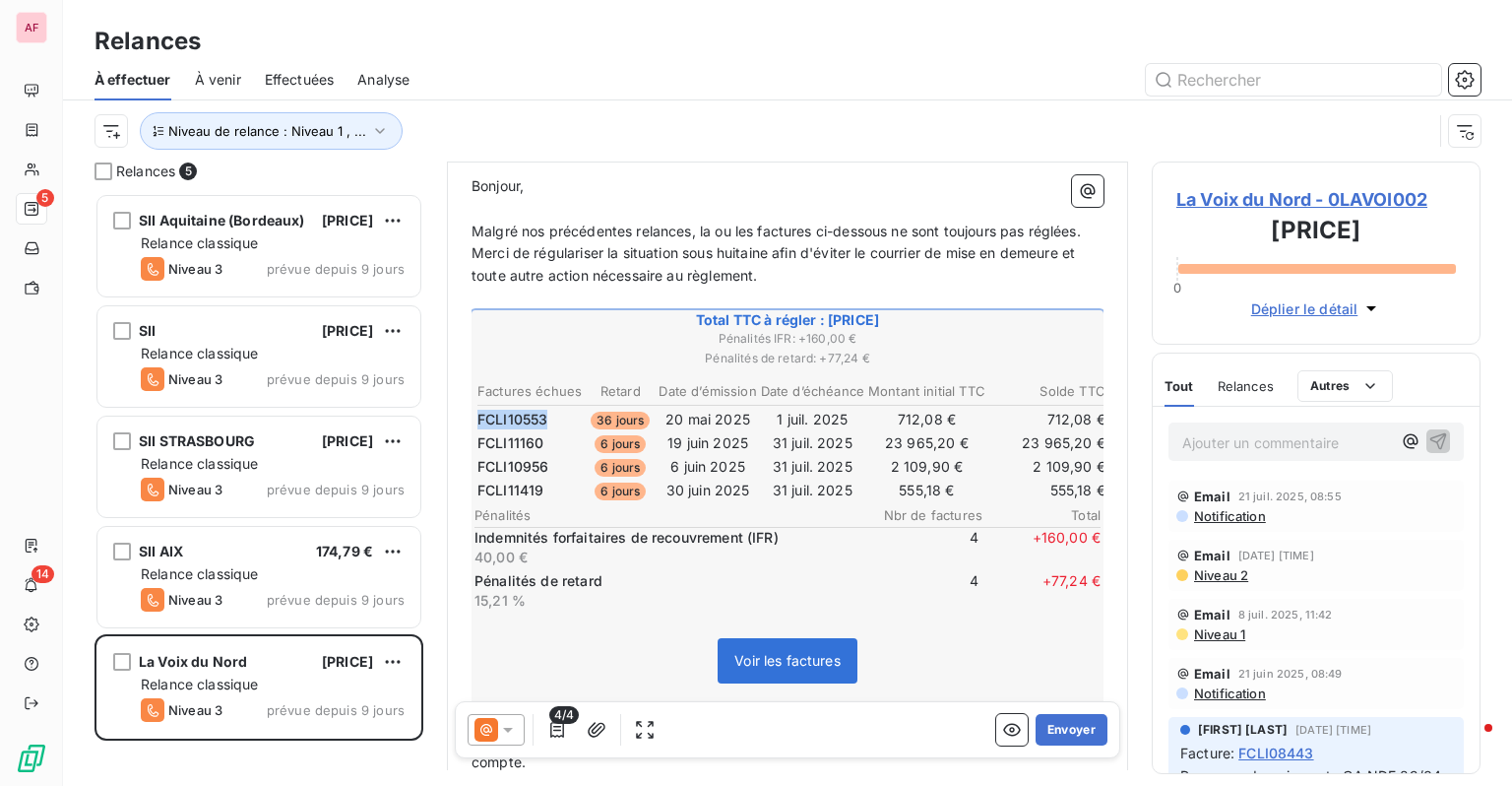 copy on "FCLI10553" 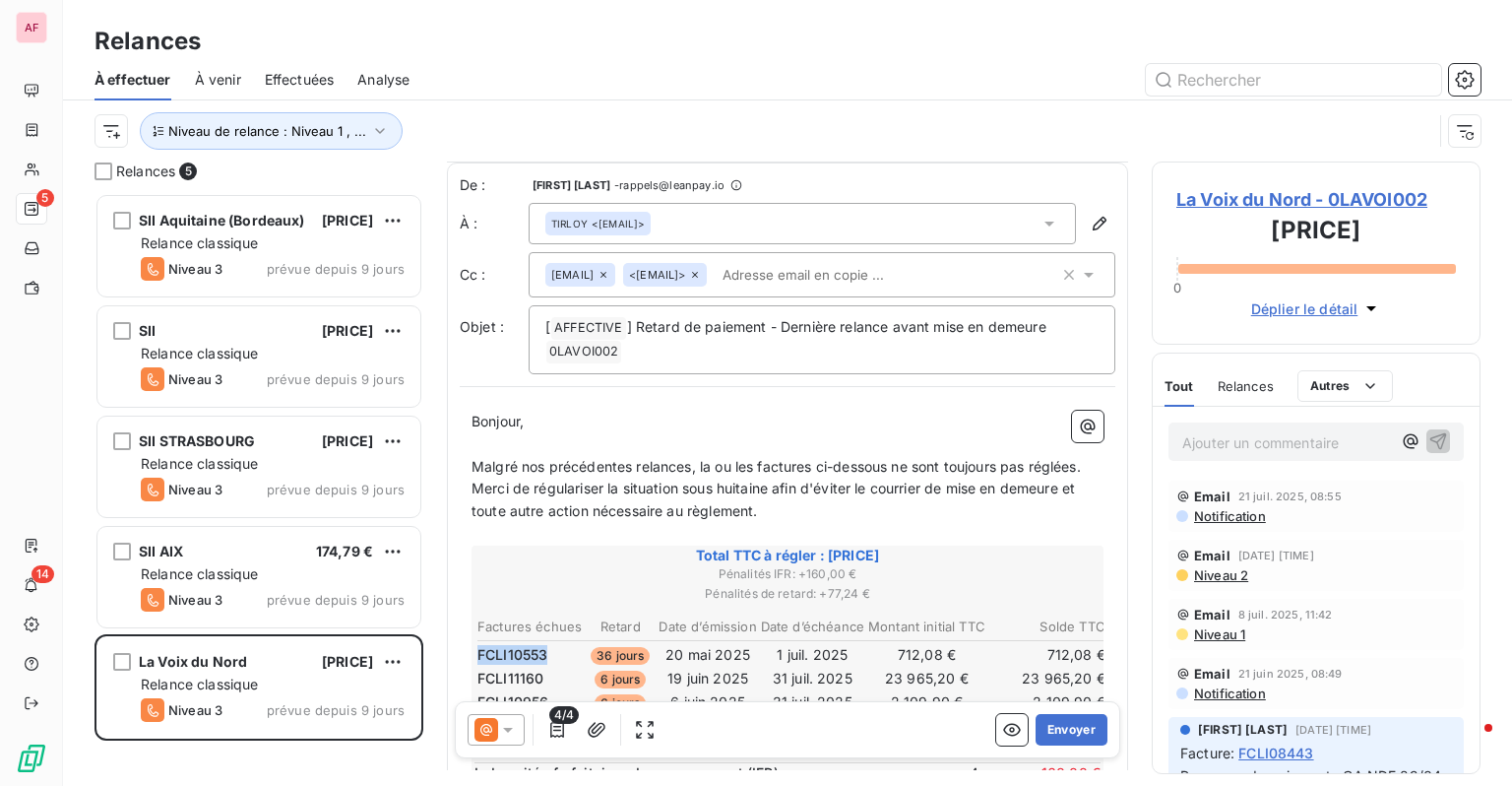 scroll, scrollTop: 479, scrollLeft: 0, axis: vertical 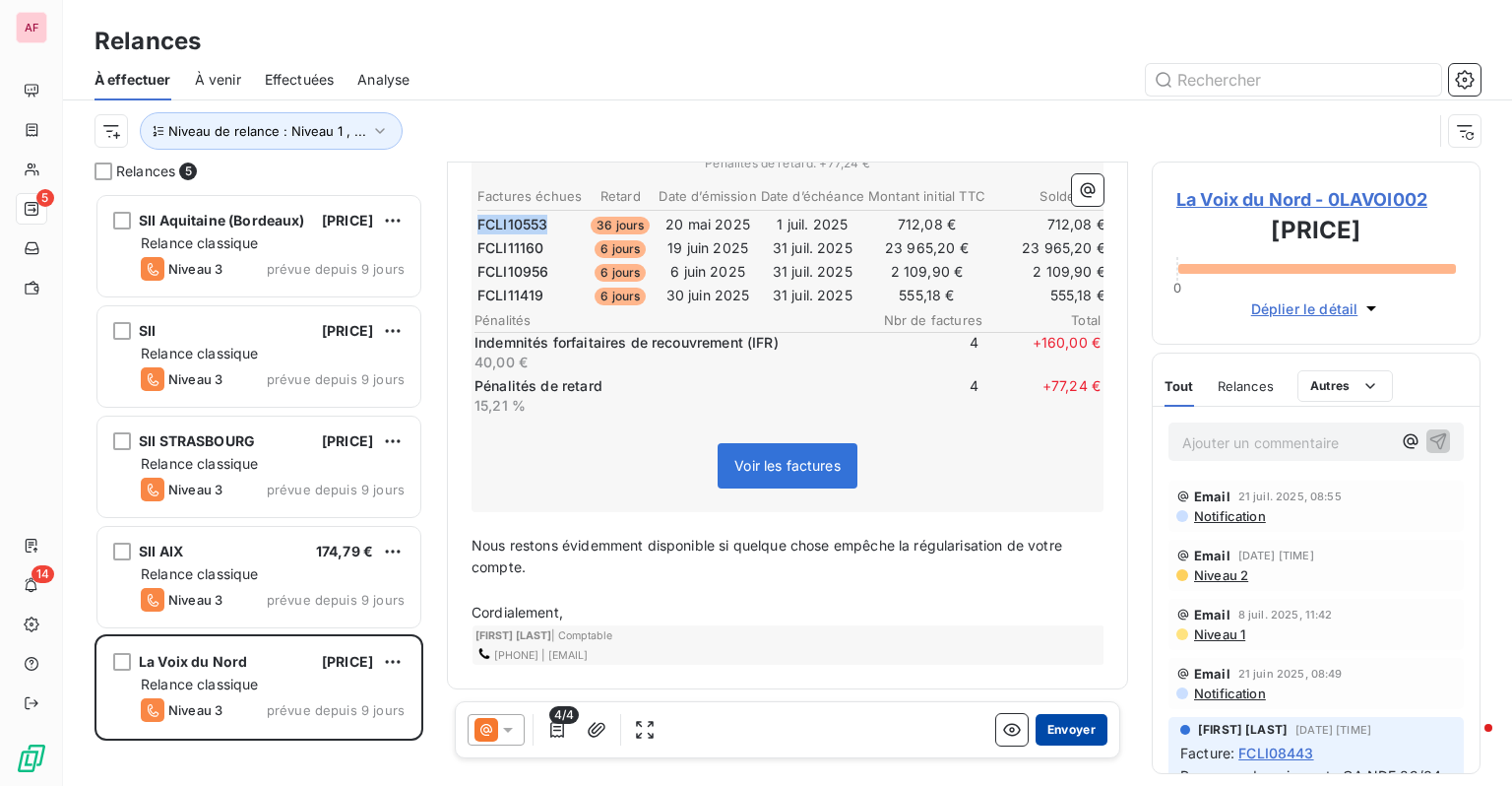 click on "Envoyer" at bounding box center [1071, 730] 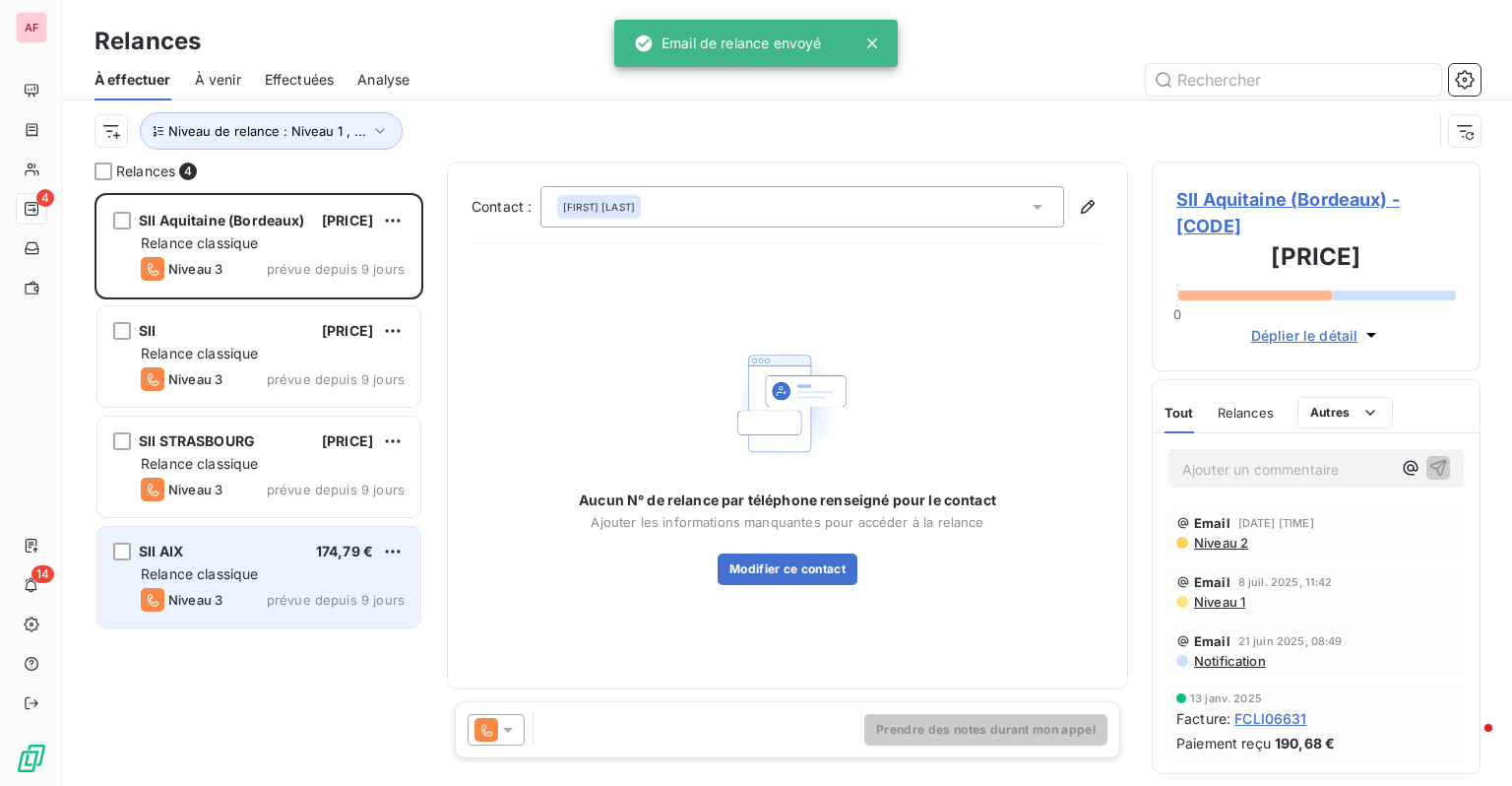 click on "Niveau 3 prévue depuis 9 jours" at bounding box center (273, 600) 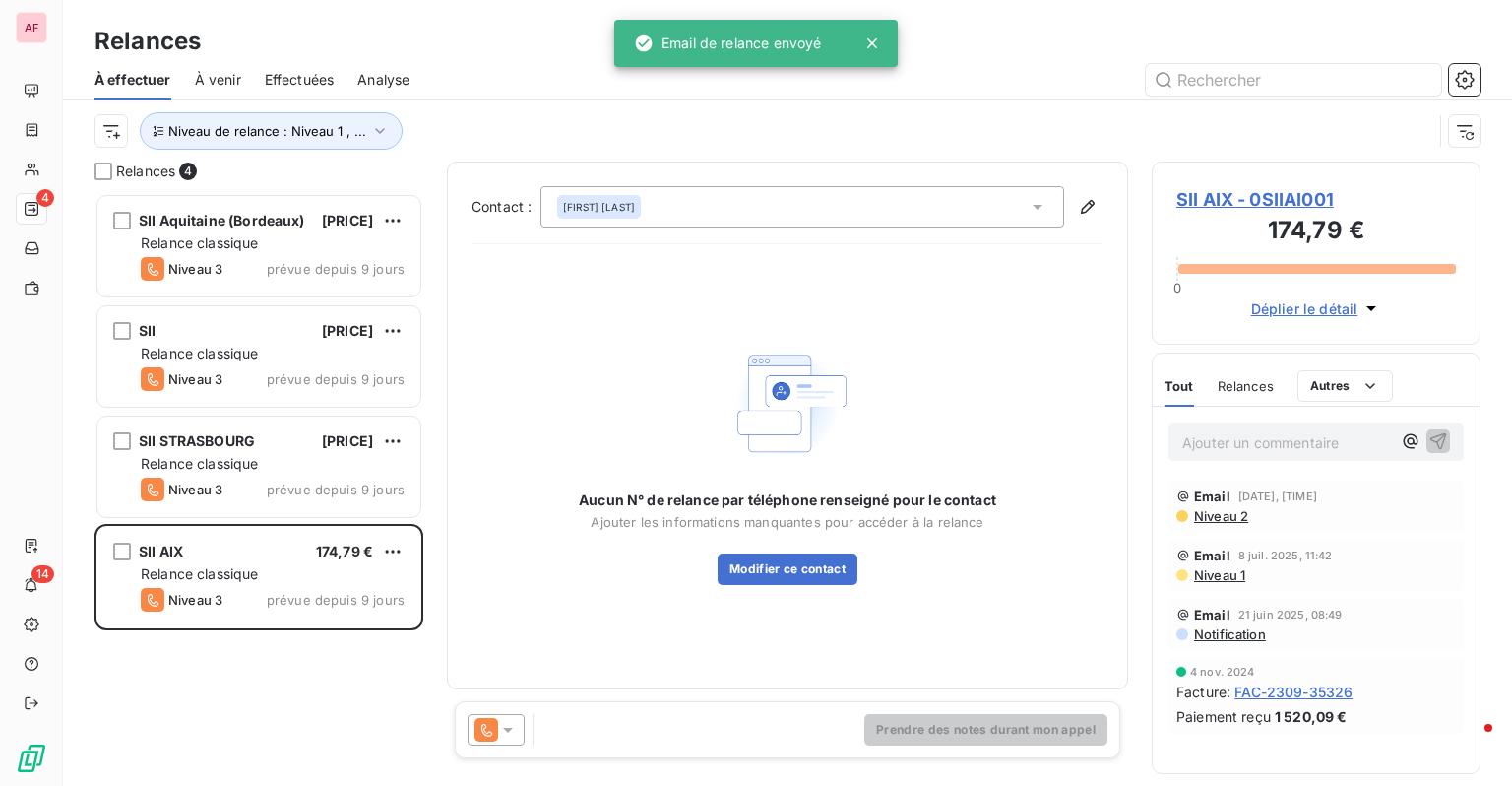 click 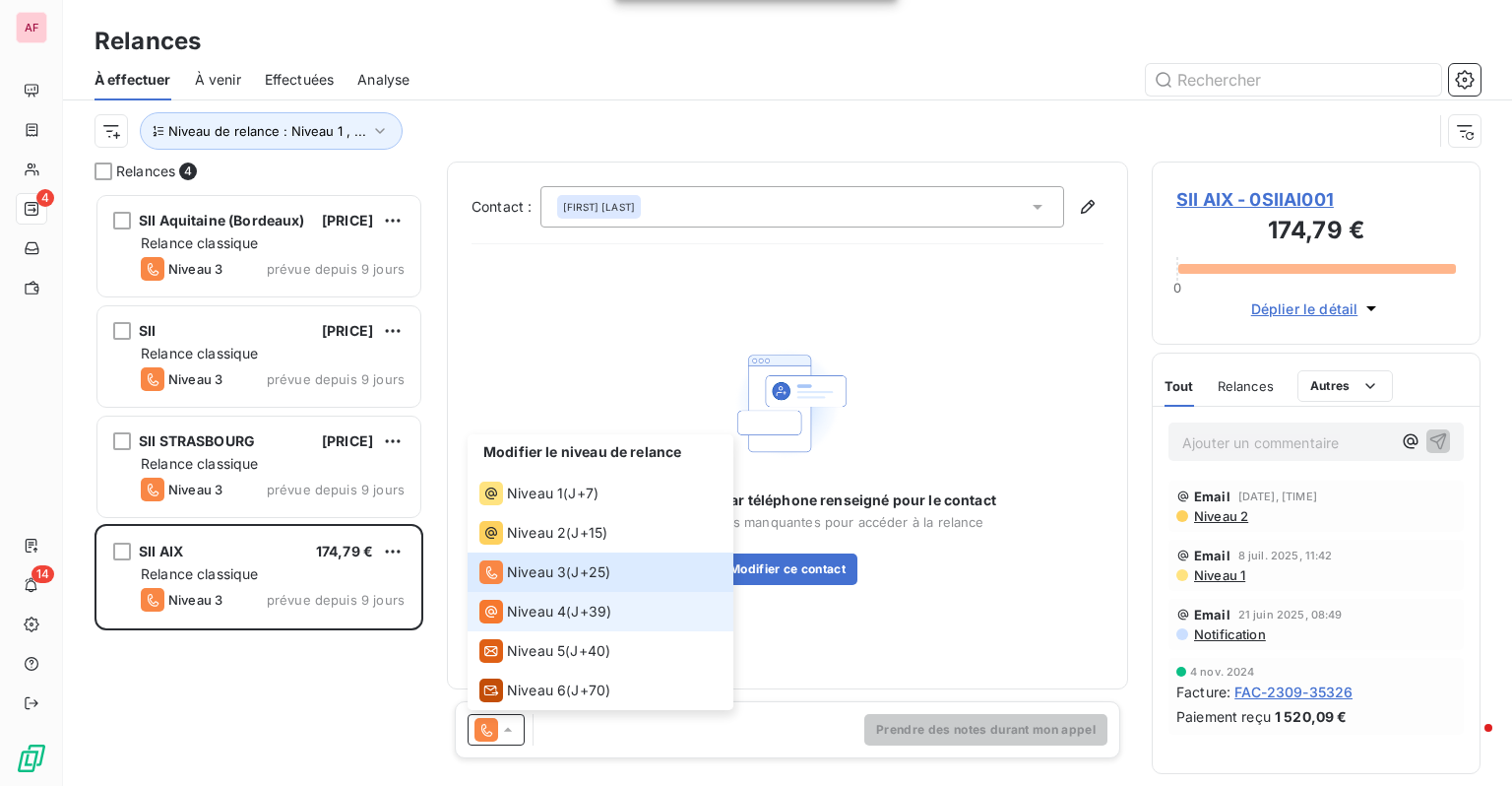 click on "Niveau 4  ( J+39 )" at bounding box center [545, 612] 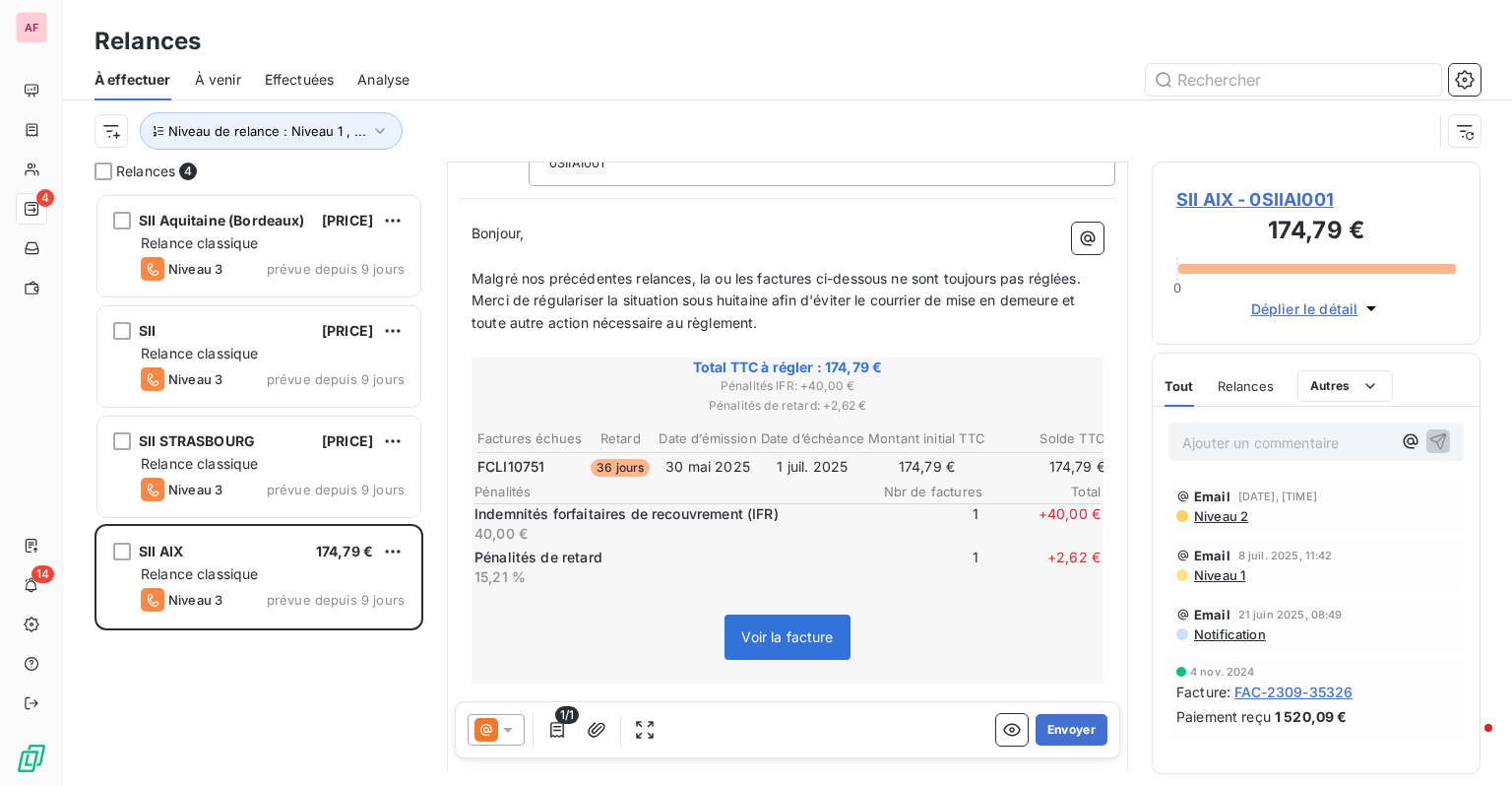 scroll, scrollTop: 189, scrollLeft: 0, axis: vertical 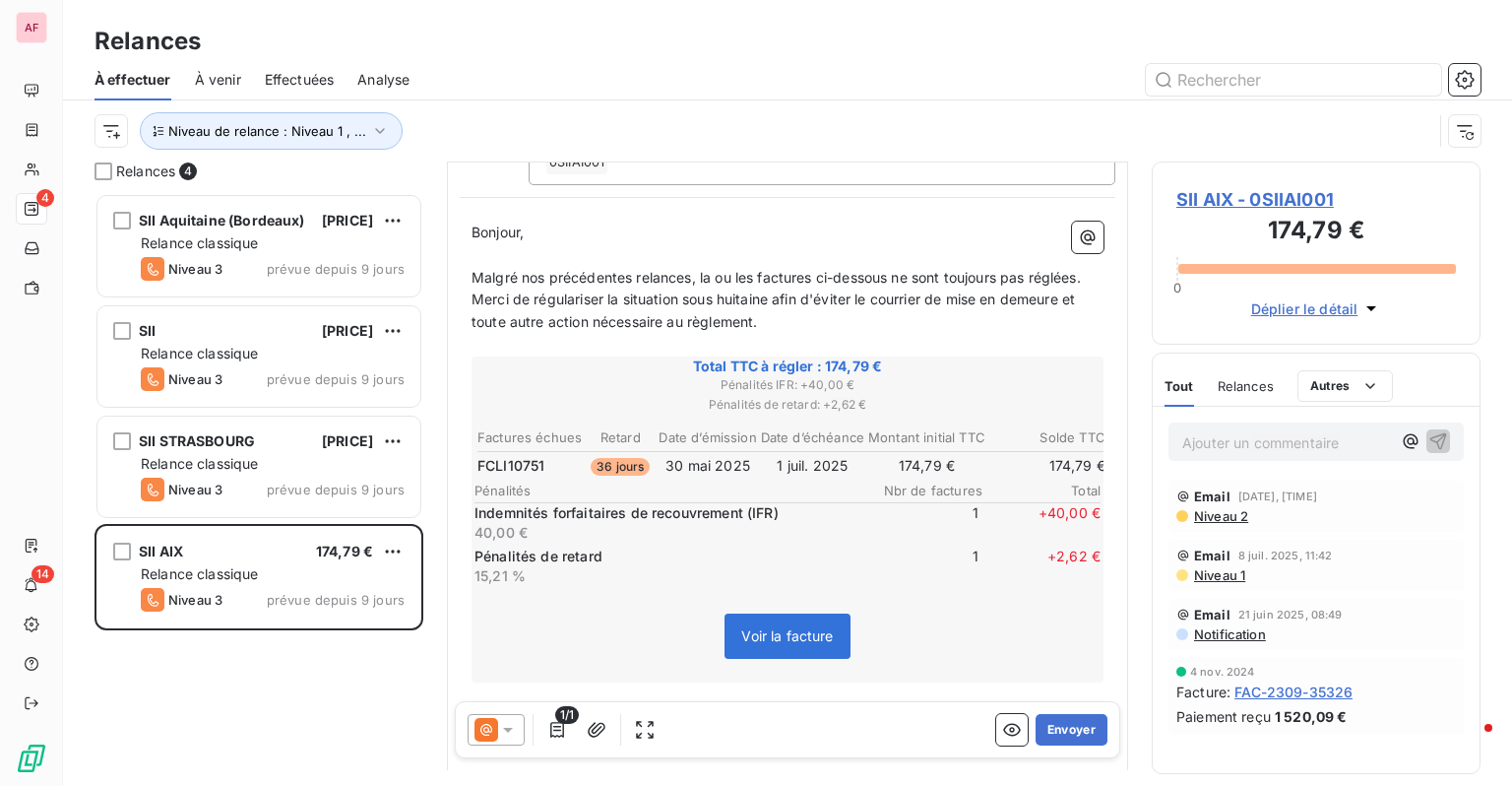 click on "FCLI10751" at bounding box center [511, 466] 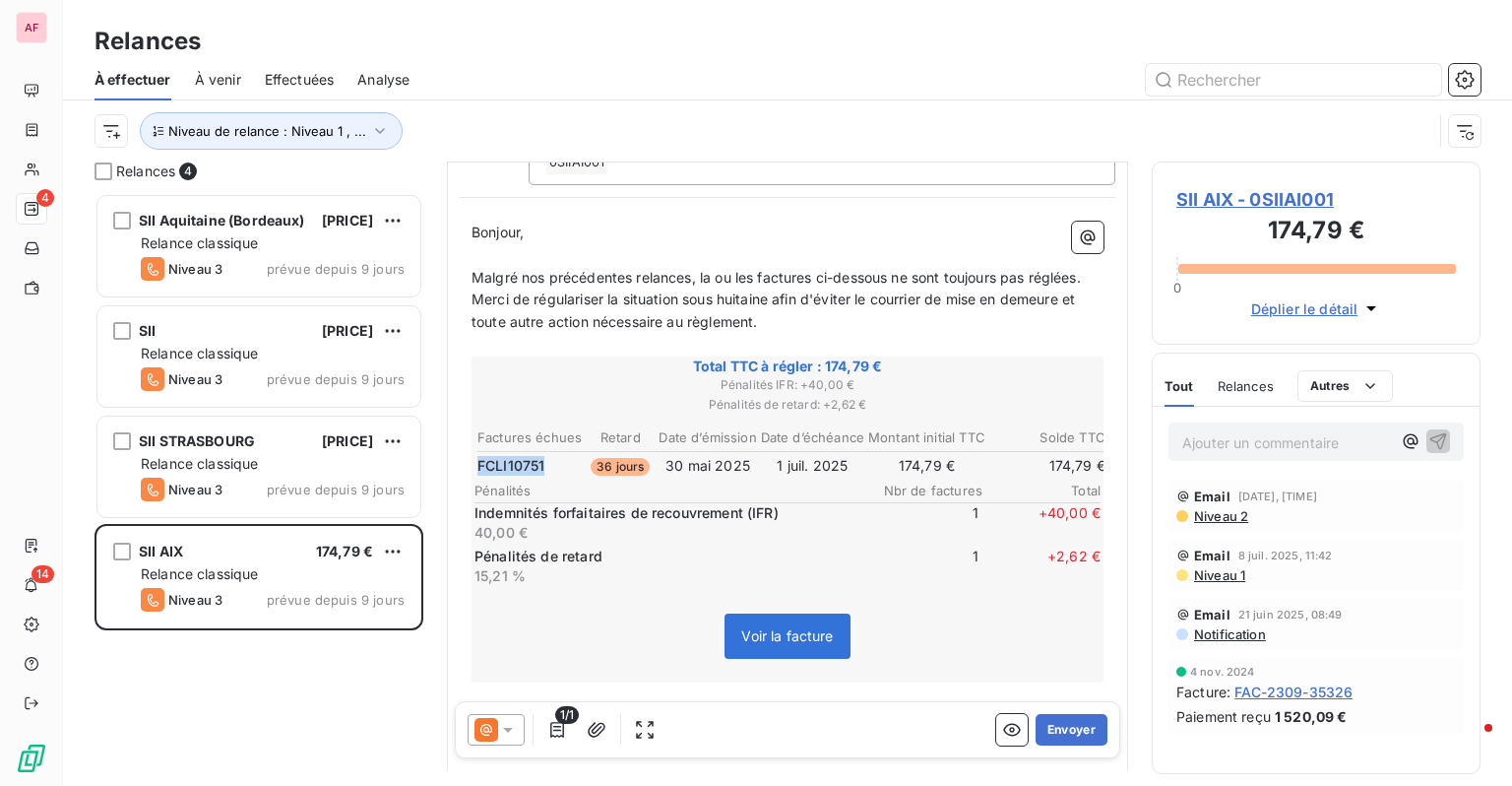 click on "FCLI10751" at bounding box center (511, 466) 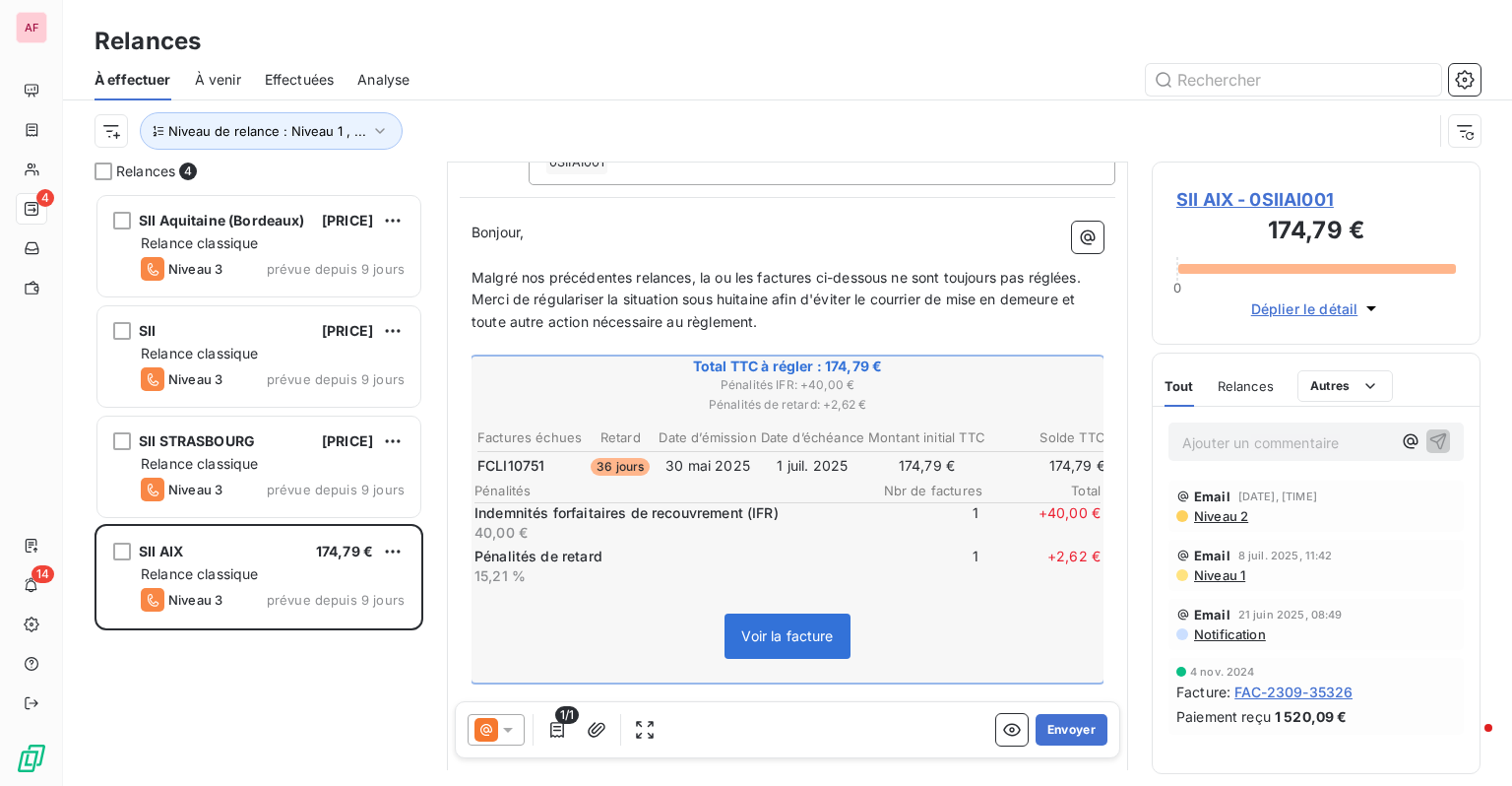 click on "FCLI10751" at bounding box center (511, 466) 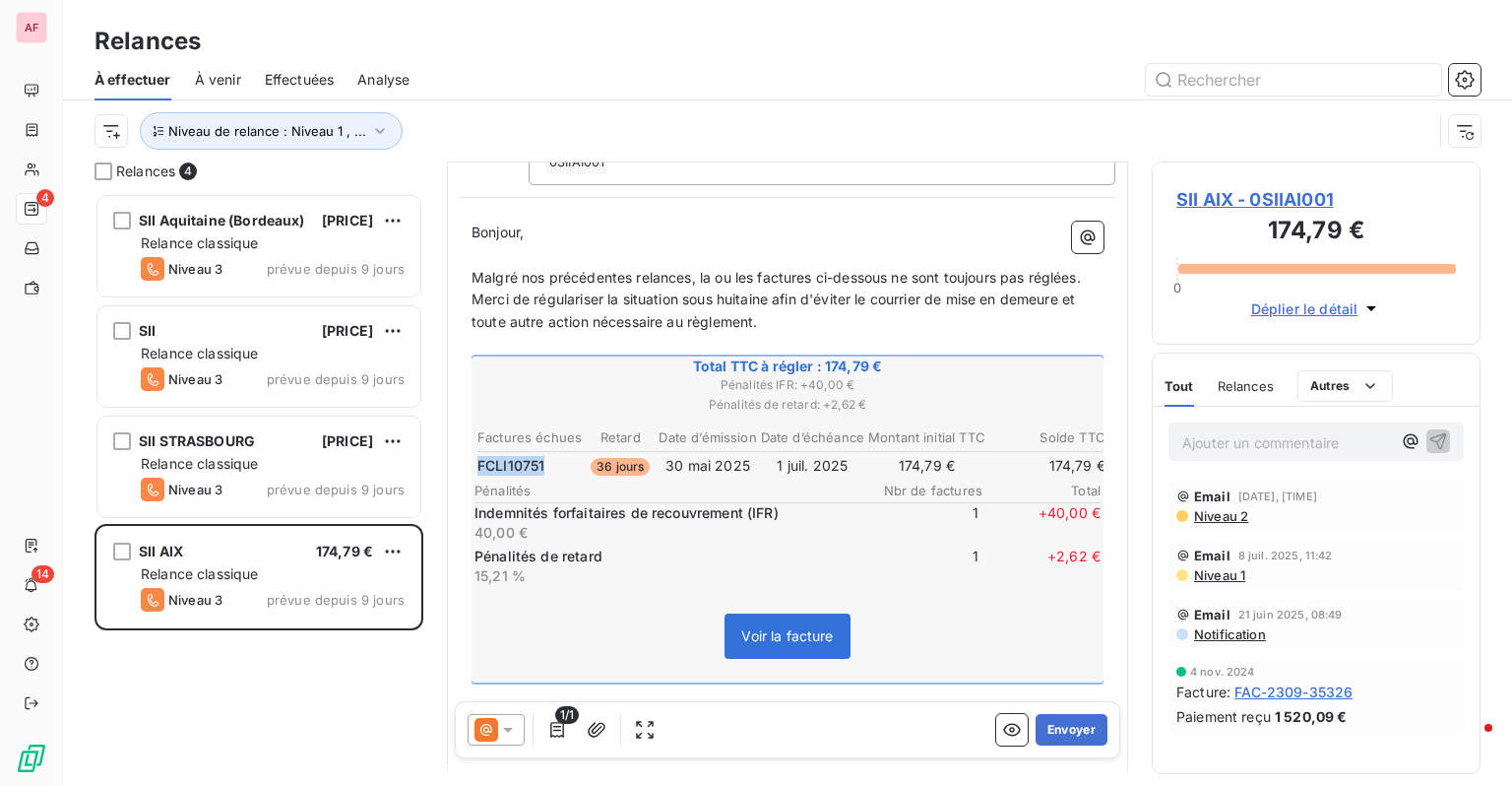 click on "FCLI10751" at bounding box center [511, 466] 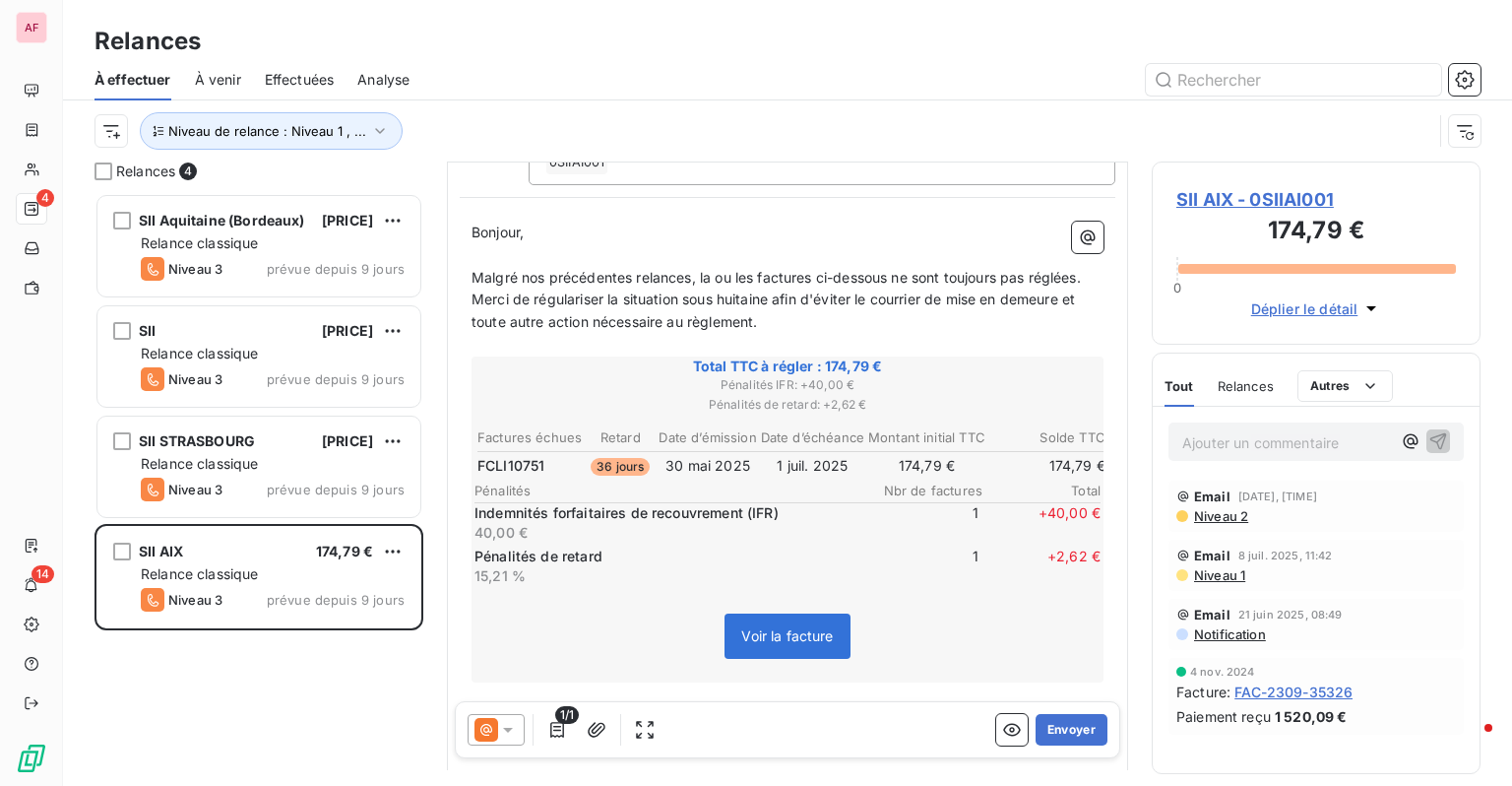 click on "FCLI10751" at bounding box center [511, 466] 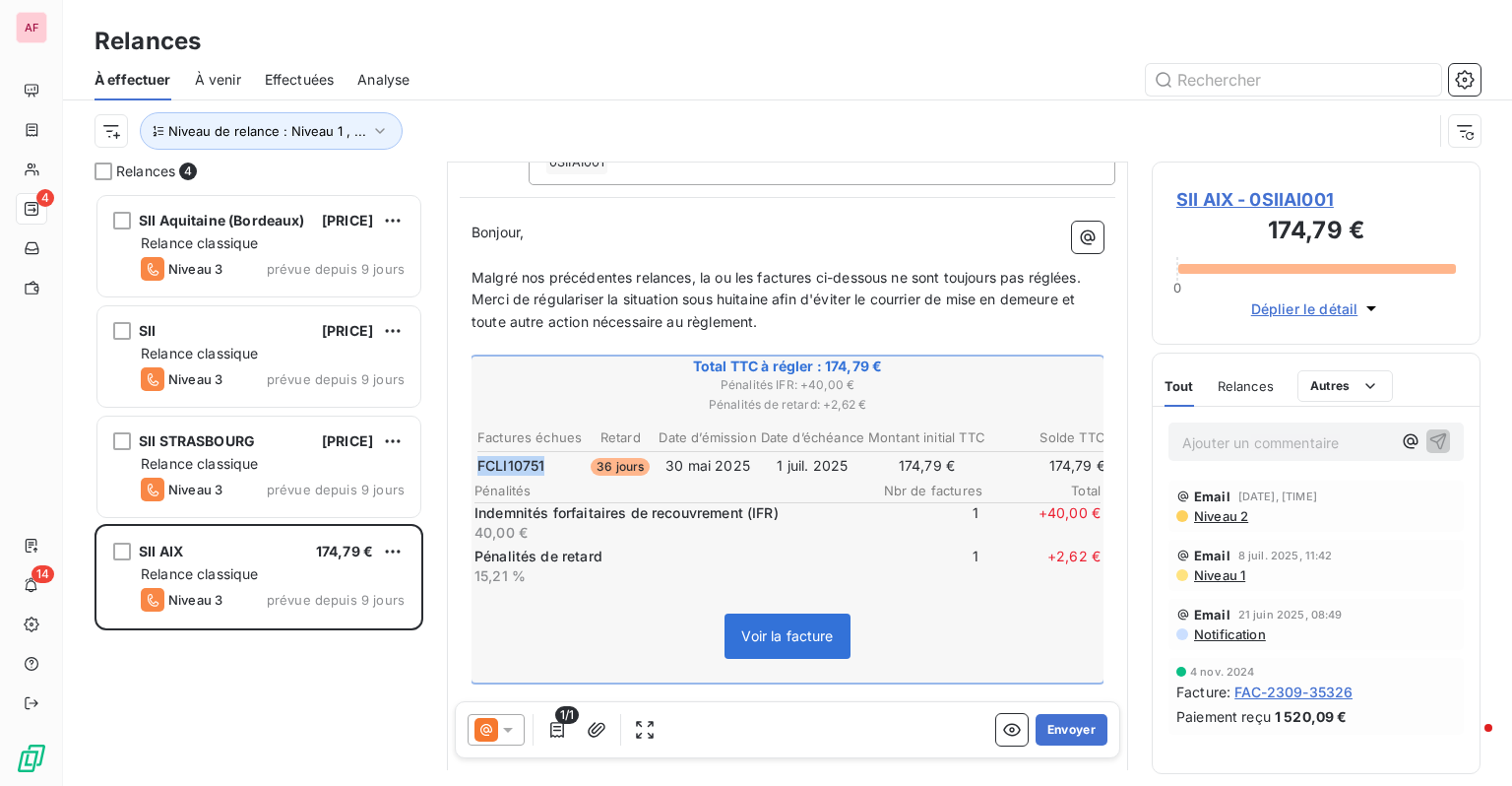click on "FCLI10751" at bounding box center (511, 466) 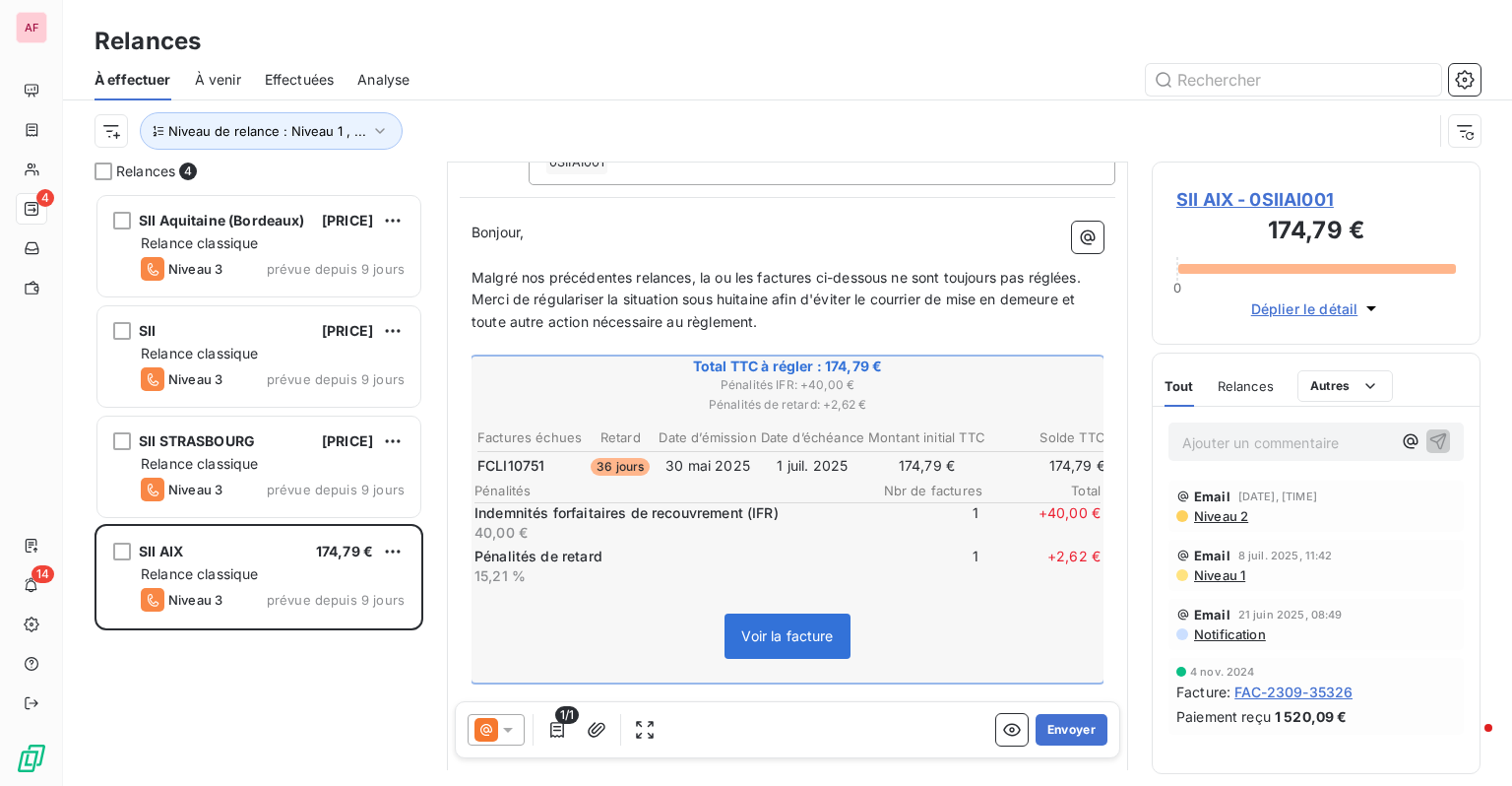 scroll, scrollTop: 0, scrollLeft: 0, axis: both 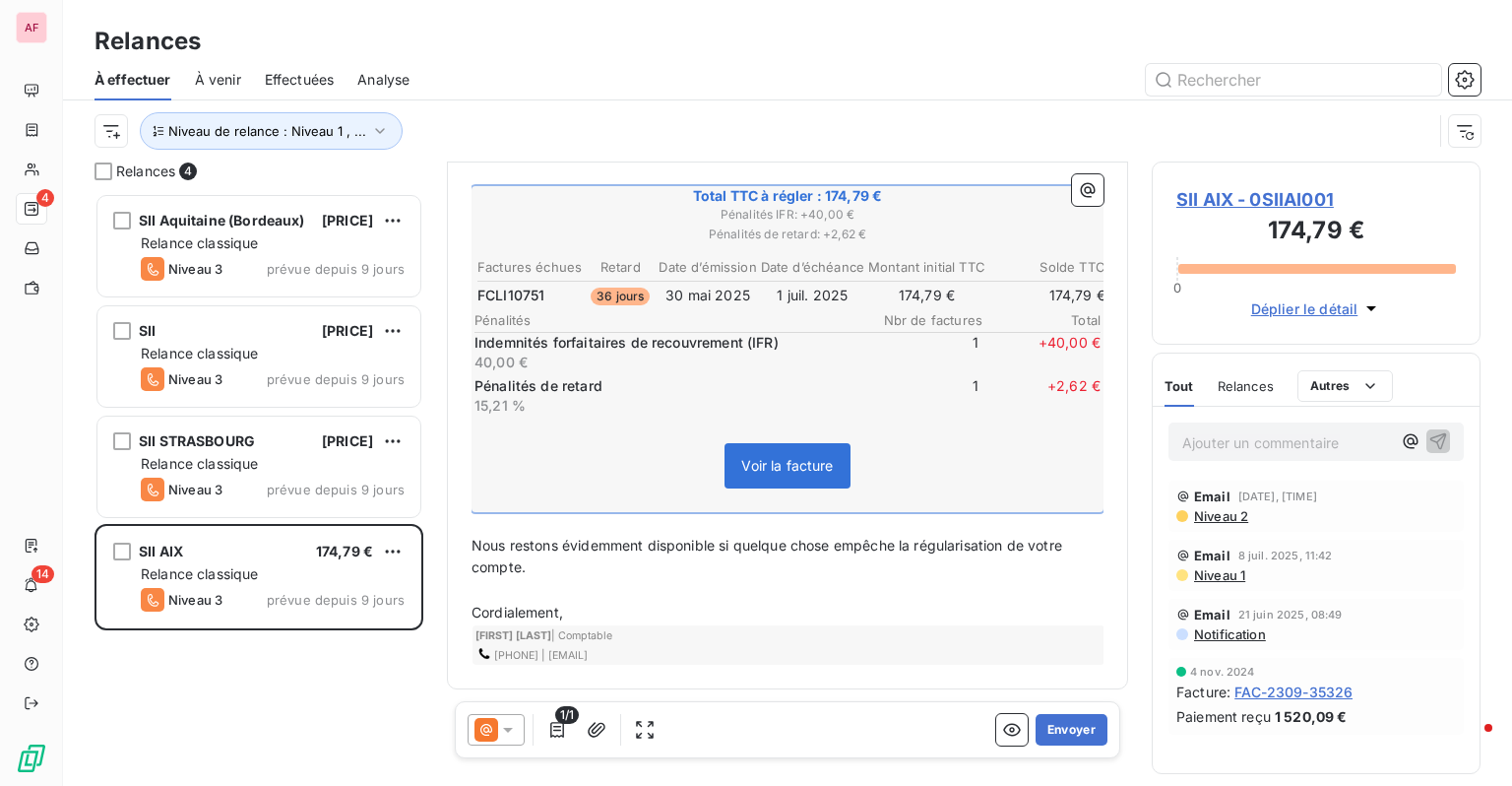 click 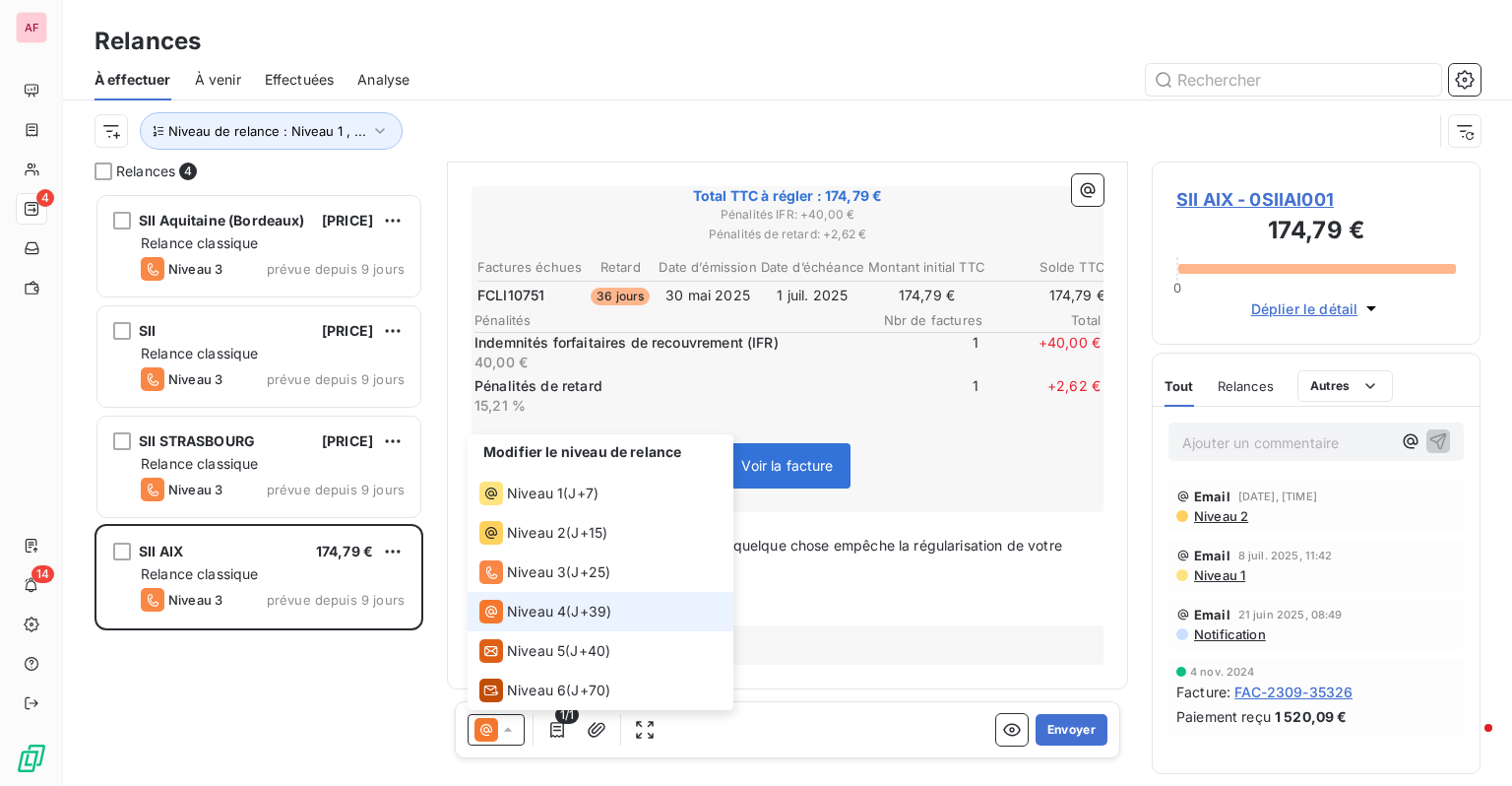 click on "Modifier le niveau de relance Niveau 1  ( J+7 ) Niveau 2  ( J+15 ) Niveau 3  ( J+25 ) Niveau 4  ( J+39 ) Niveau 5  ( J+40 ) Niveau 6  ( J+70 ) 1/1 Envoyer" at bounding box center (788, 730) 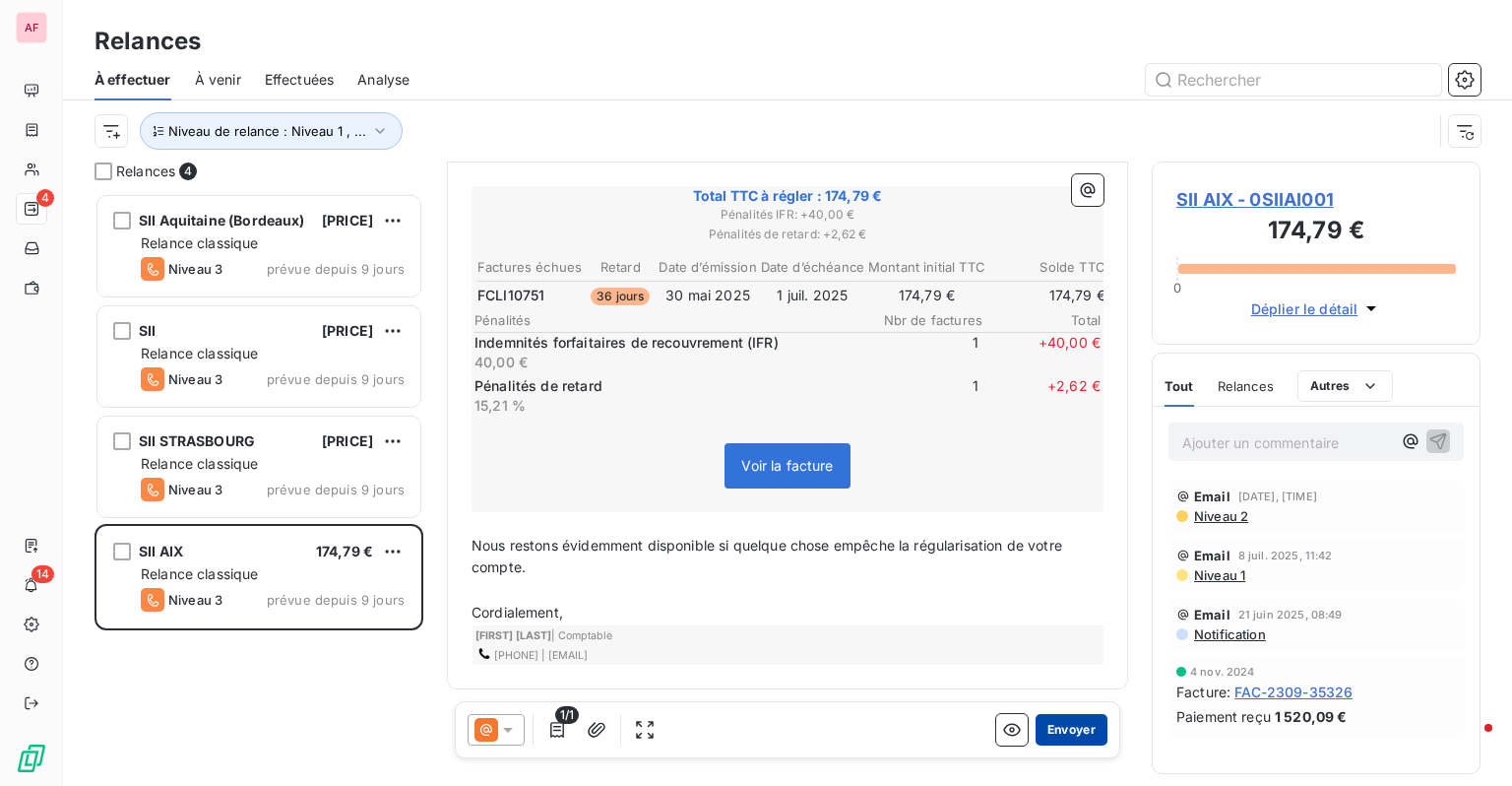 click on "Envoyer" at bounding box center [1071, 730] 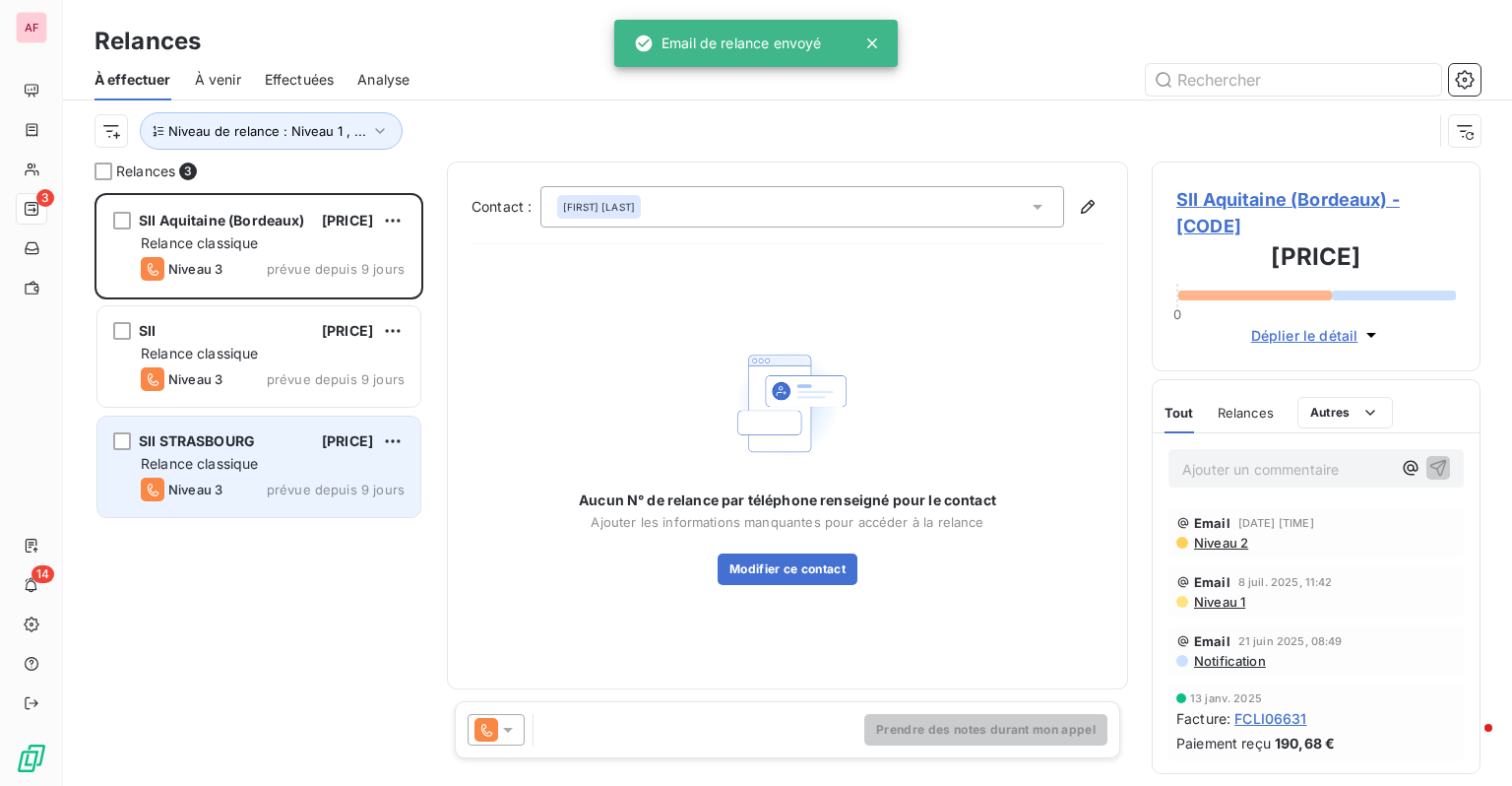 click on "Relance classique" at bounding box center [200, 463] 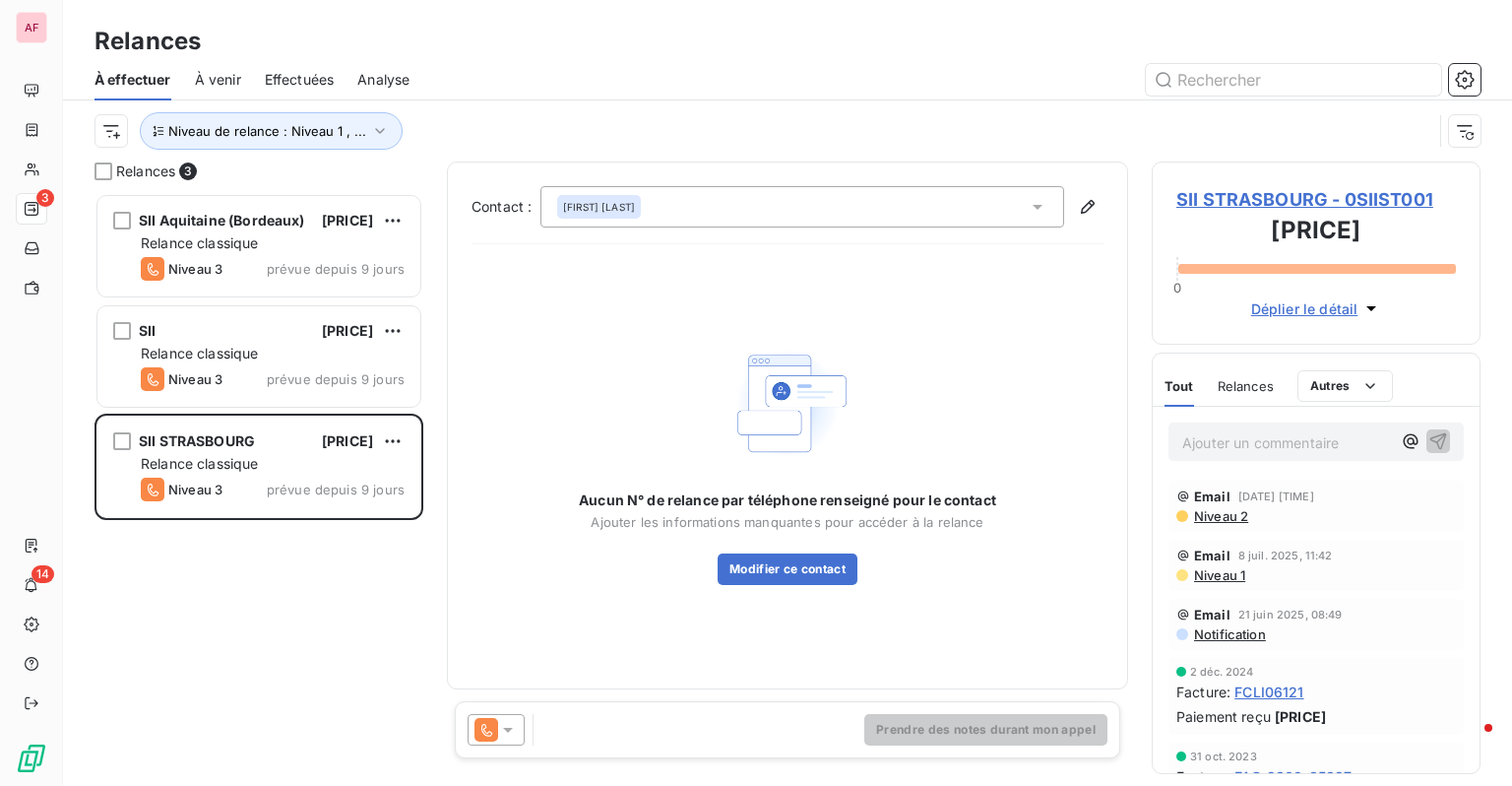 click 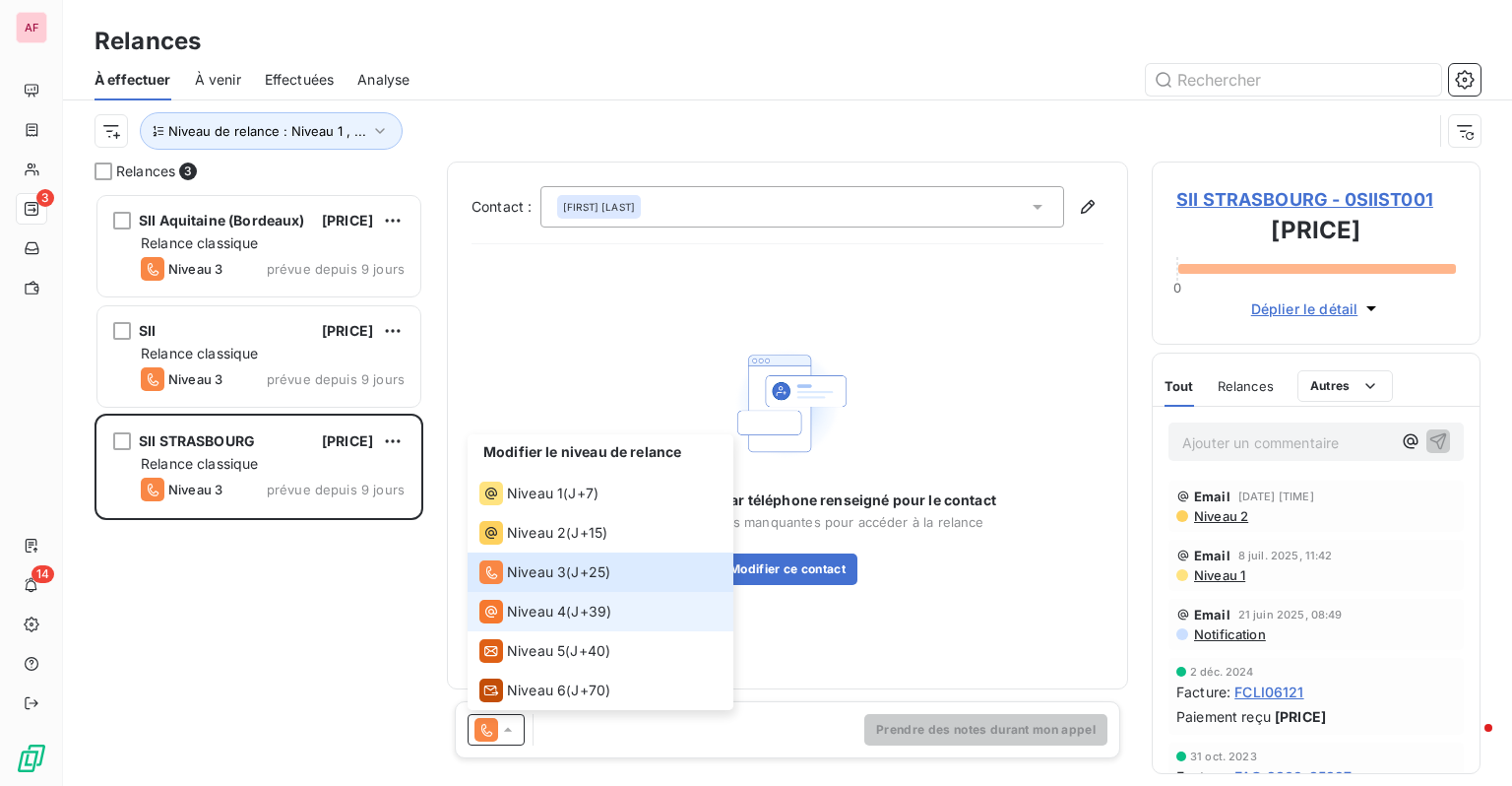 click on "(J+[NUMBER] )" at bounding box center [591, 612] 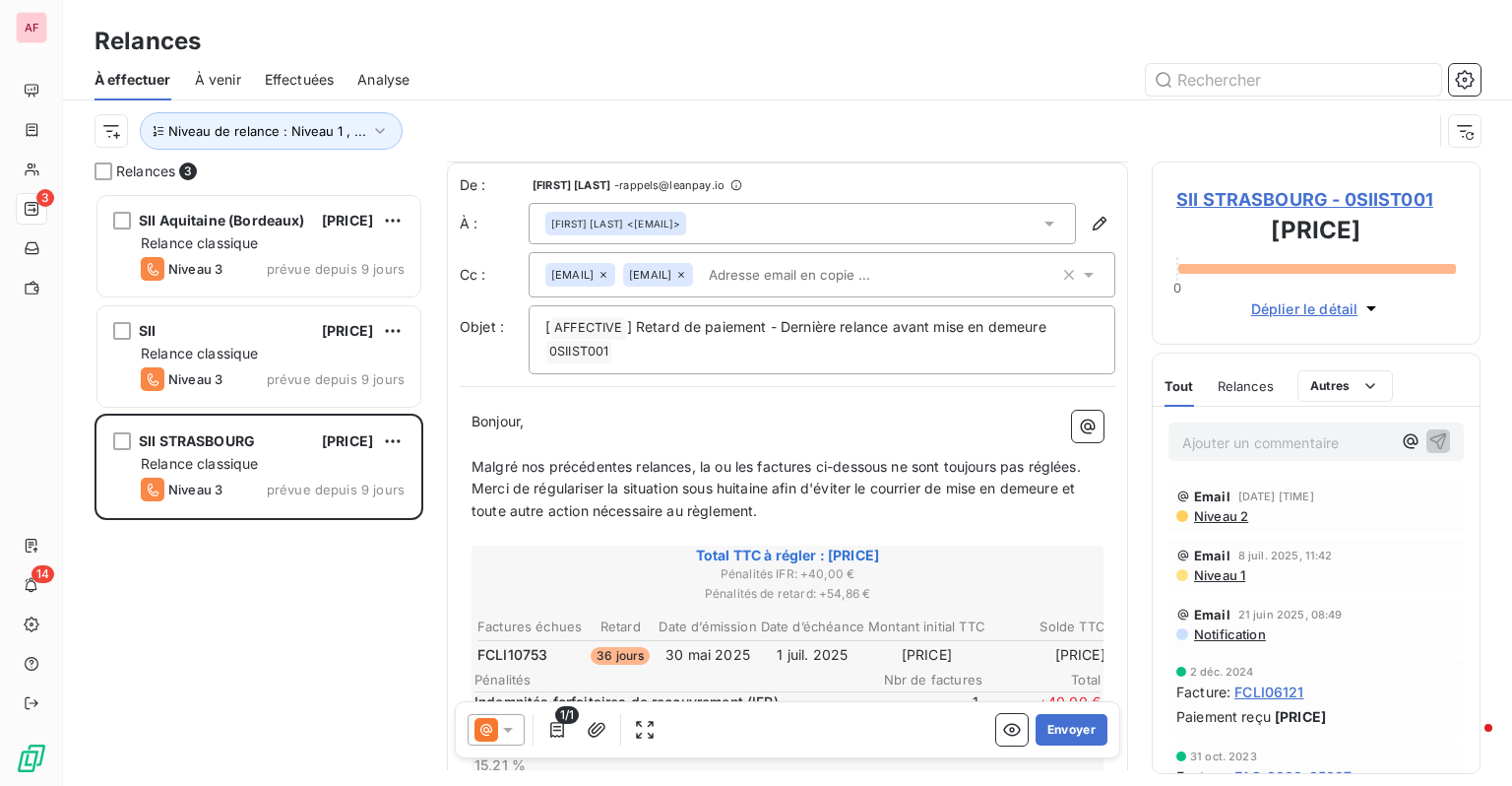 scroll, scrollTop: 247, scrollLeft: 0, axis: vertical 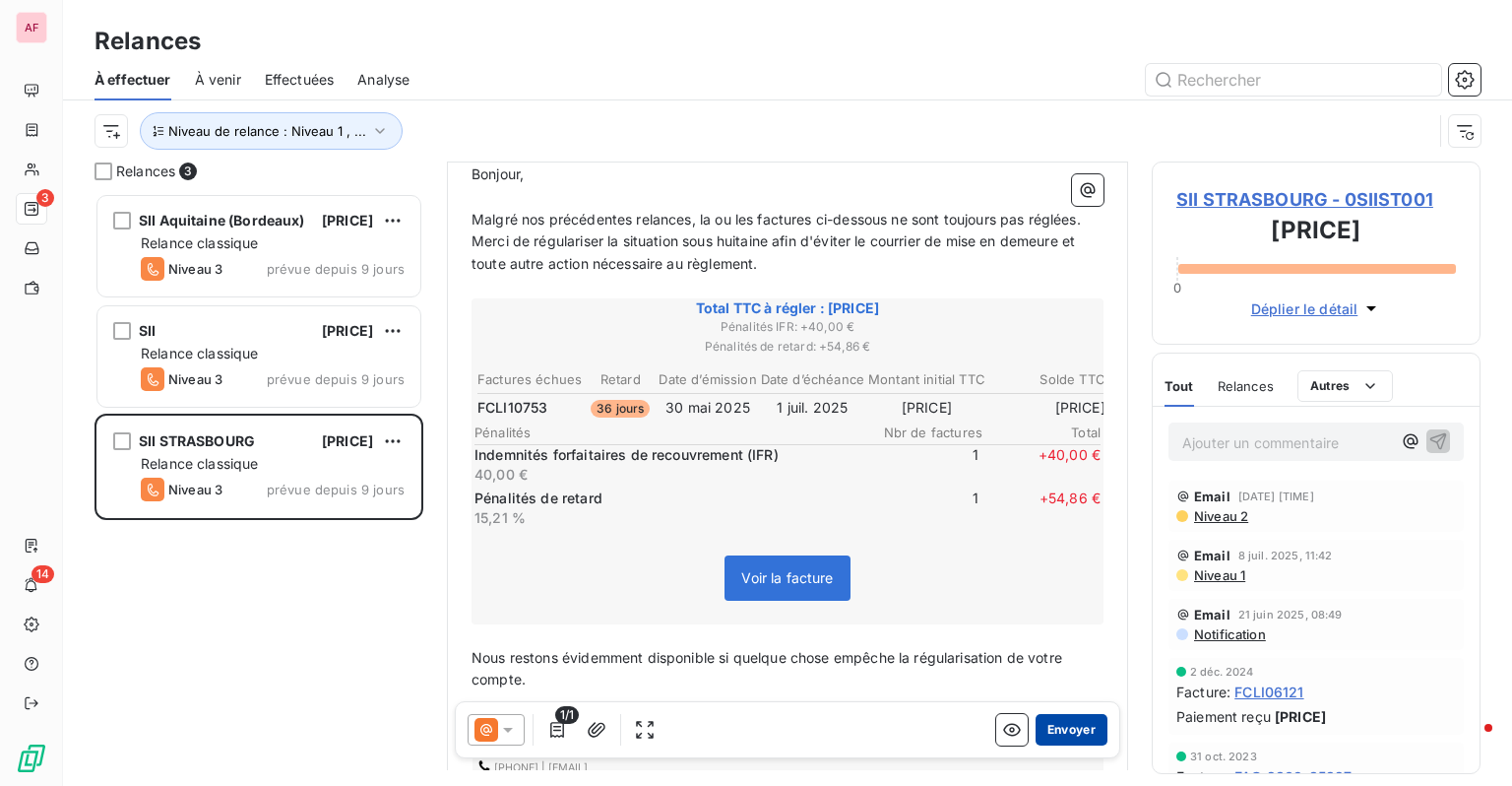 click on "Envoyer" at bounding box center [1071, 730] 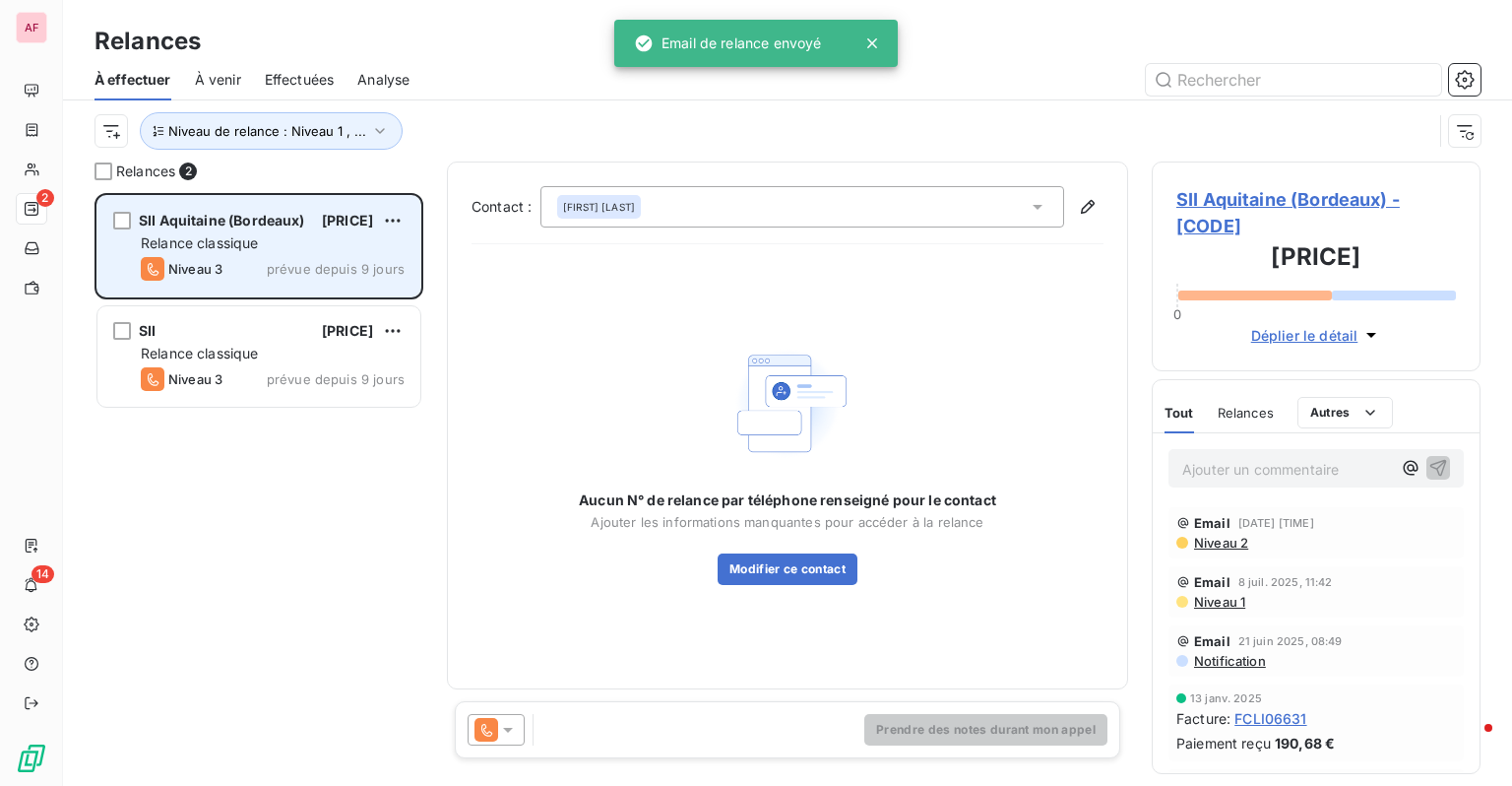 click on "Niveau 3" at bounding box center (195, 269) 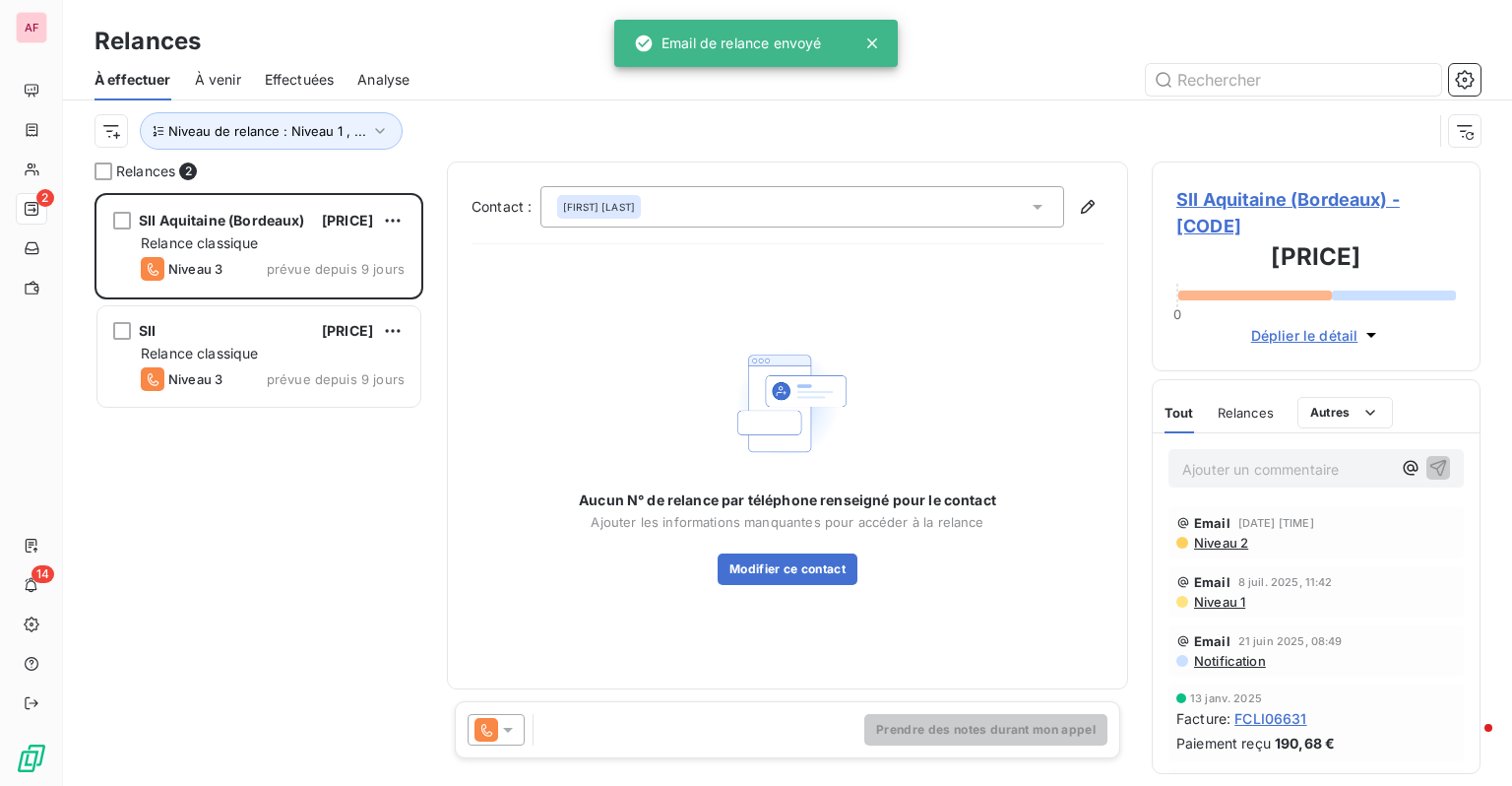 click at bounding box center (496, 730) 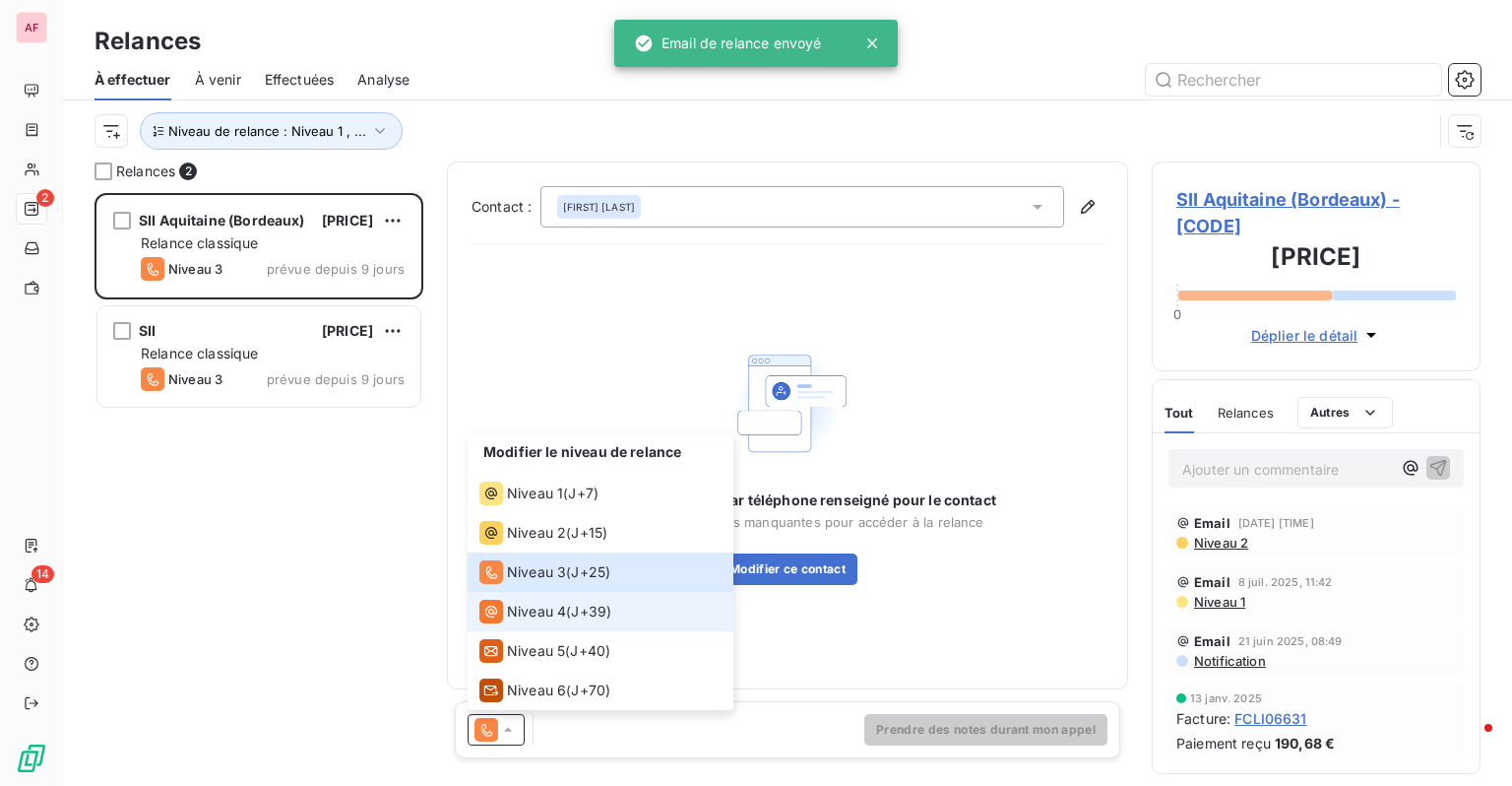 click on "Niveau 4  ( J+39 )" at bounding box center [545, 612] 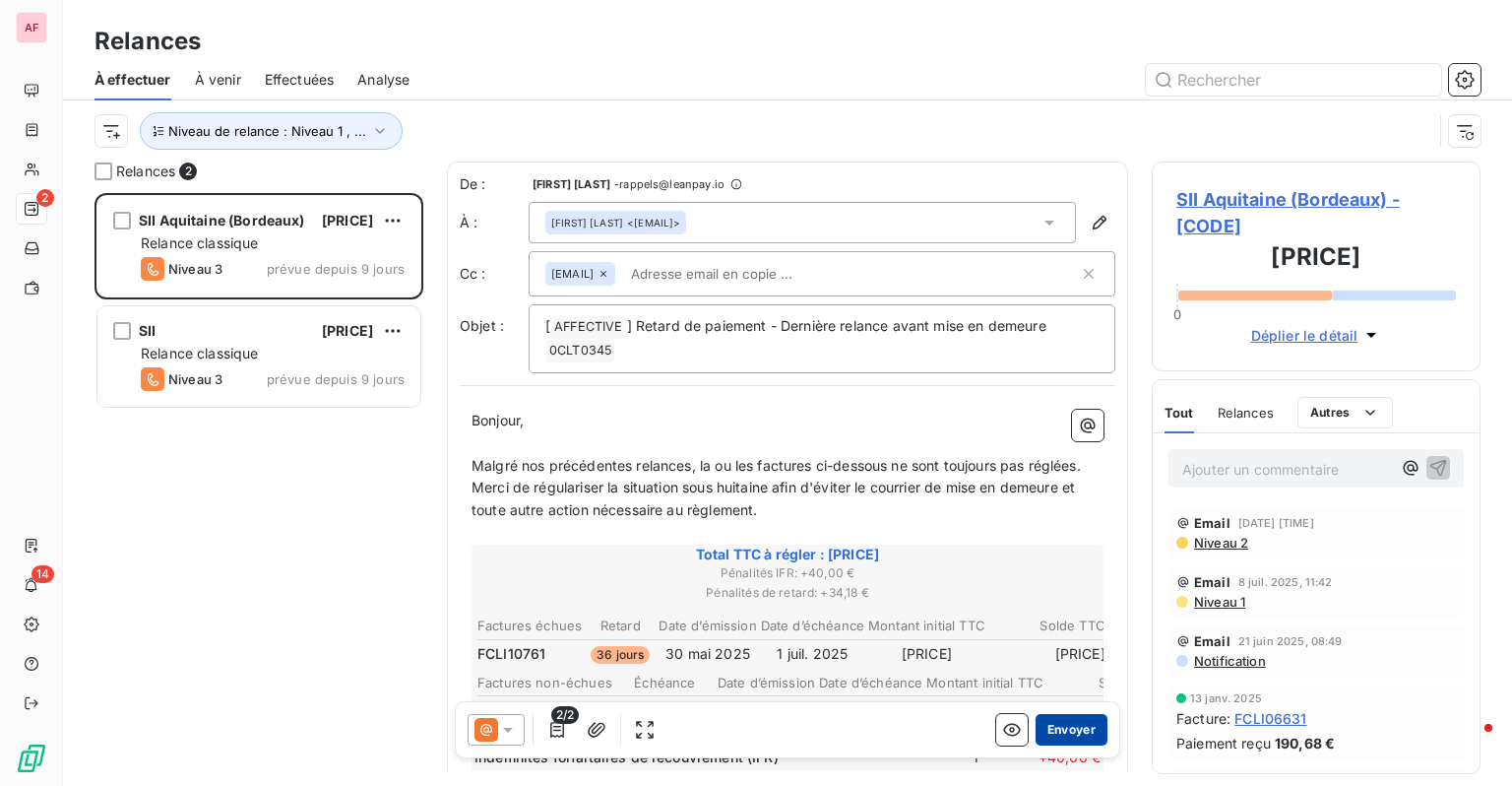 click on "Envoyer" at bounding box center [1071, 730] 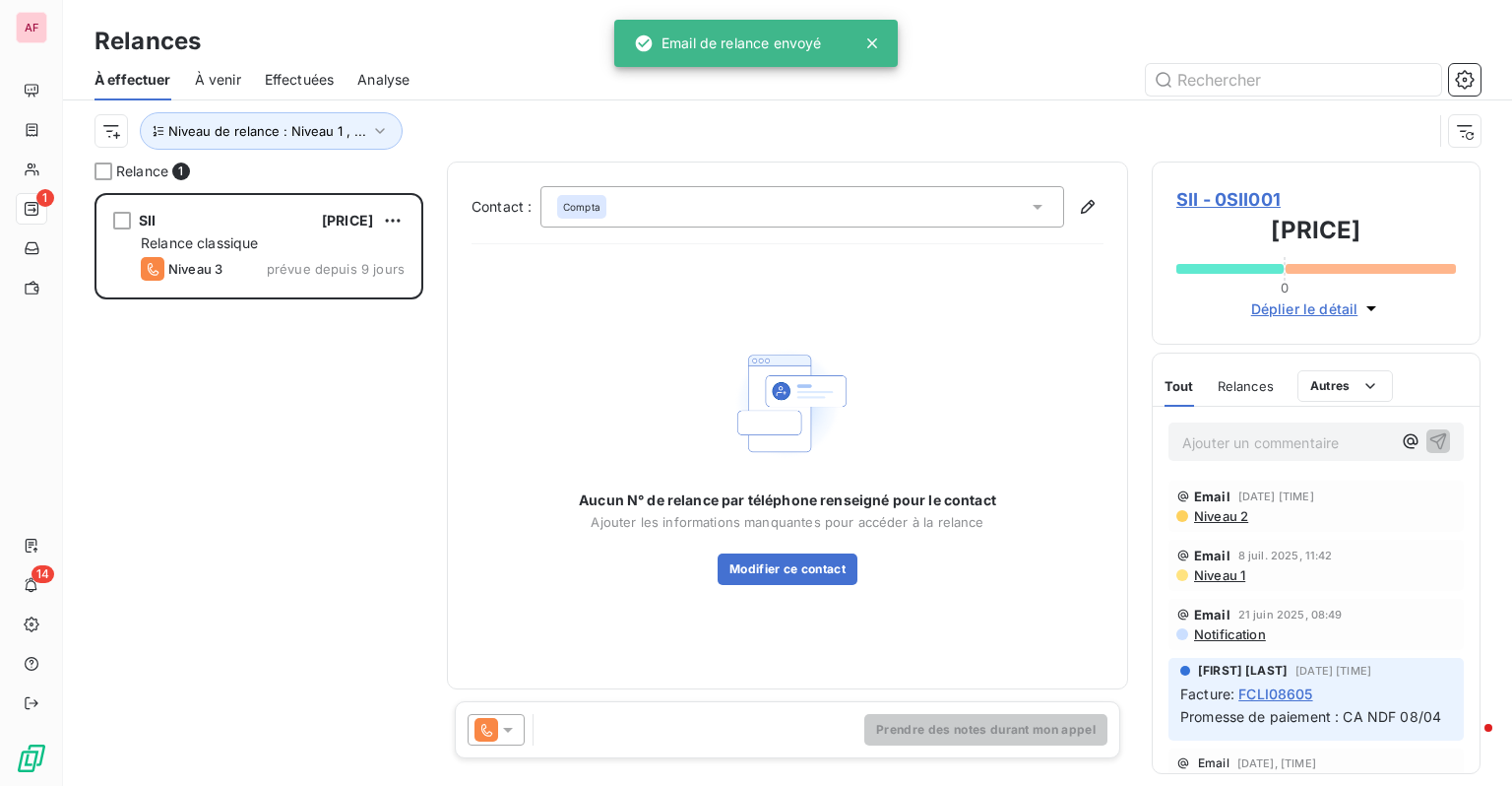 click 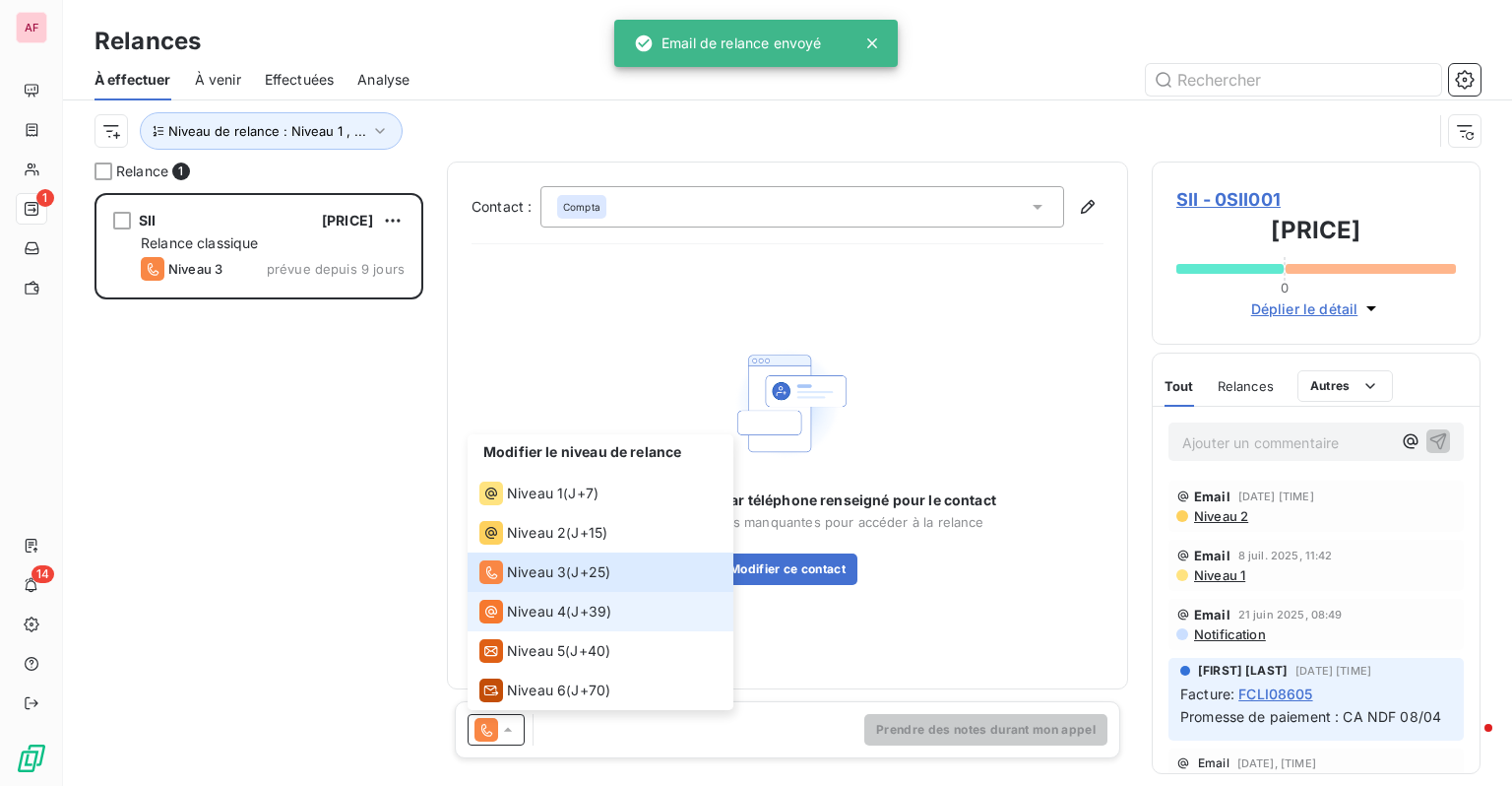 click on "Niveau 4" at bounding box center (536, 612) 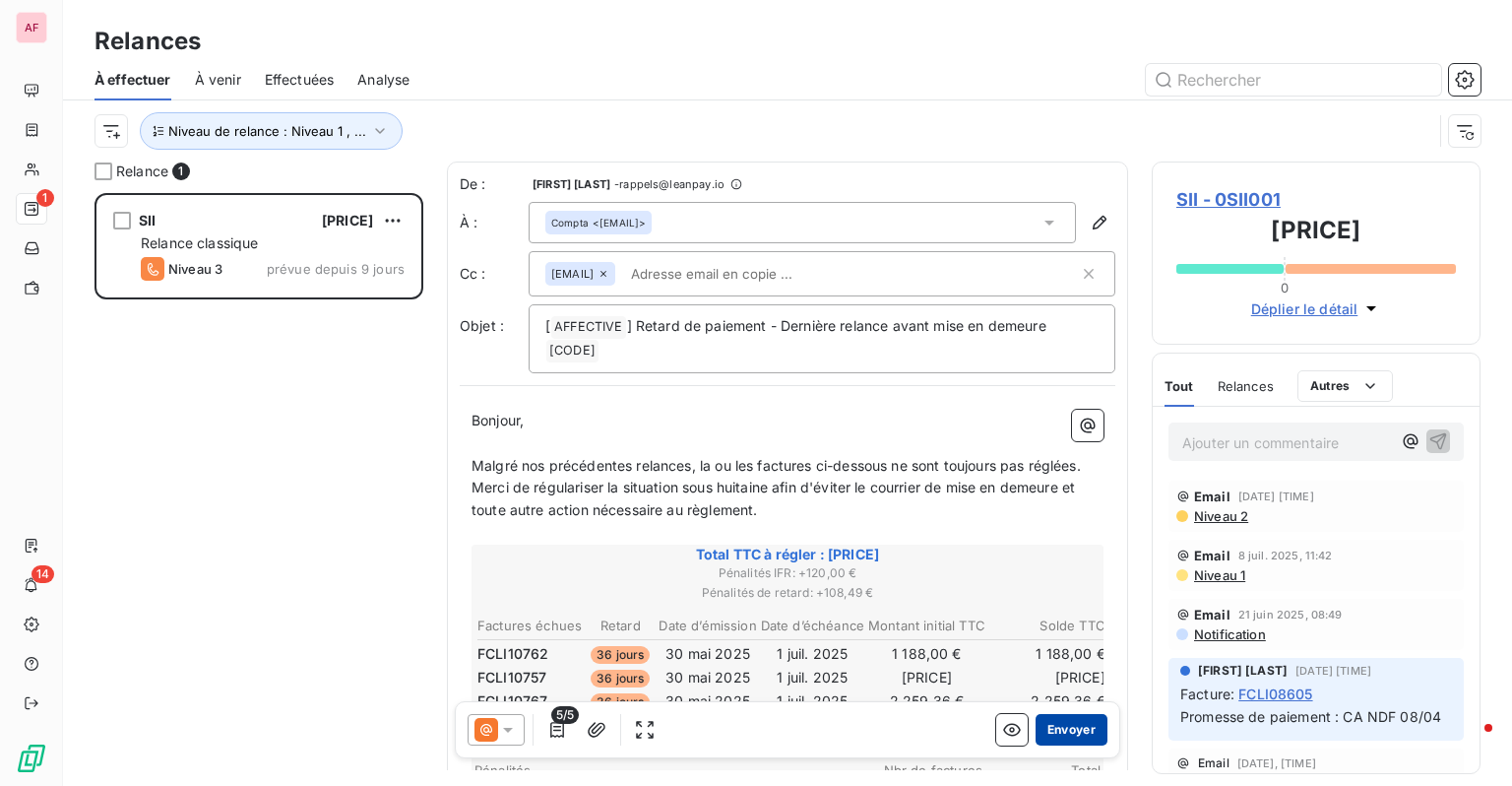 click on "Envoyer" at bounding box center (1071, 730) 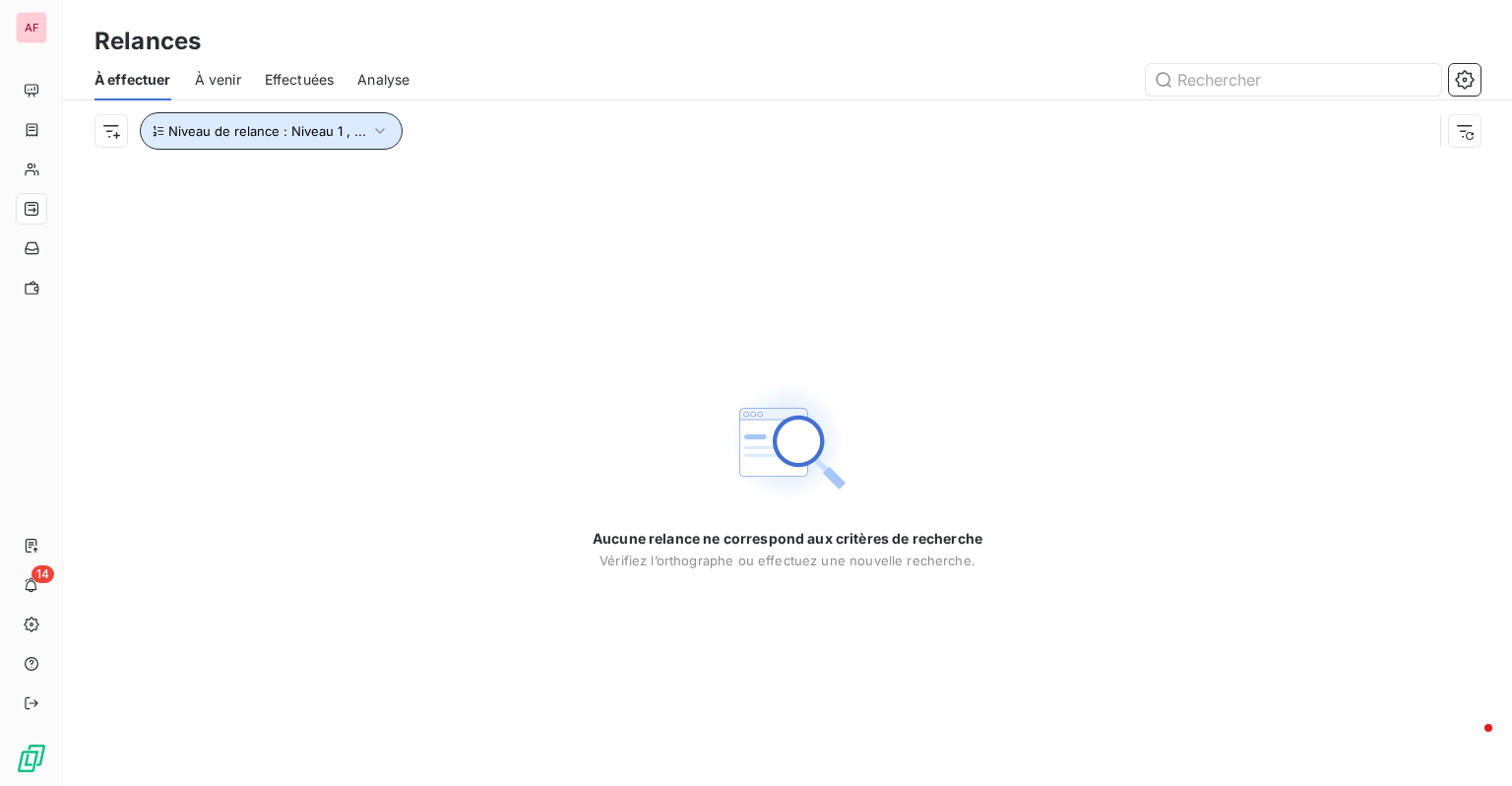 click on "Niveau de relance  : Niveau 1 , ..." at bounding box center (271, 131) 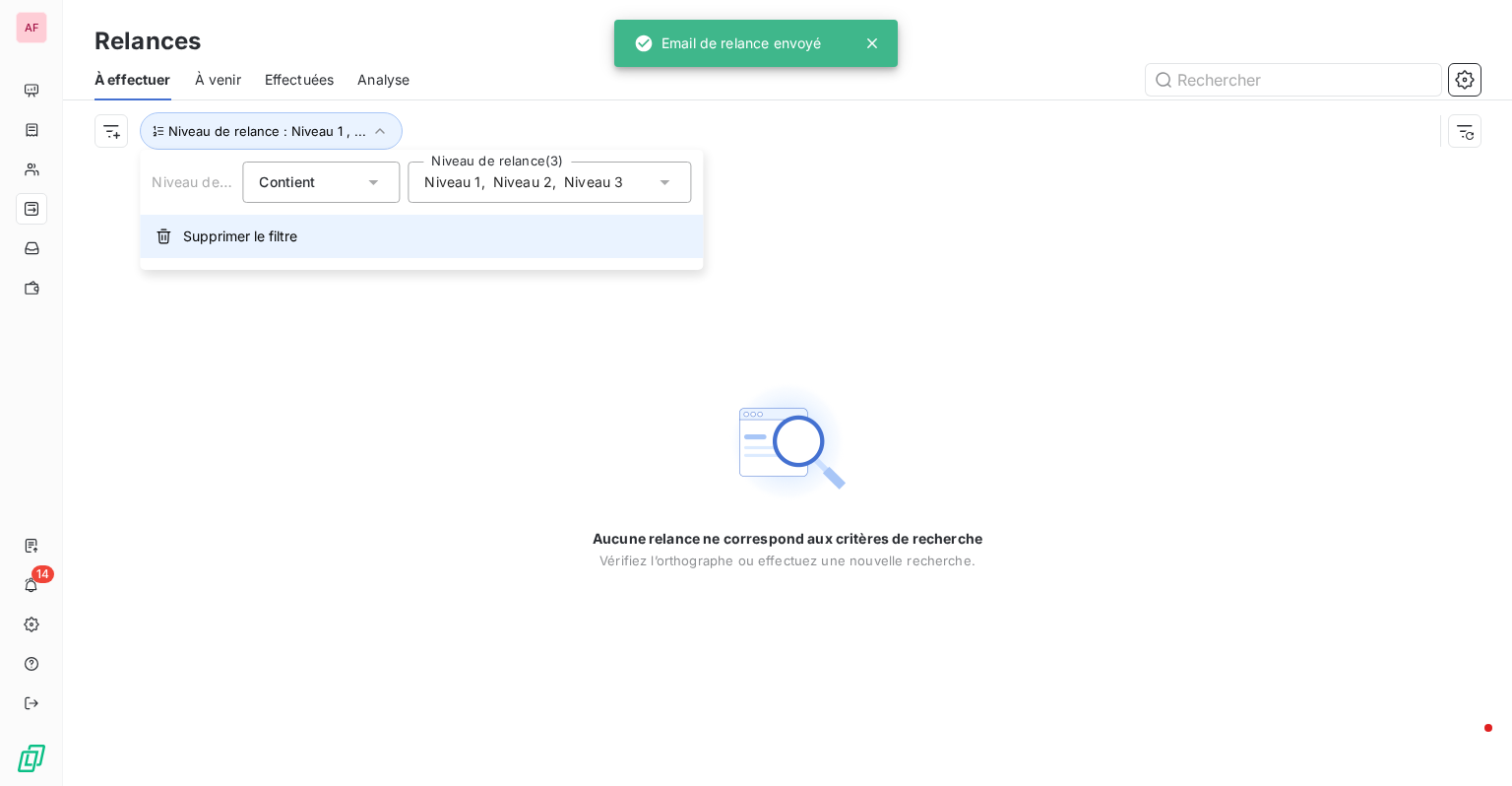 click on "Supprimer le filtre" at bounding box center (240, 236) 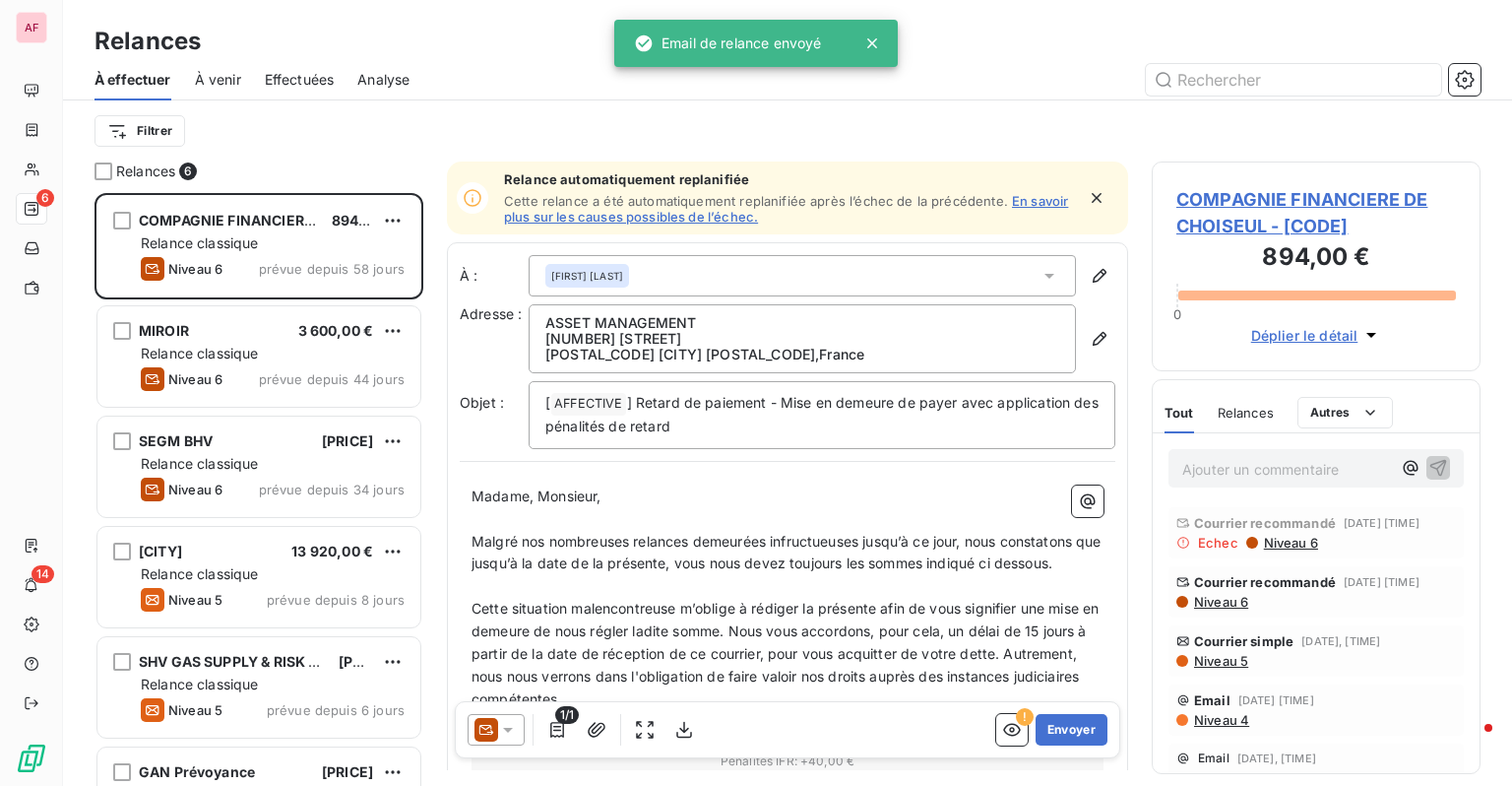 scroll, scrollTop: 16, scrollLeft: 16, axis: both 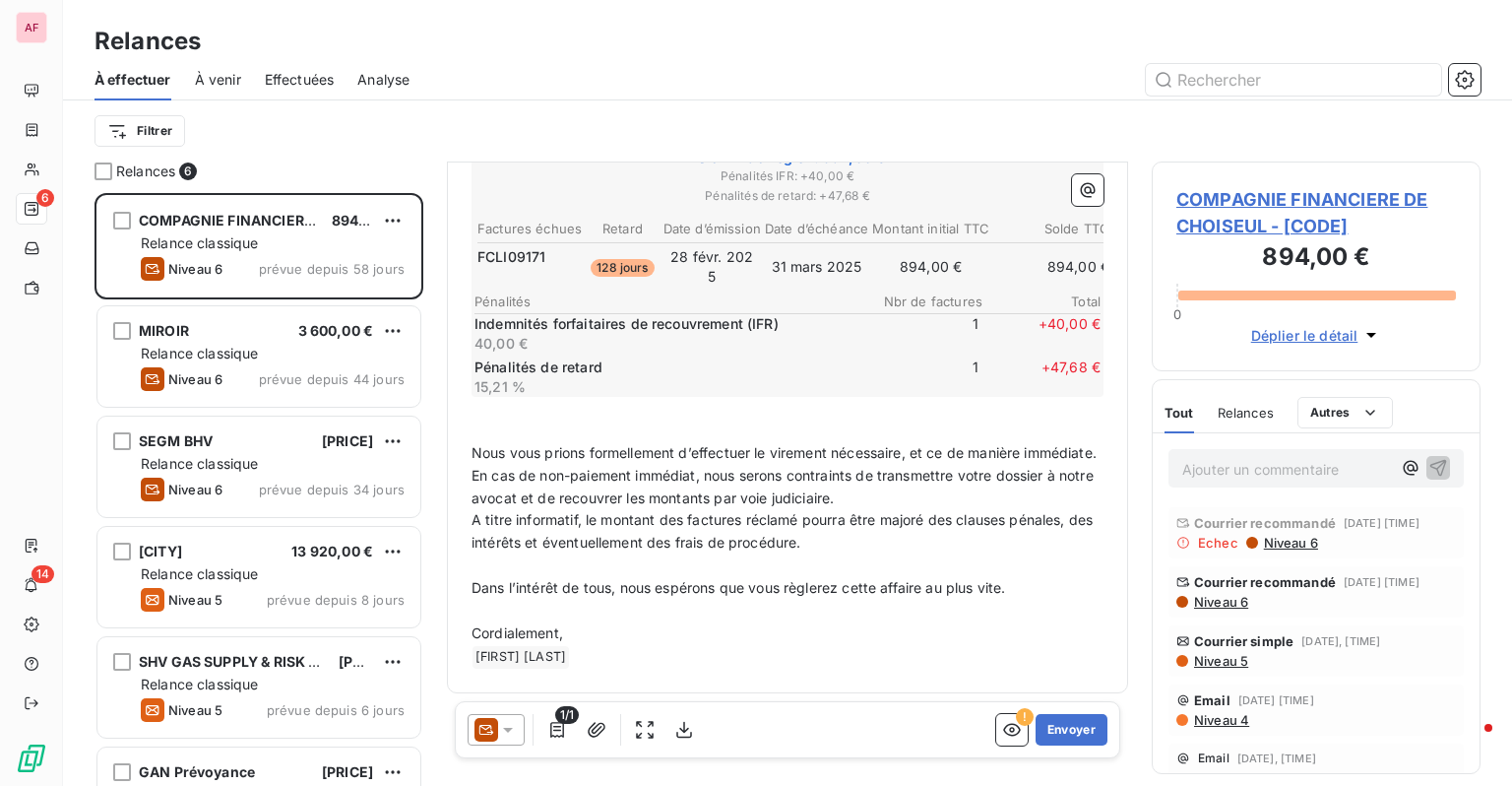 click 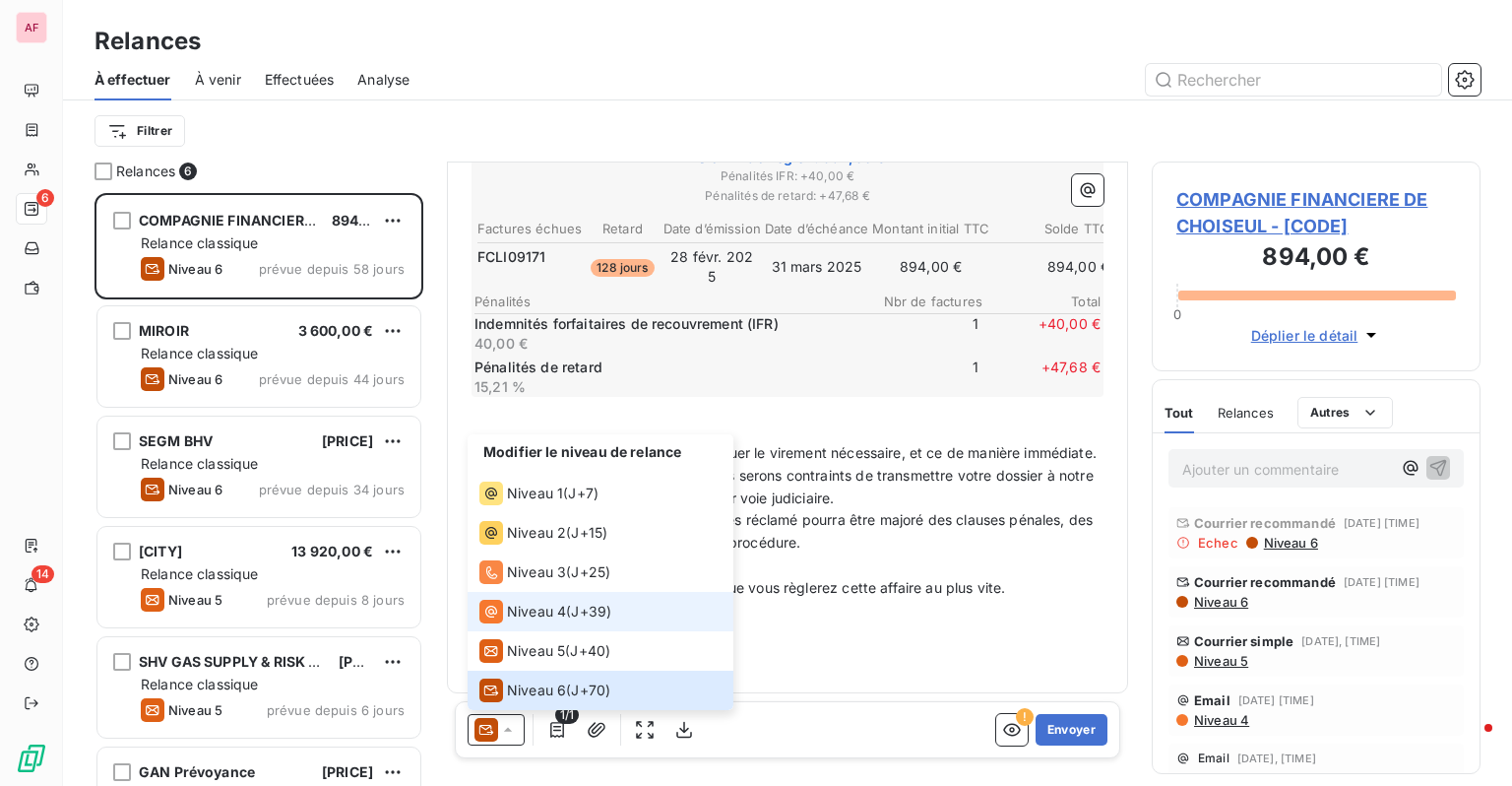 click on "Niveau 4  ( J+39 )" at bounding box center (545, 612) 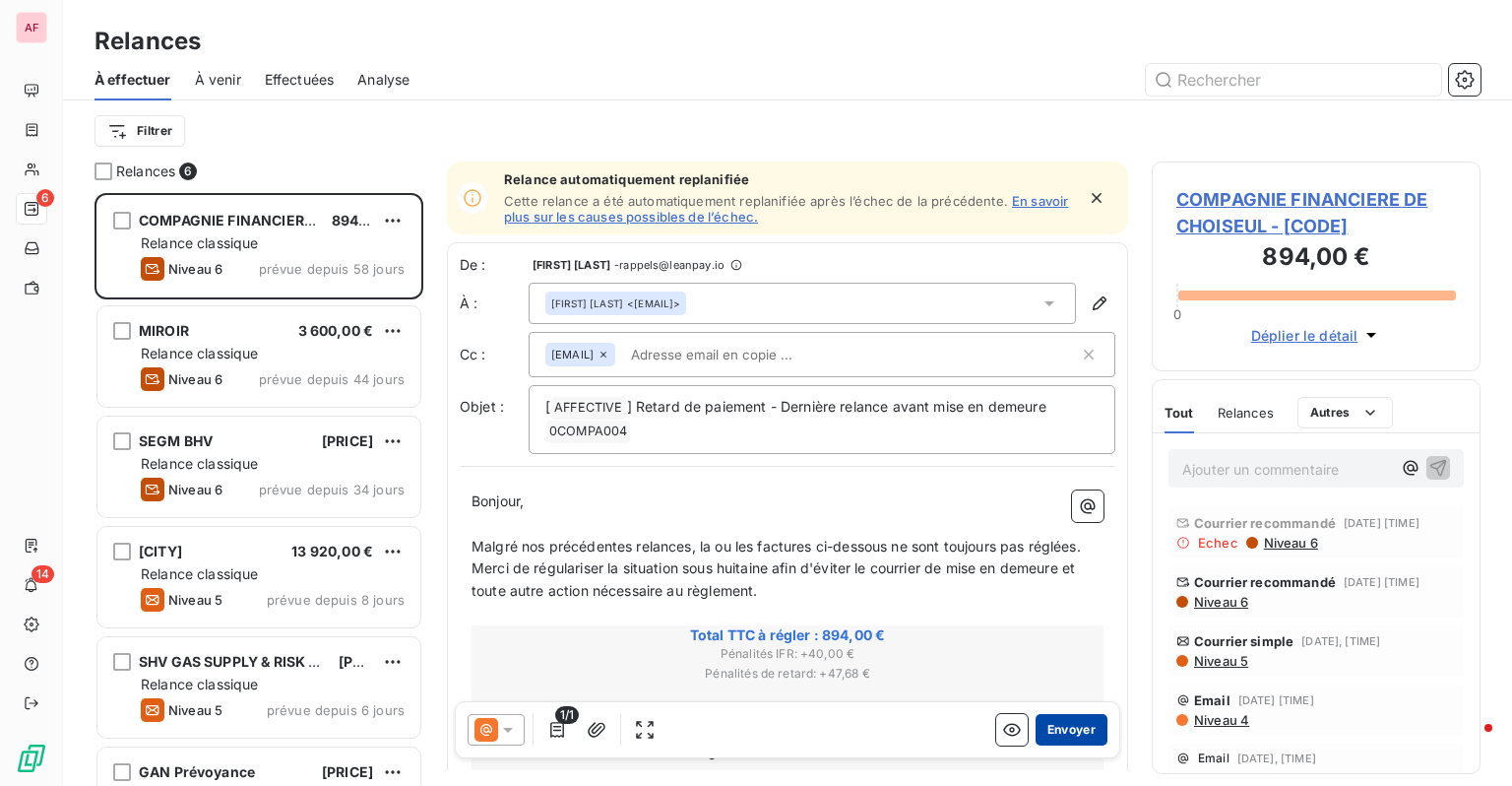 click on "Envoyer" at bounding box center (1071, 730) 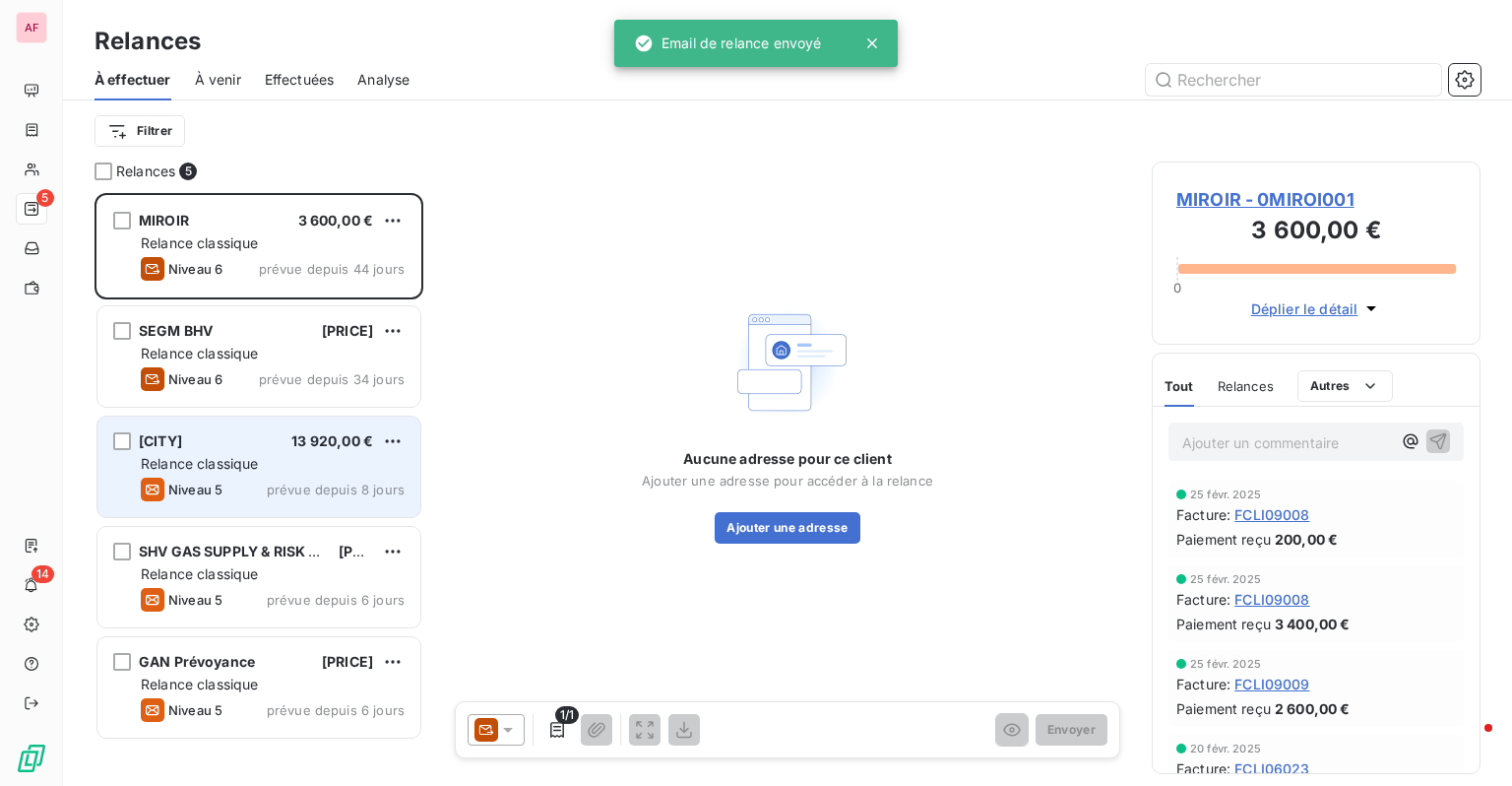 click on "13 920,00 €" at bounding box center (332, 440) 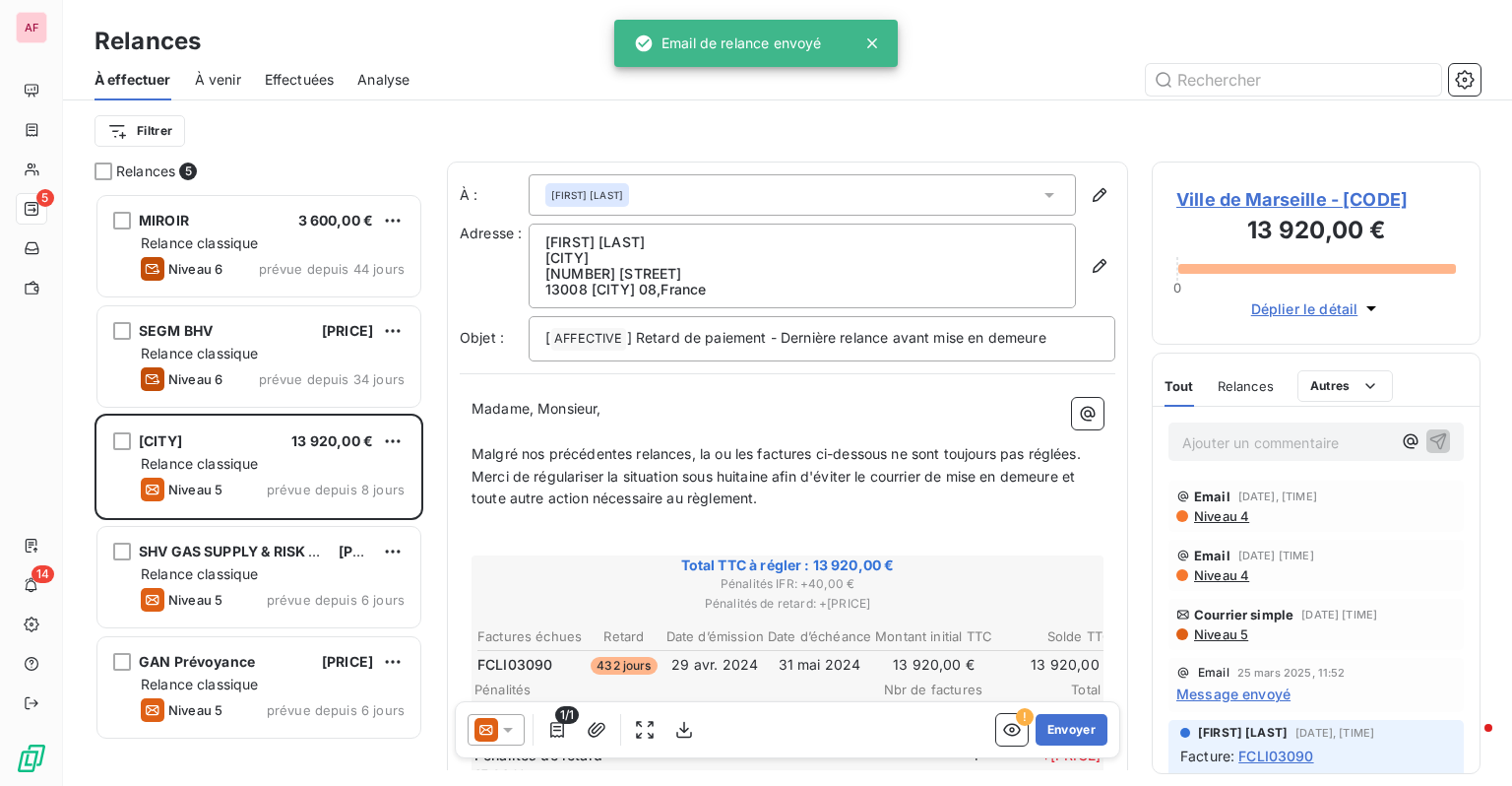 scroll, scrollTop: 316, scrollLeft: 0, axis: vertical 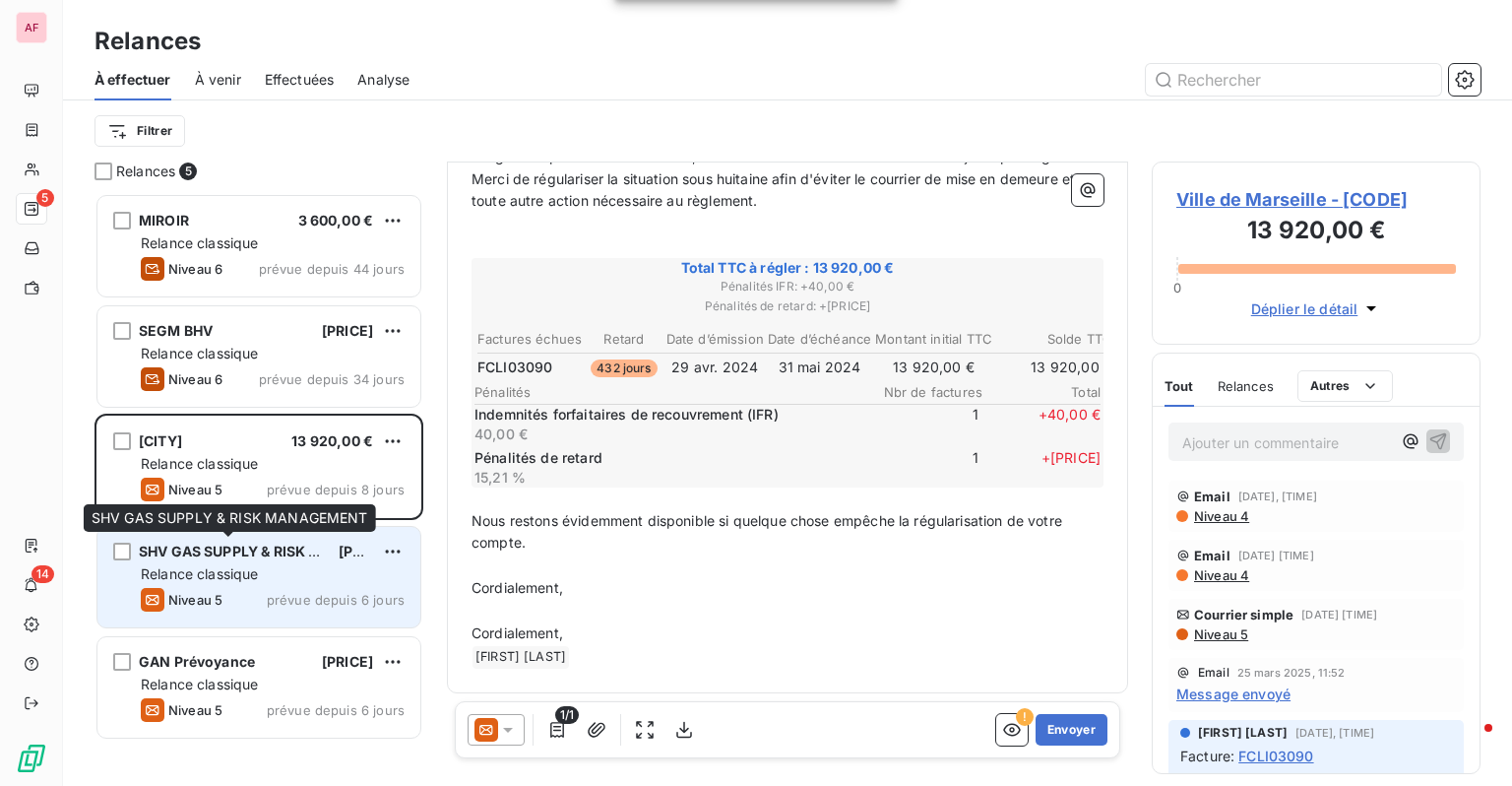 click on "SHV GAS SUPPLY & RISK MANAGEMENT" at bounding box center [230, 552] 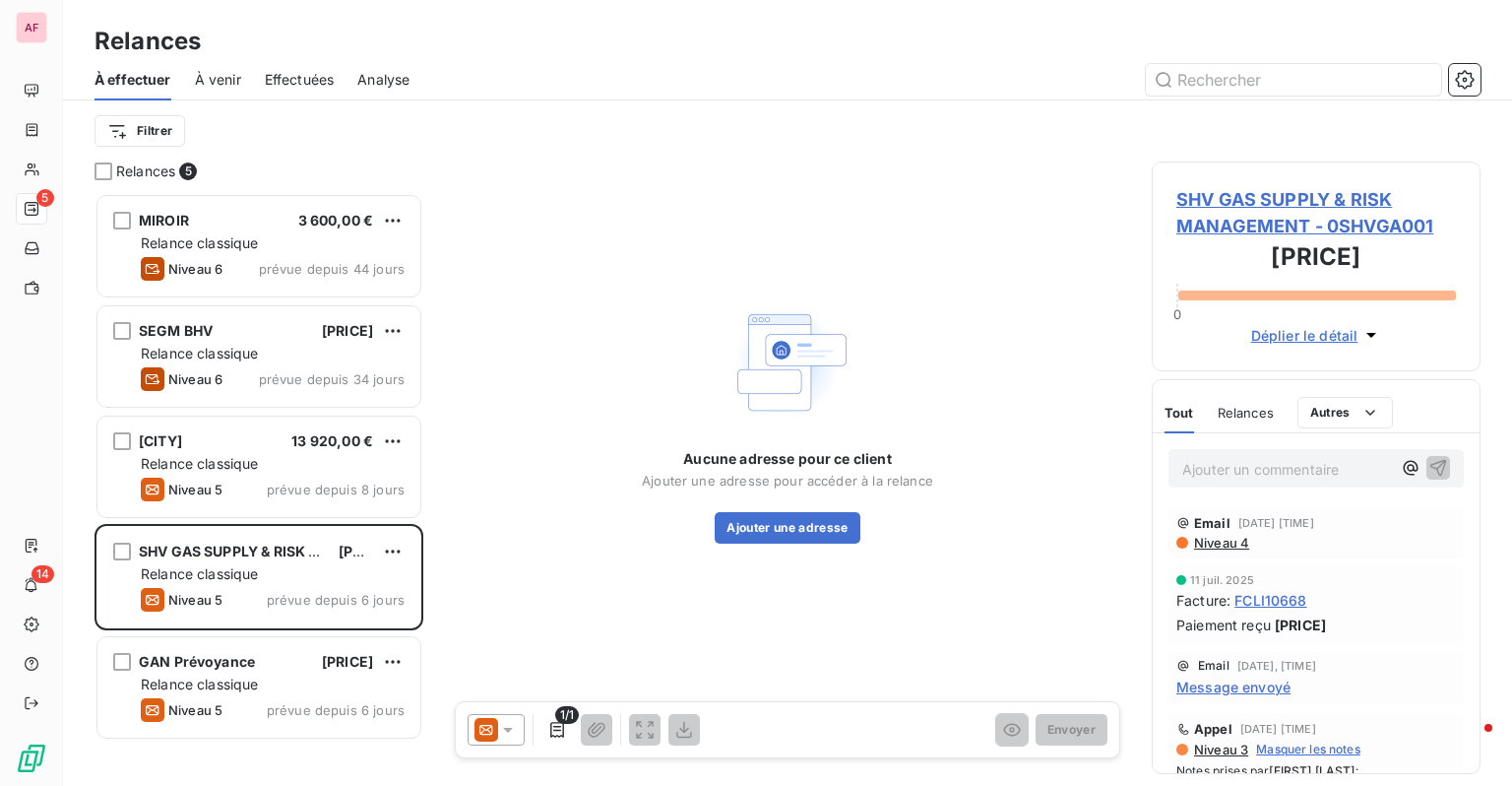 click 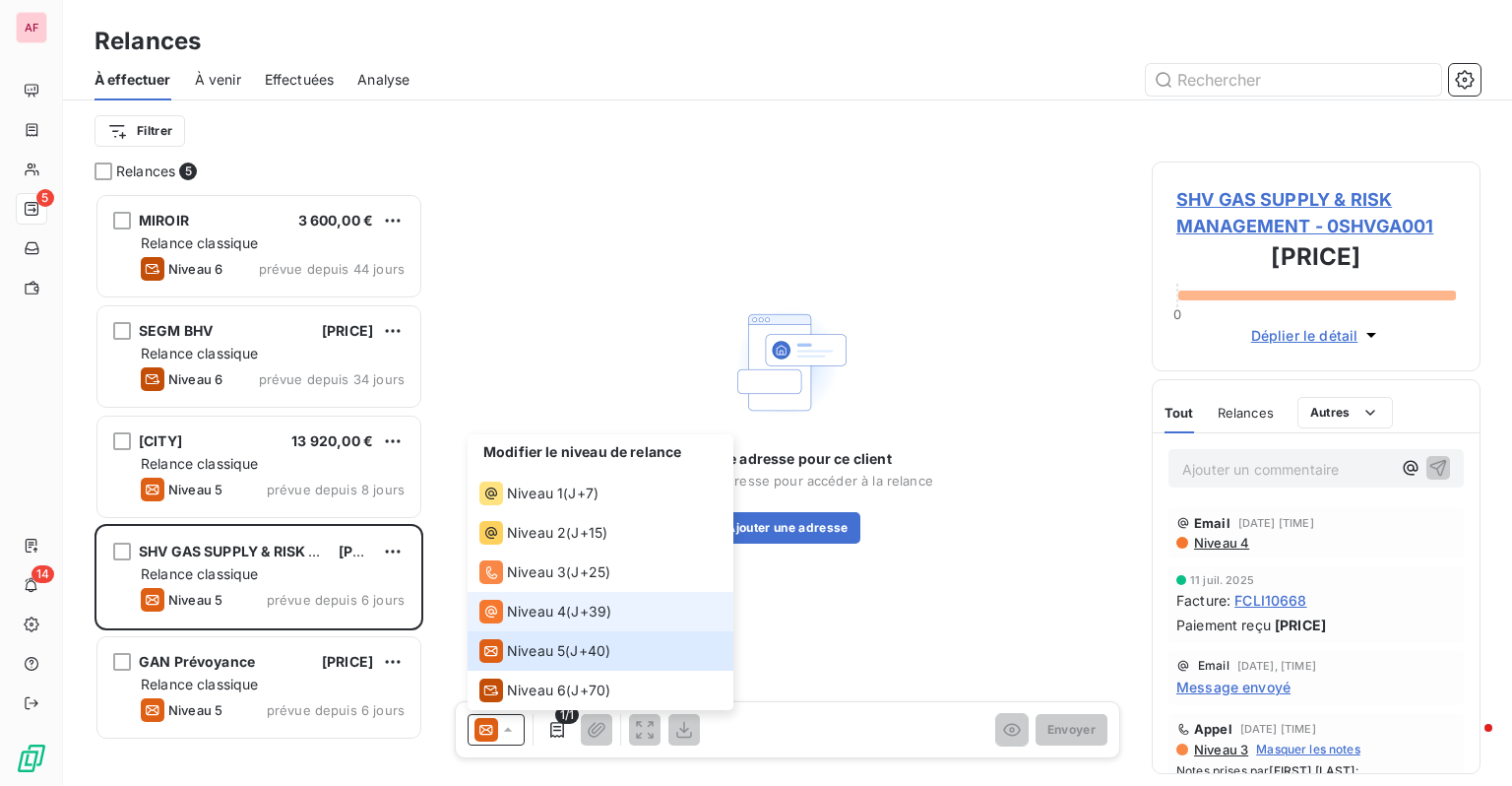 click on "Niveau 4" at bounding box center (536, 612) 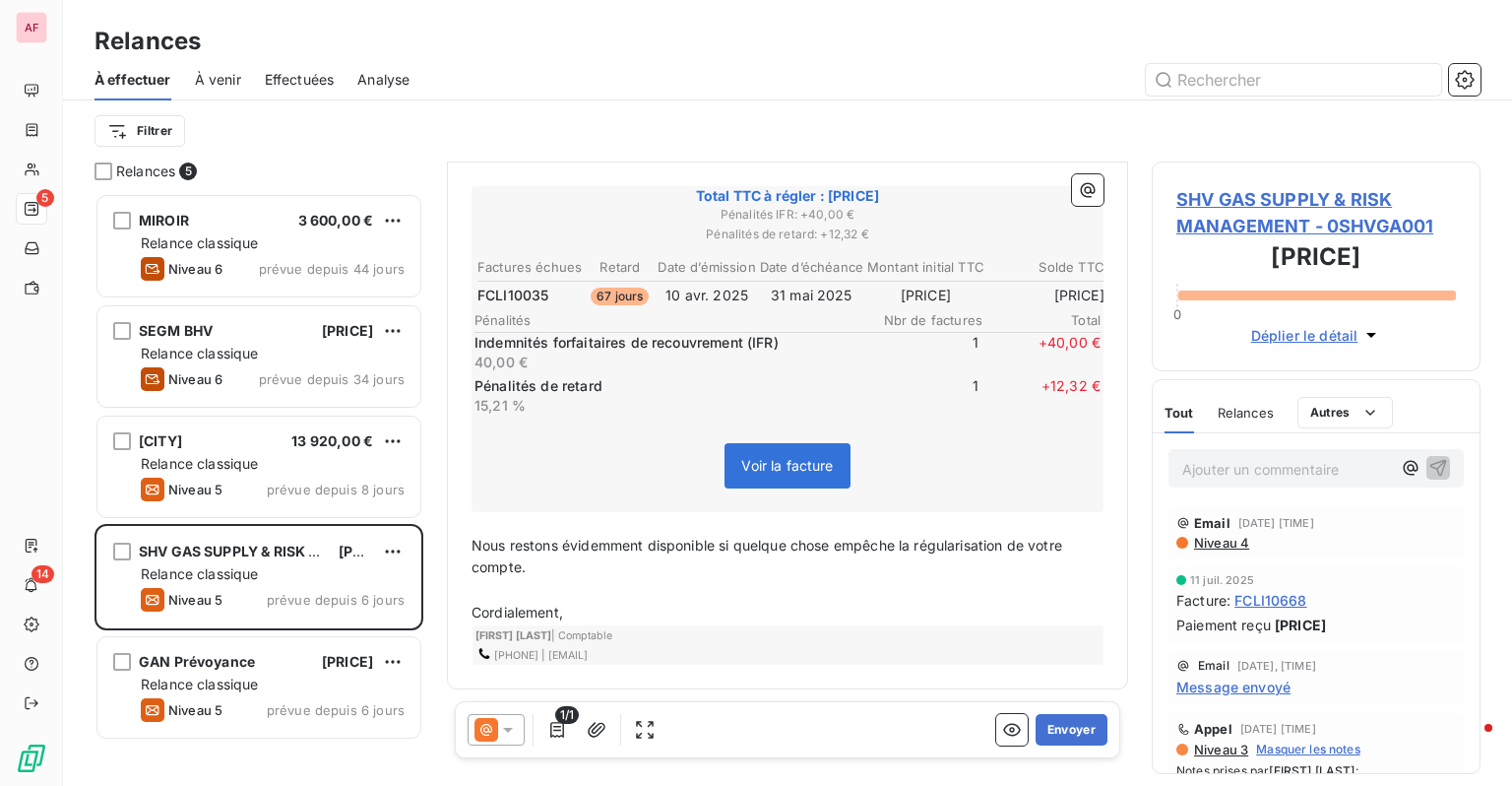 scroll, scrollTop: 0, scrollLeft: 0, axis: both 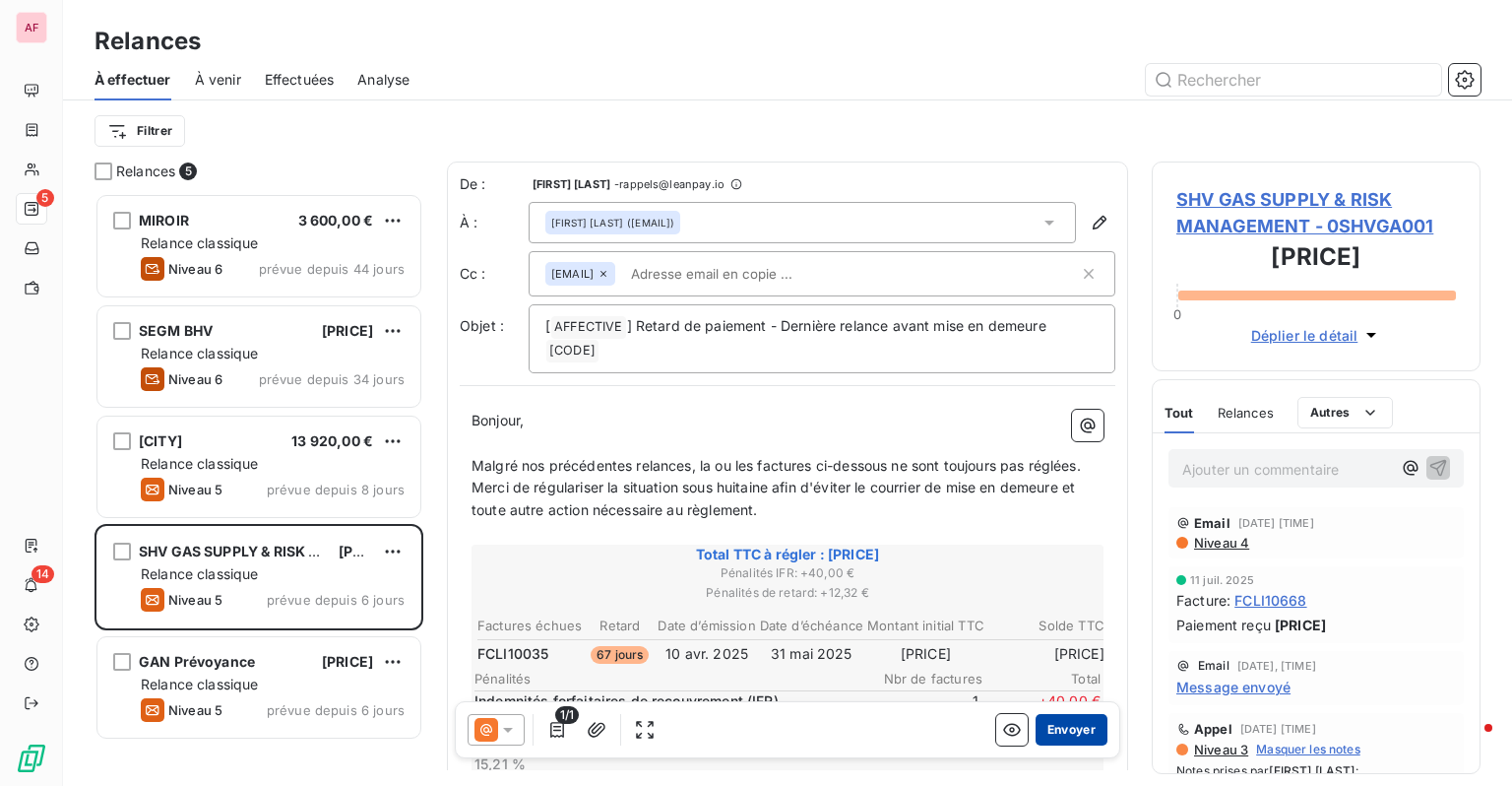 click on "Envoyer" at bounding box center [1071, 730] 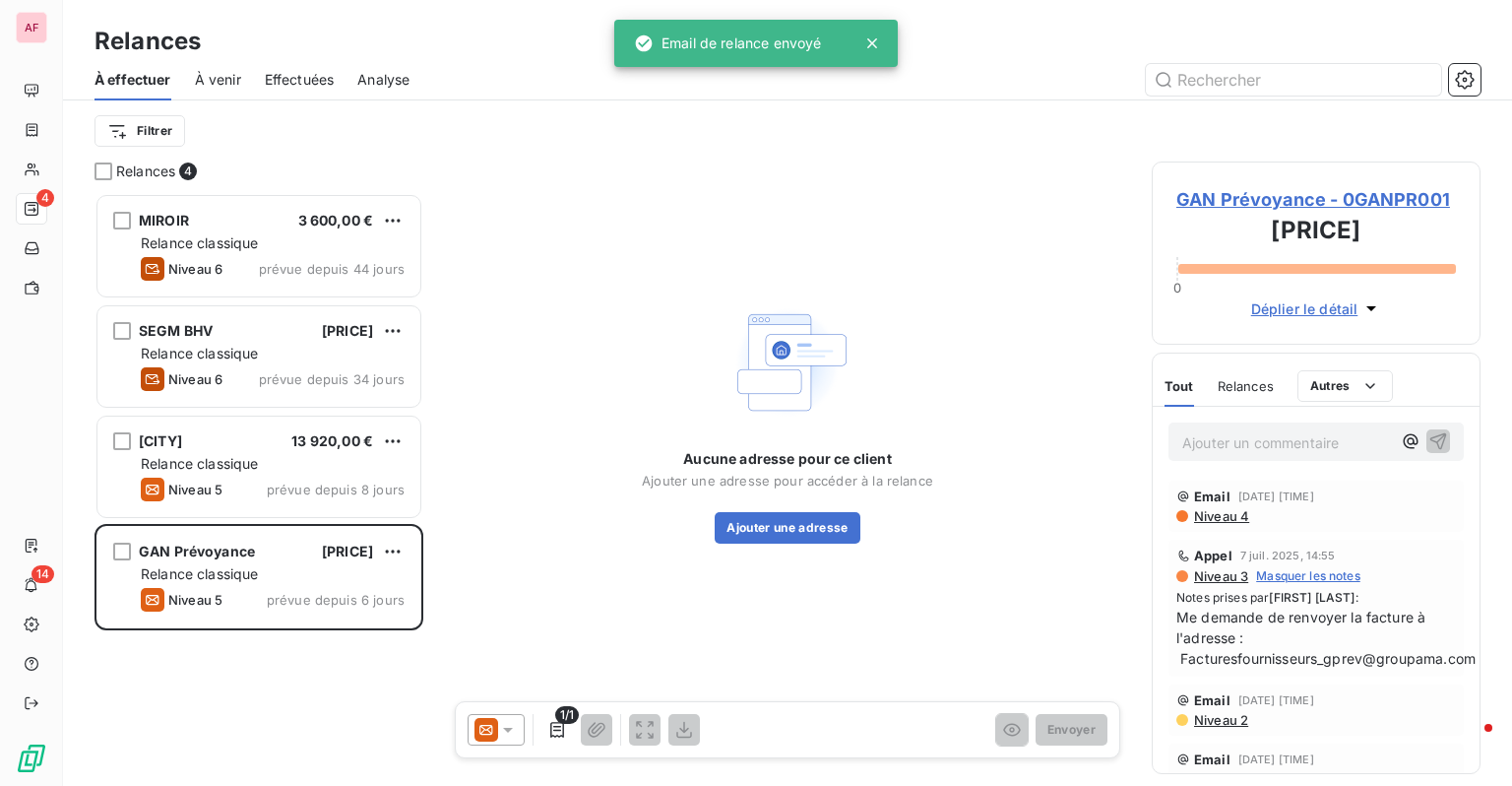 click 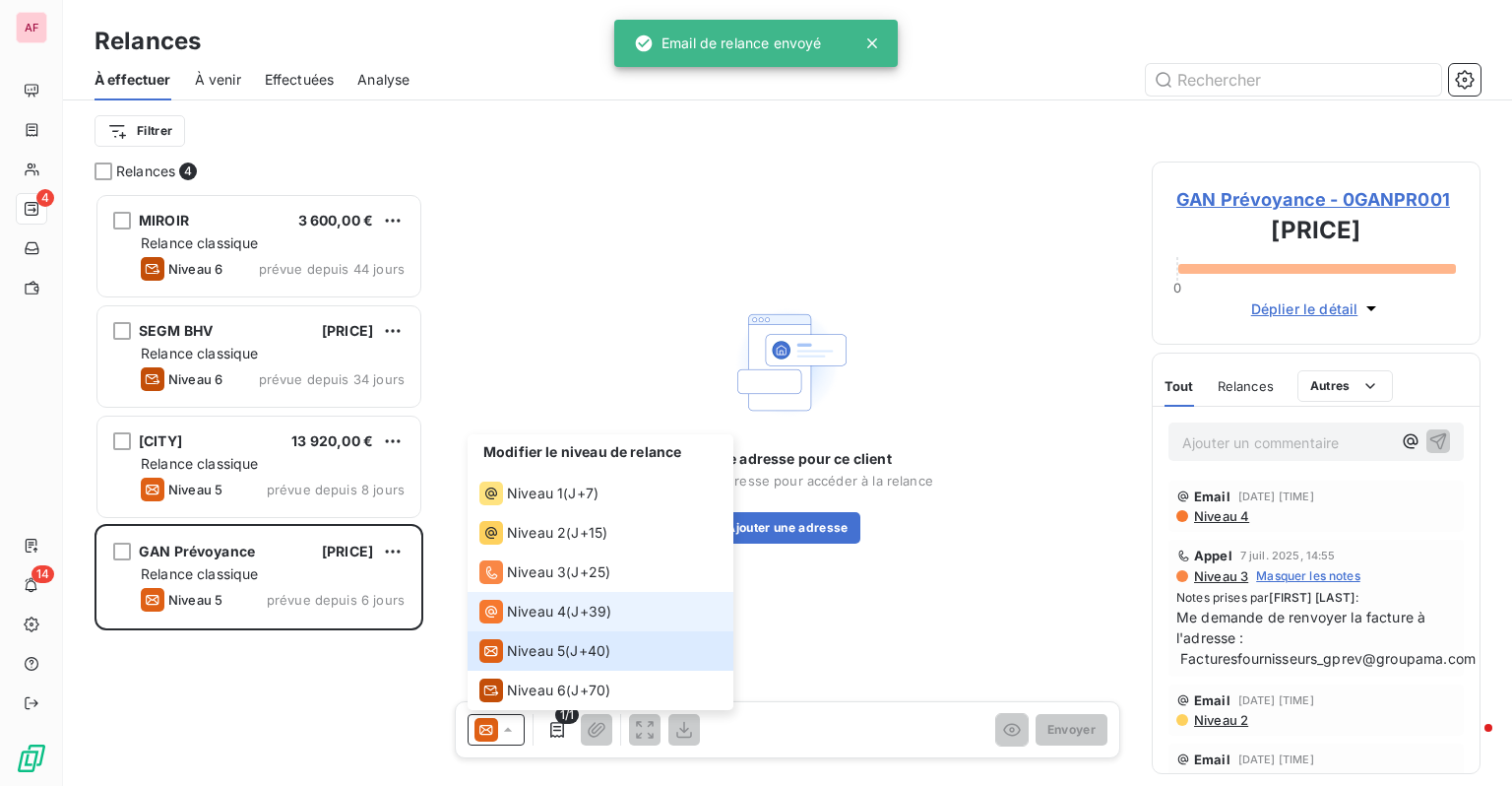 click on "Niveau 4" at bounding box center [536, 612] 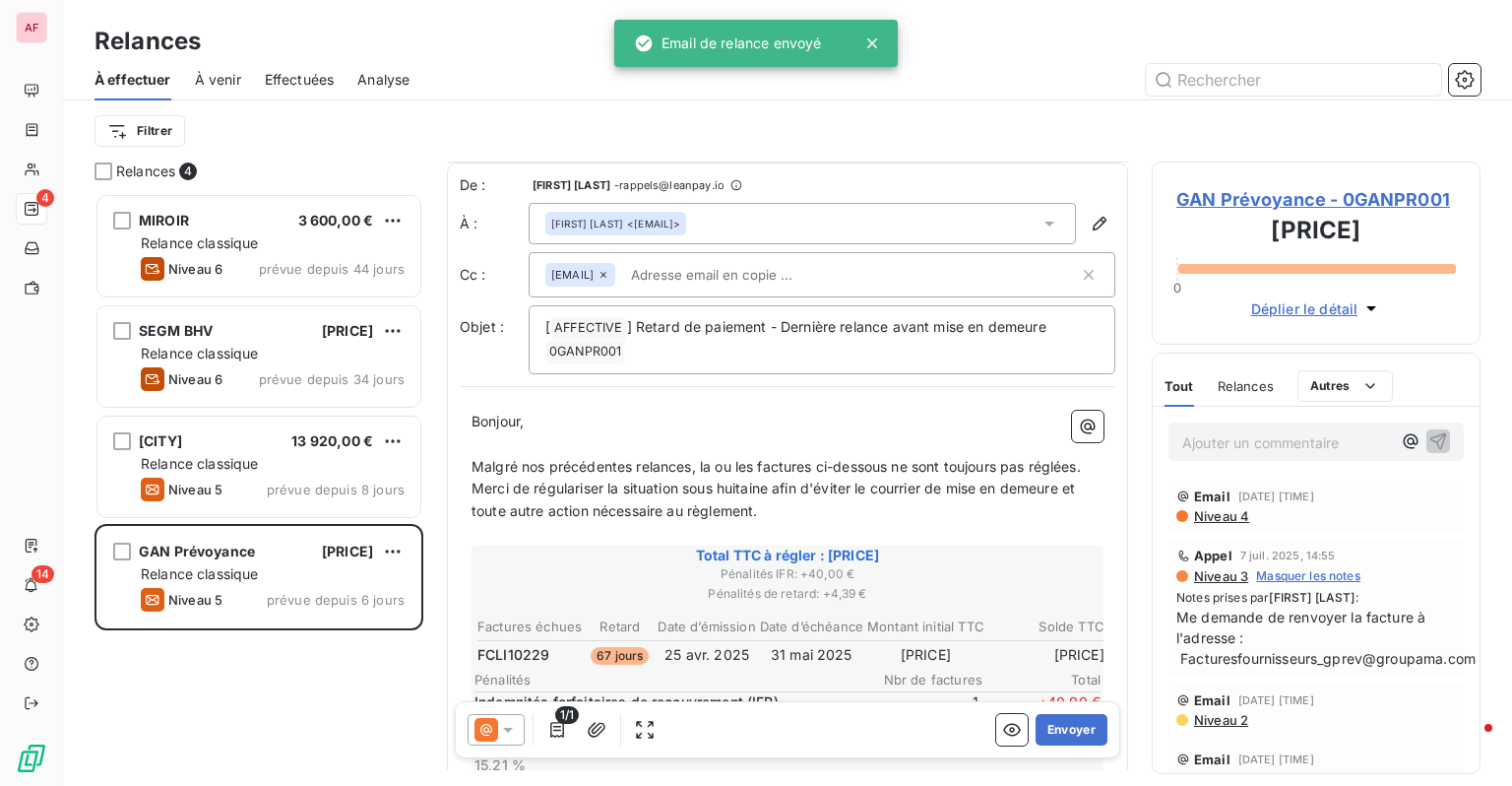 scroll, scrollTop: 378, scrollLeft: 0, axis: vertical 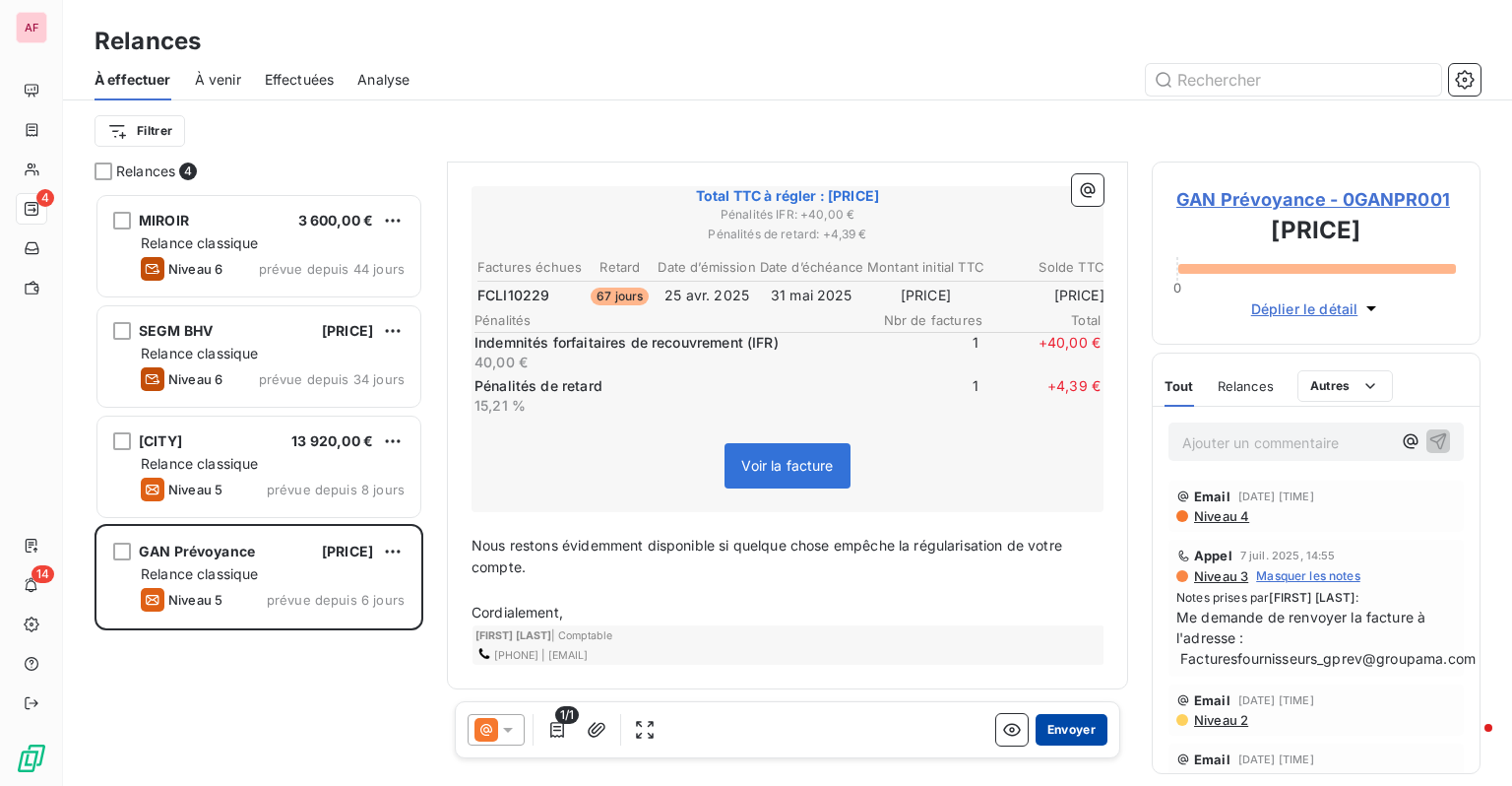 click on "Envoyer" at bounding box center [1071, 730] 